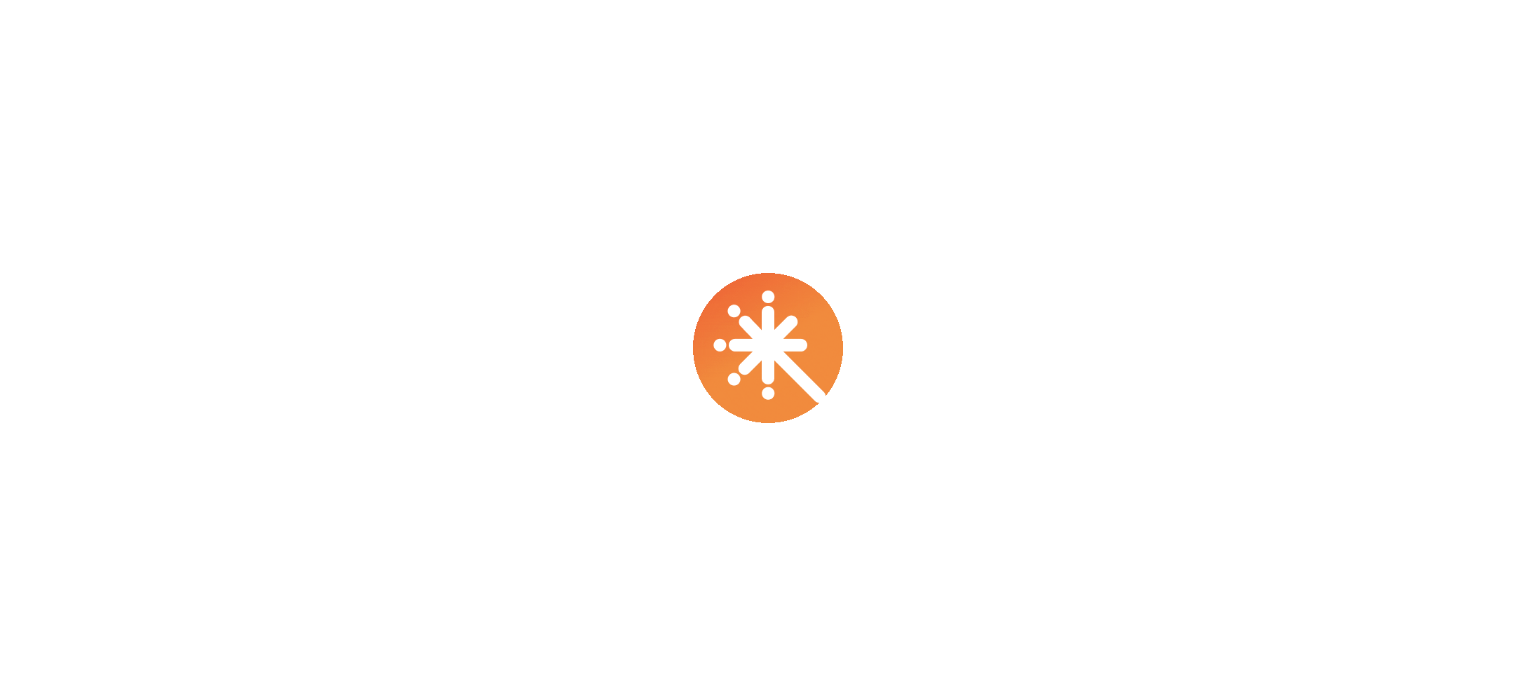 scroll, scrollTop: 0, scrollLeft: 0, axis: both 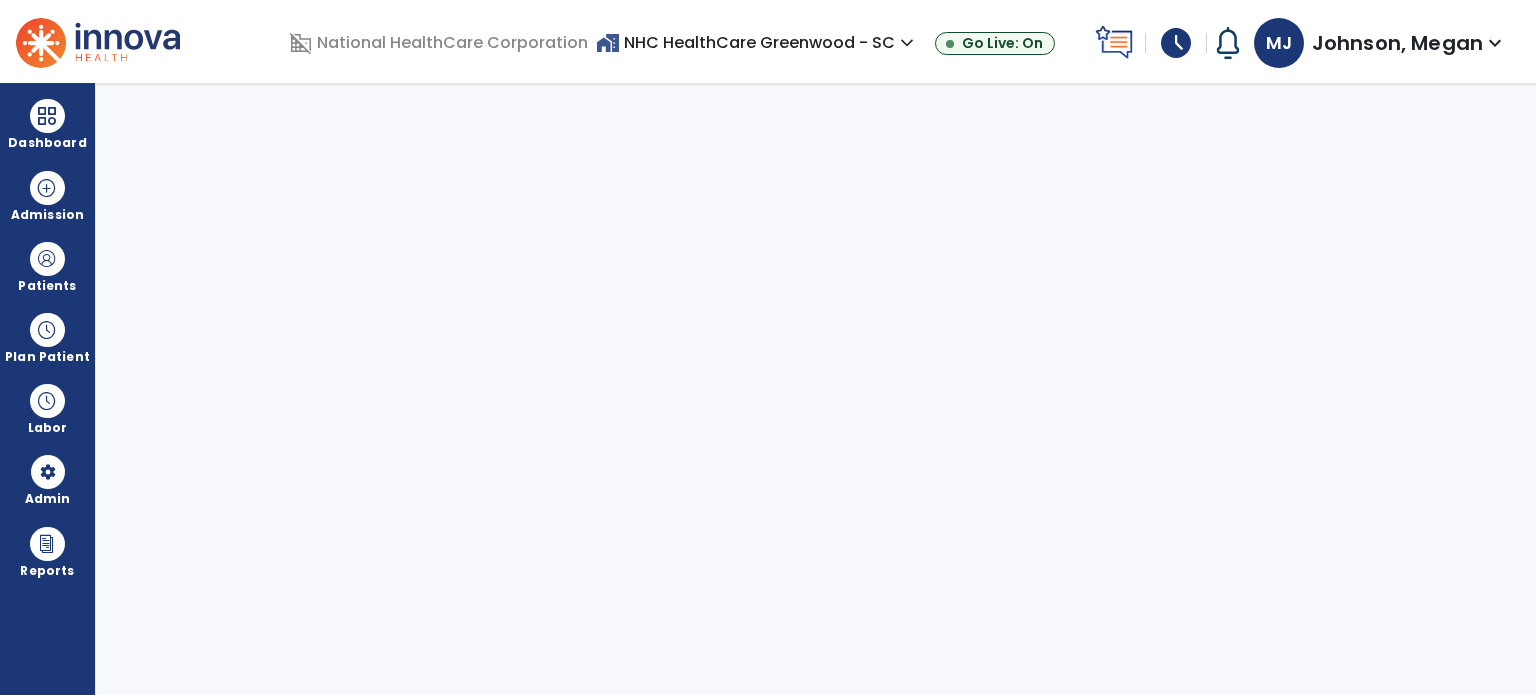 select on "***" 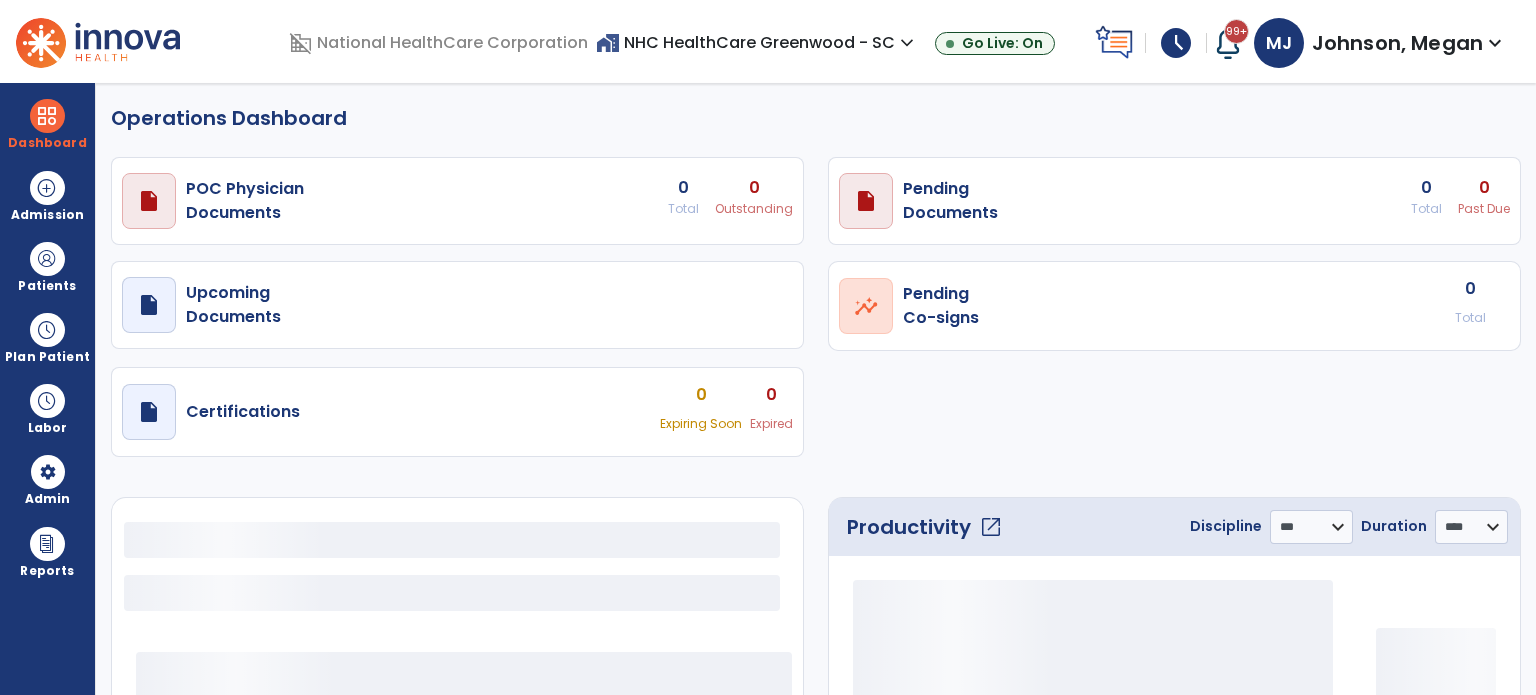 select on "***" 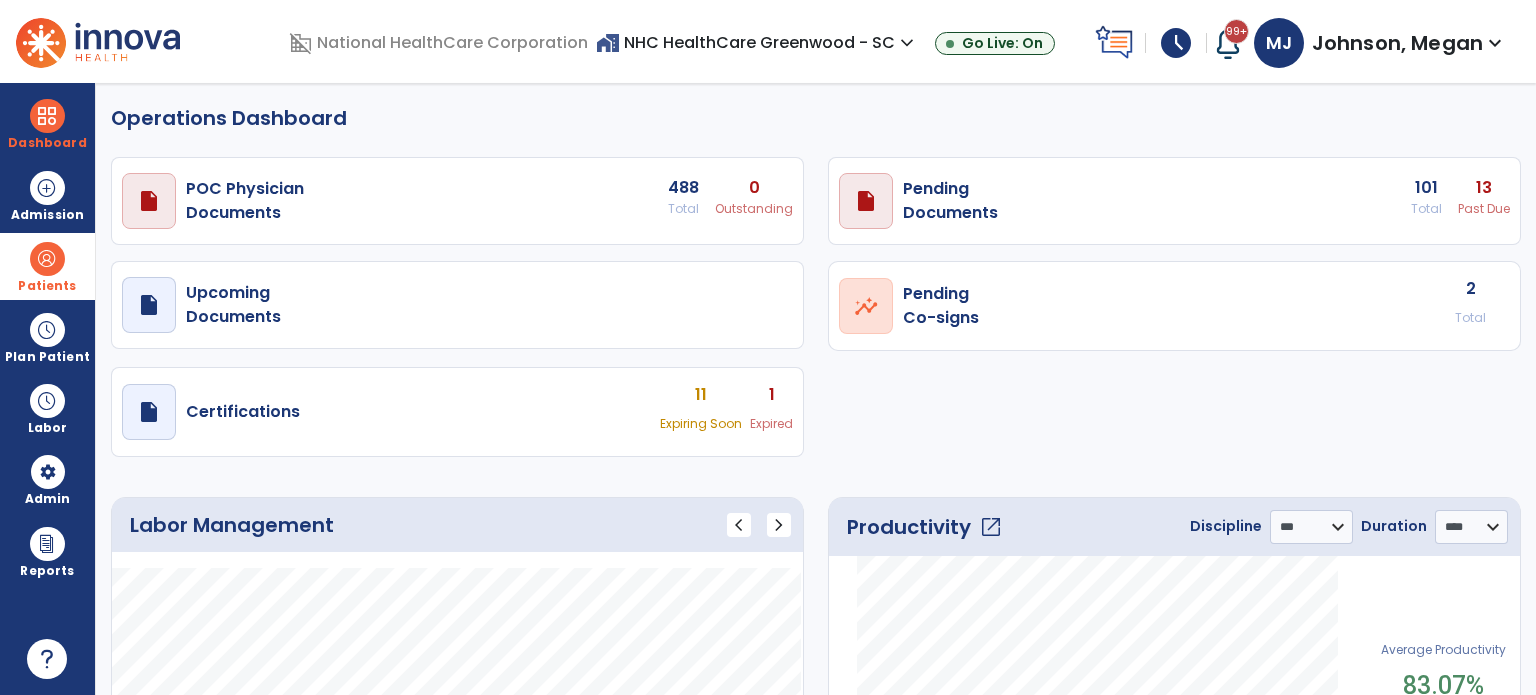 click on "Patients" at bounding box center (47, 266) 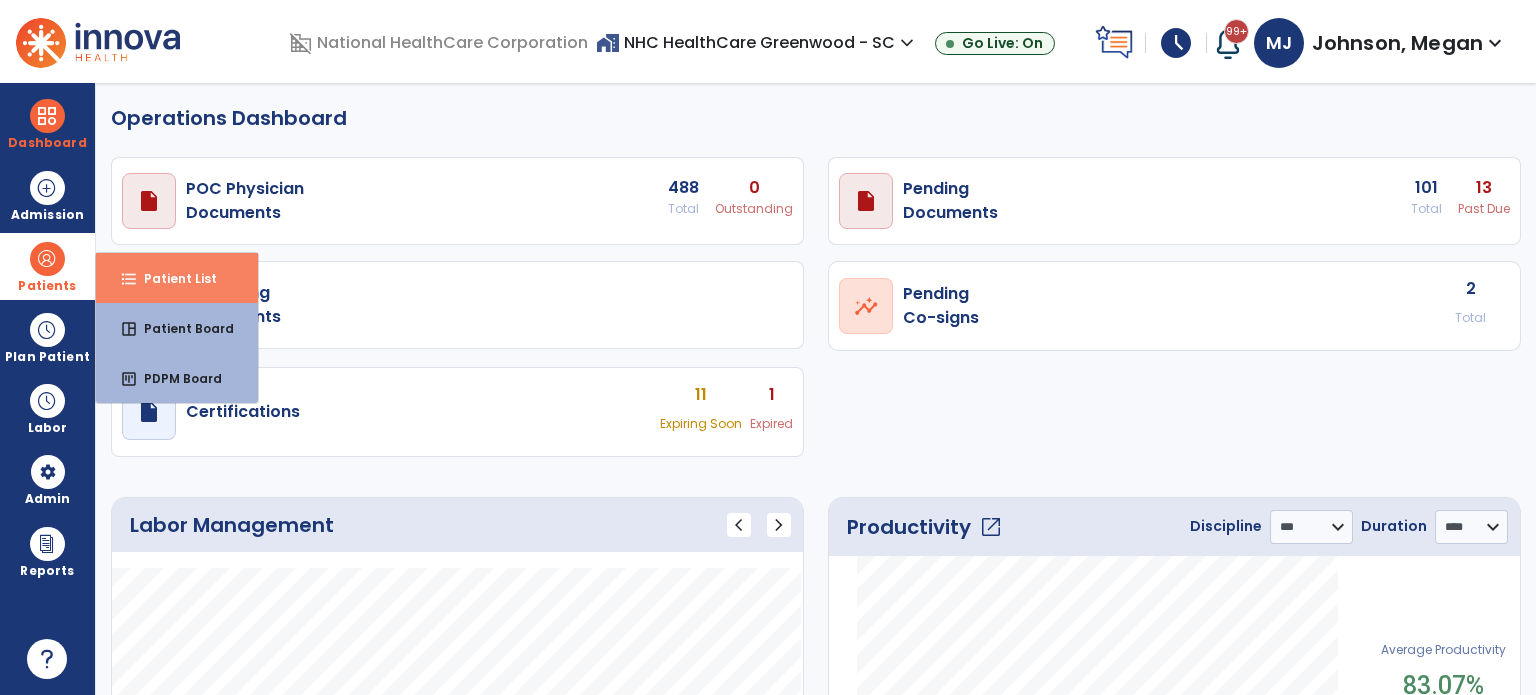 click on "Patient List" at bounding box center [172, 278] 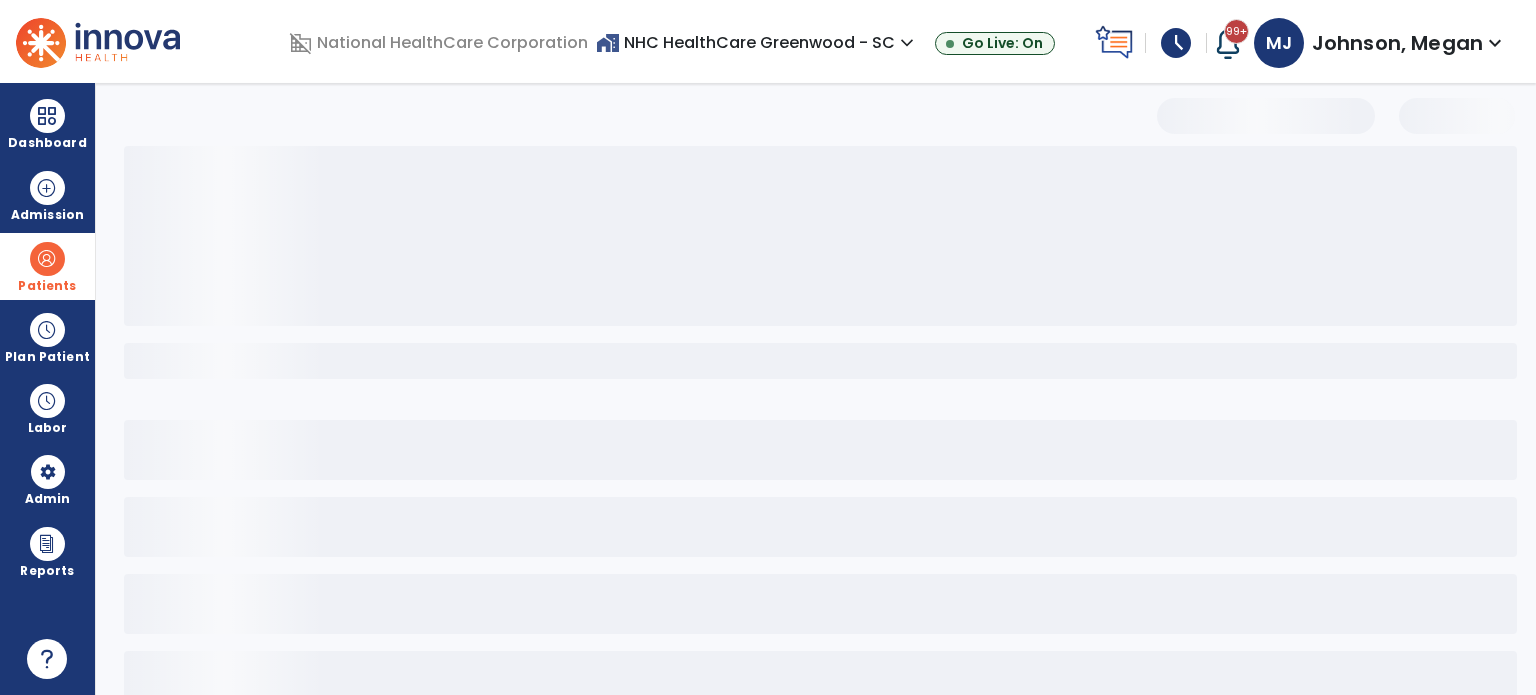 select on "***" 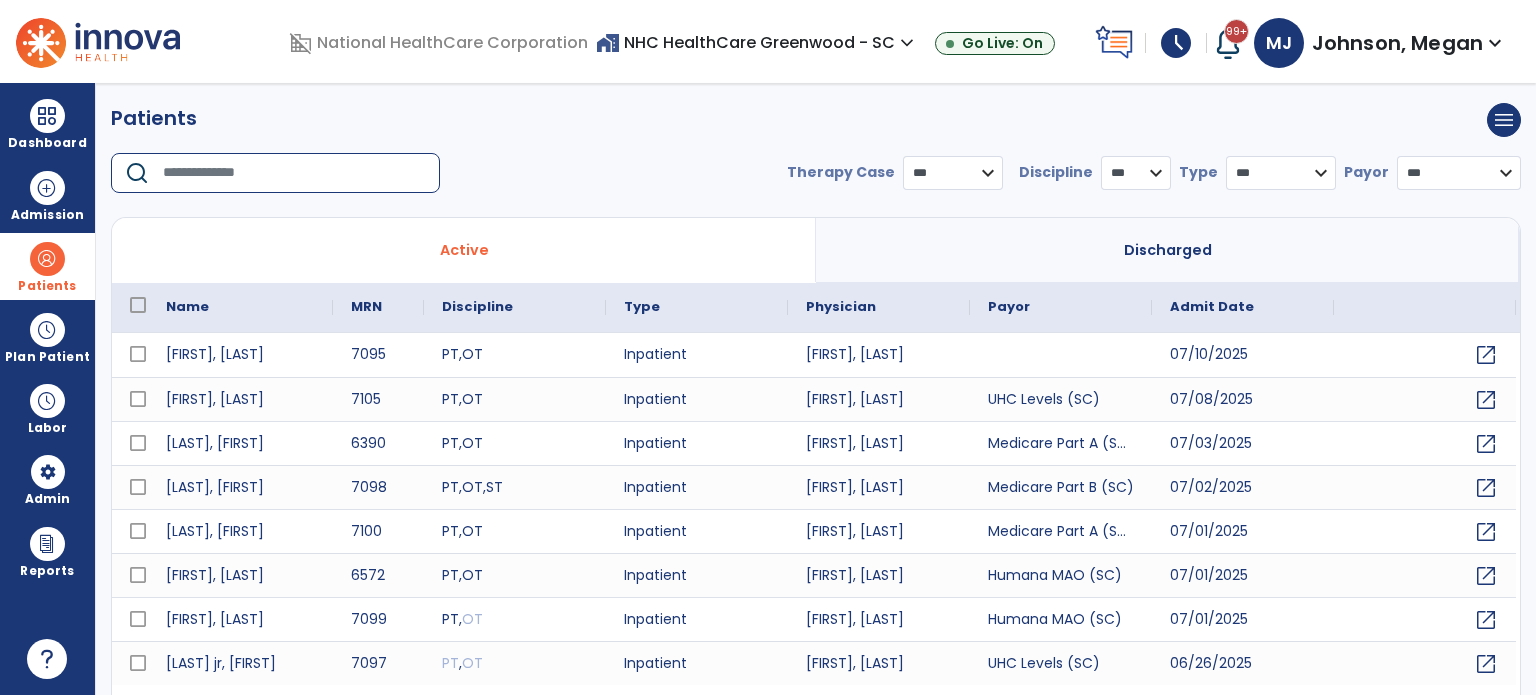 click at bounding box center [294, 173] 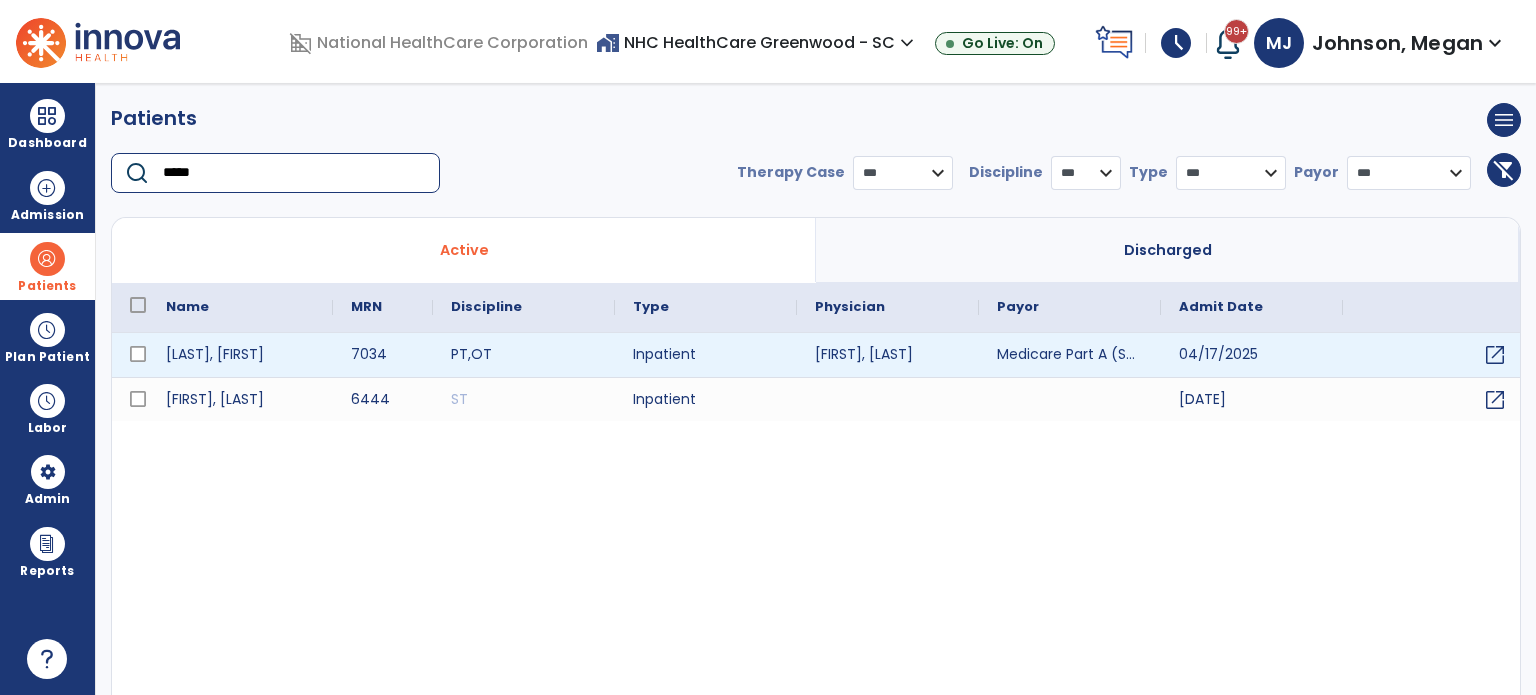 type on "*****" 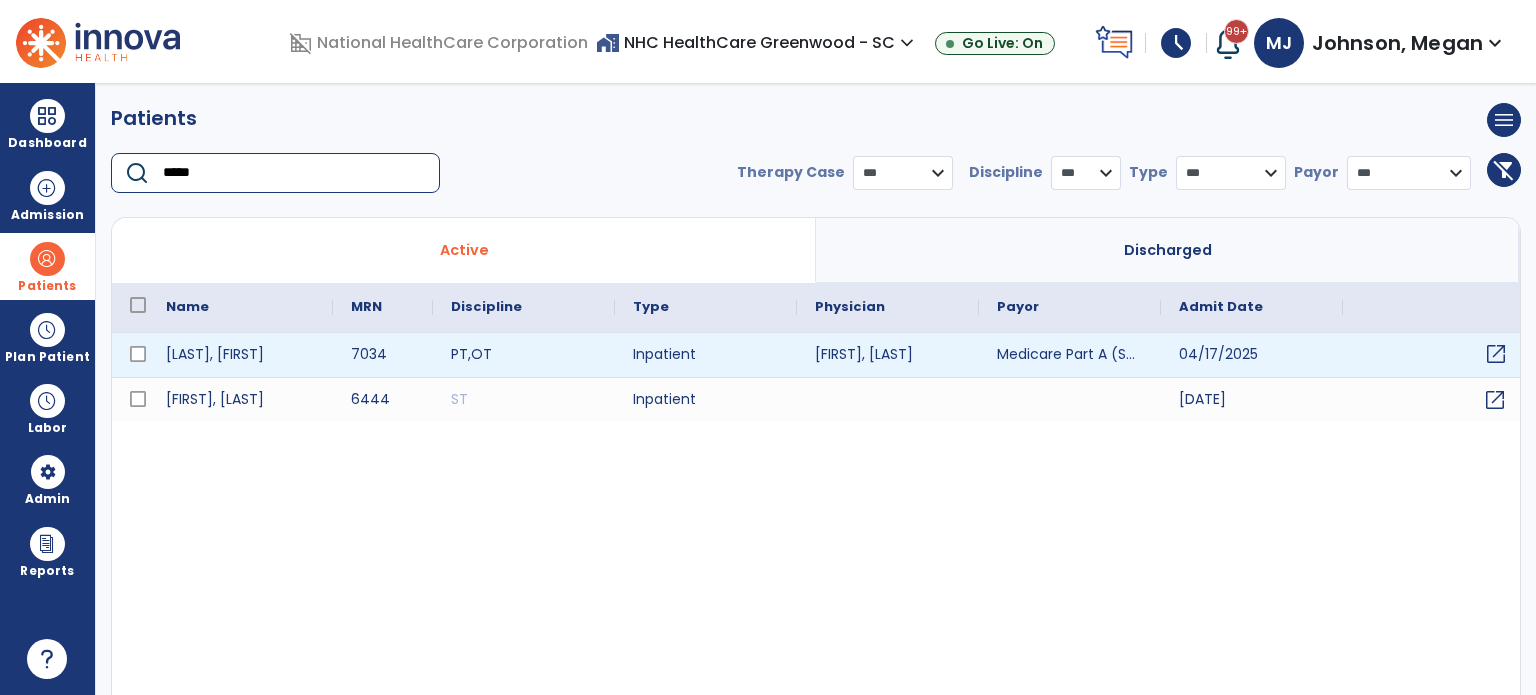 click on "open_in_new" at bounding box center [1496, 354] 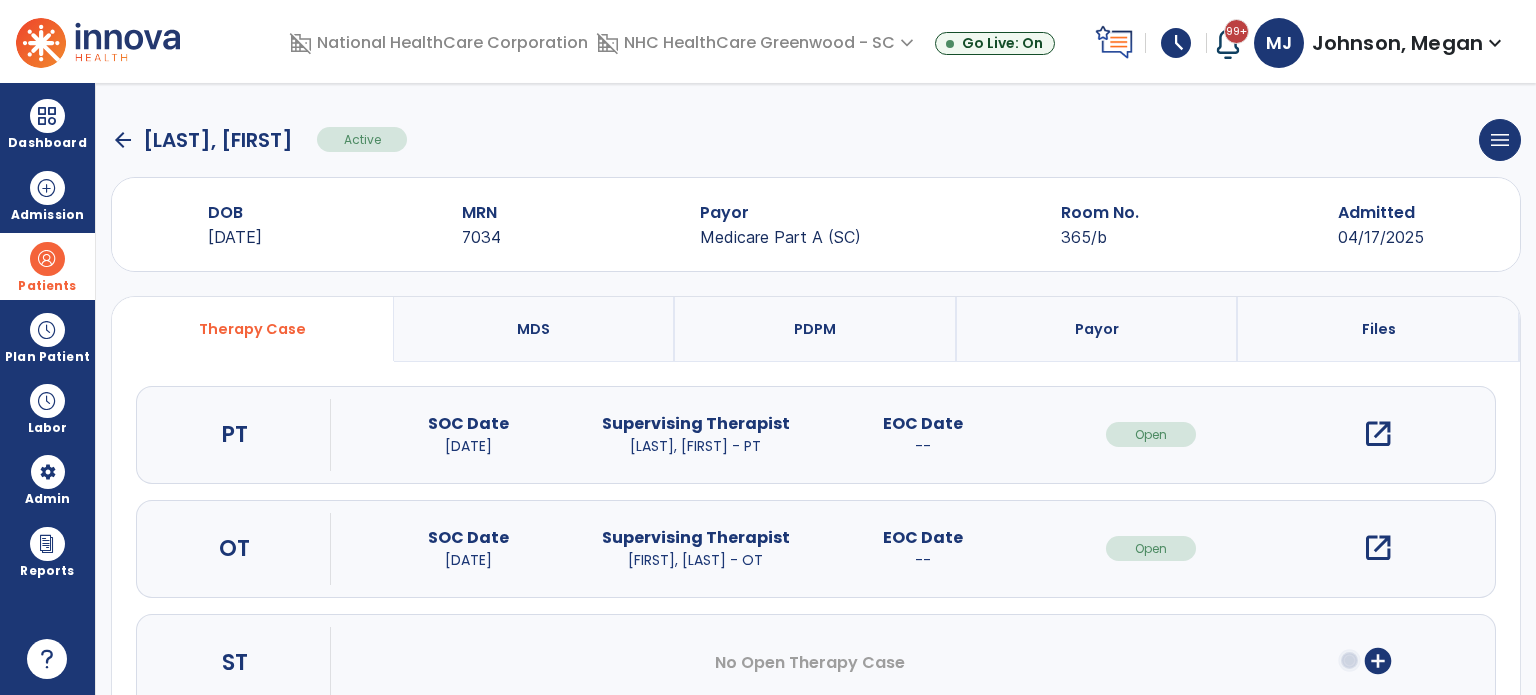 click on "open_in_new" at bounding box center [1378, 434] 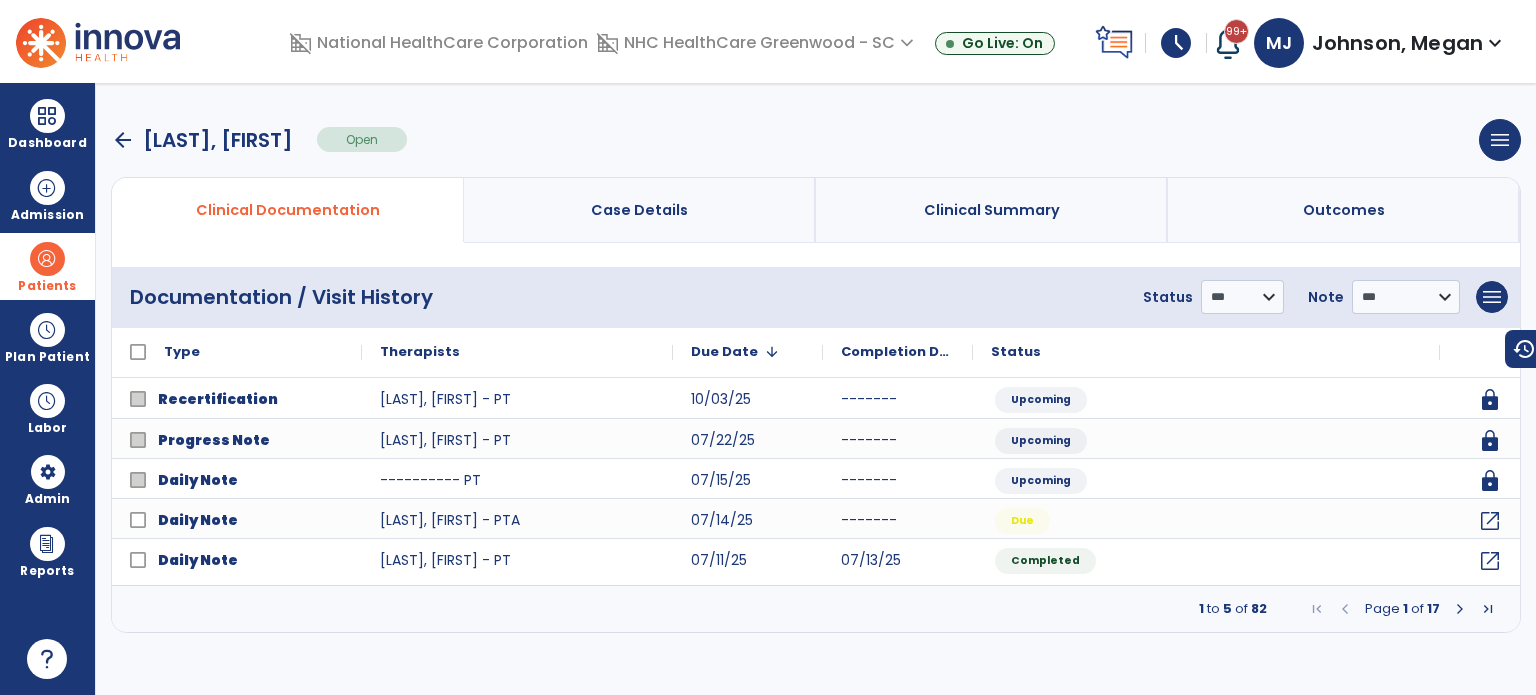 click at bounding box center (1460, 609) 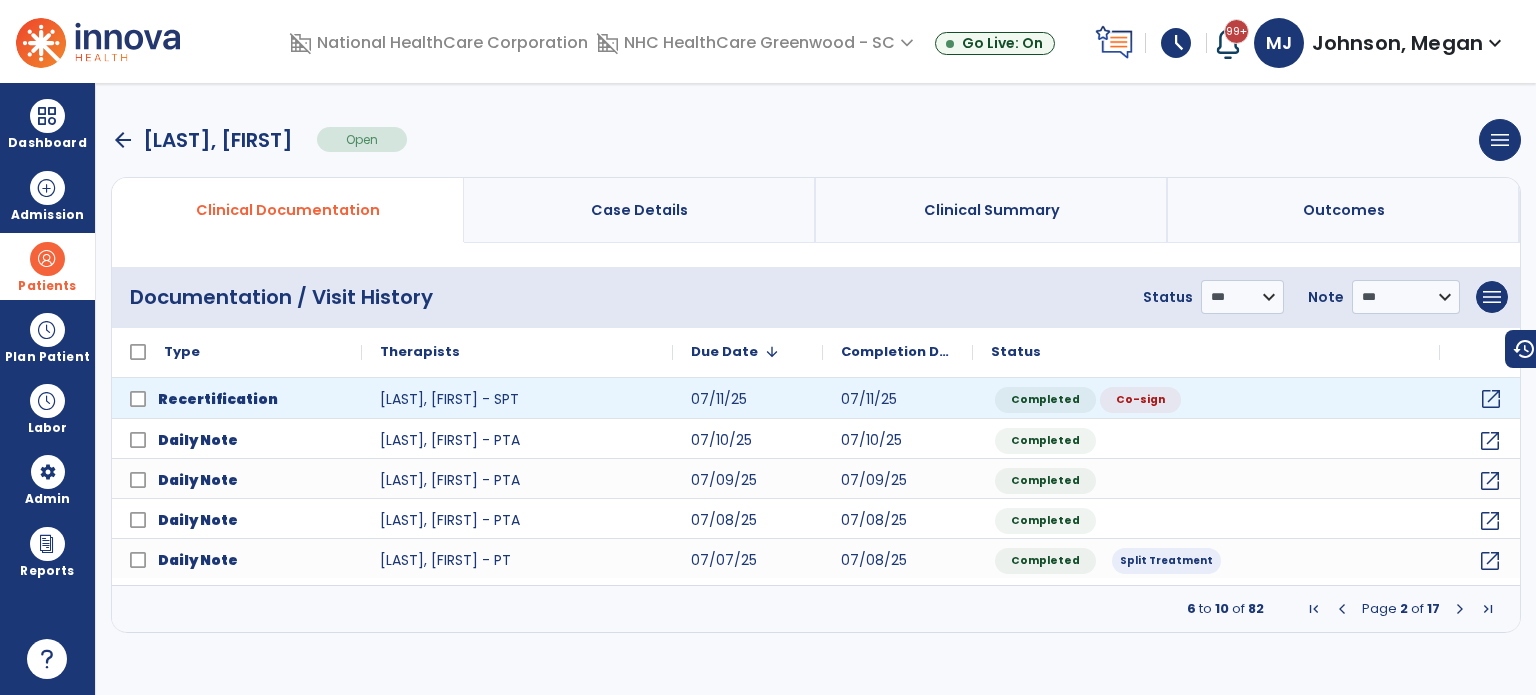 click on "open_in_new" 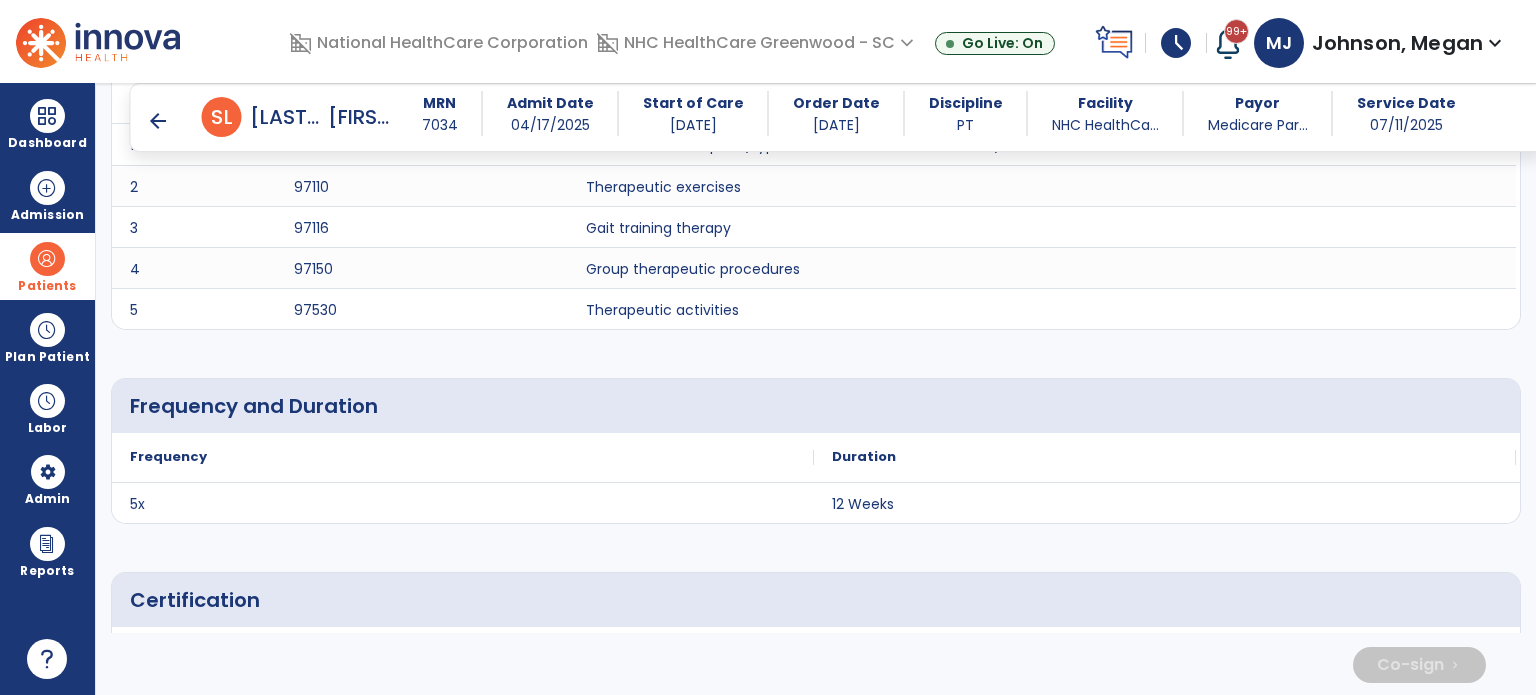 scroll, scrollTop: 5024, scrollLeft: 0, axis: vertical 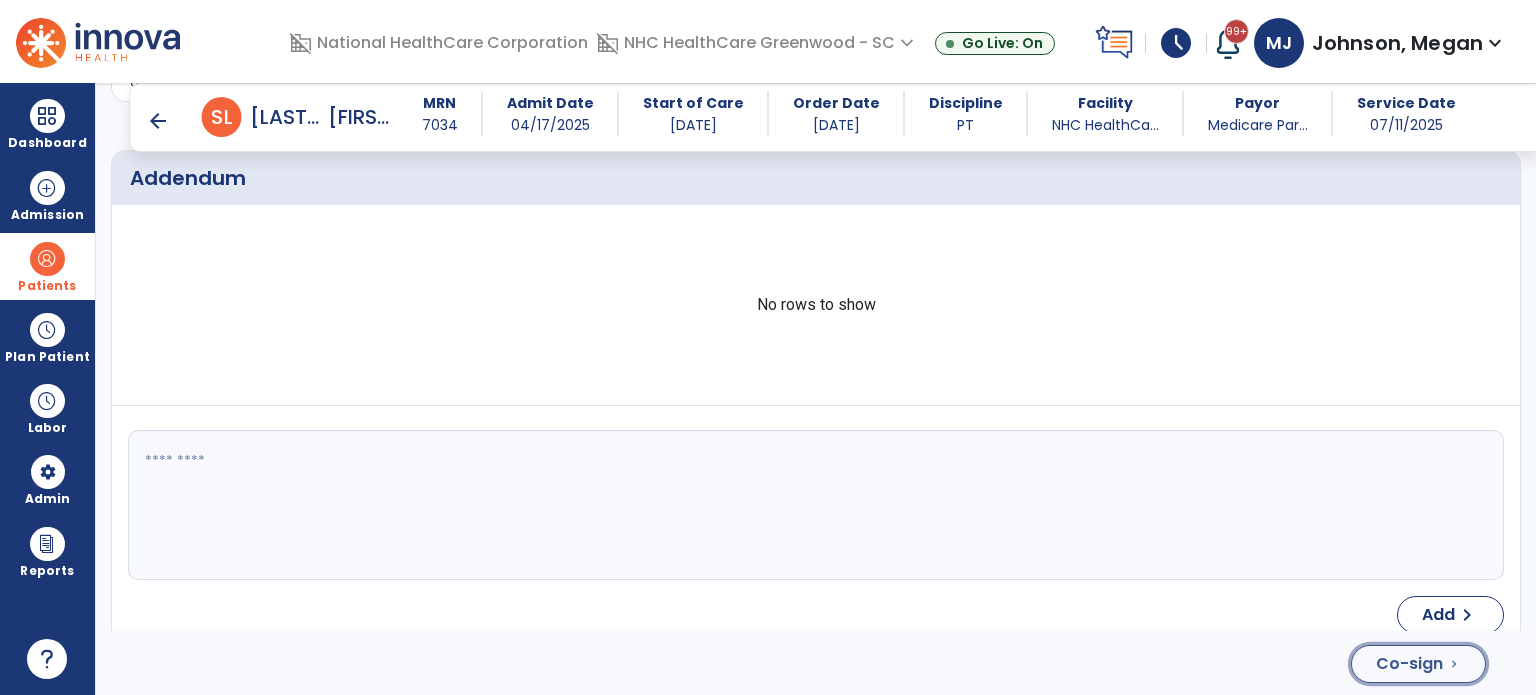 click on "Co-sign" 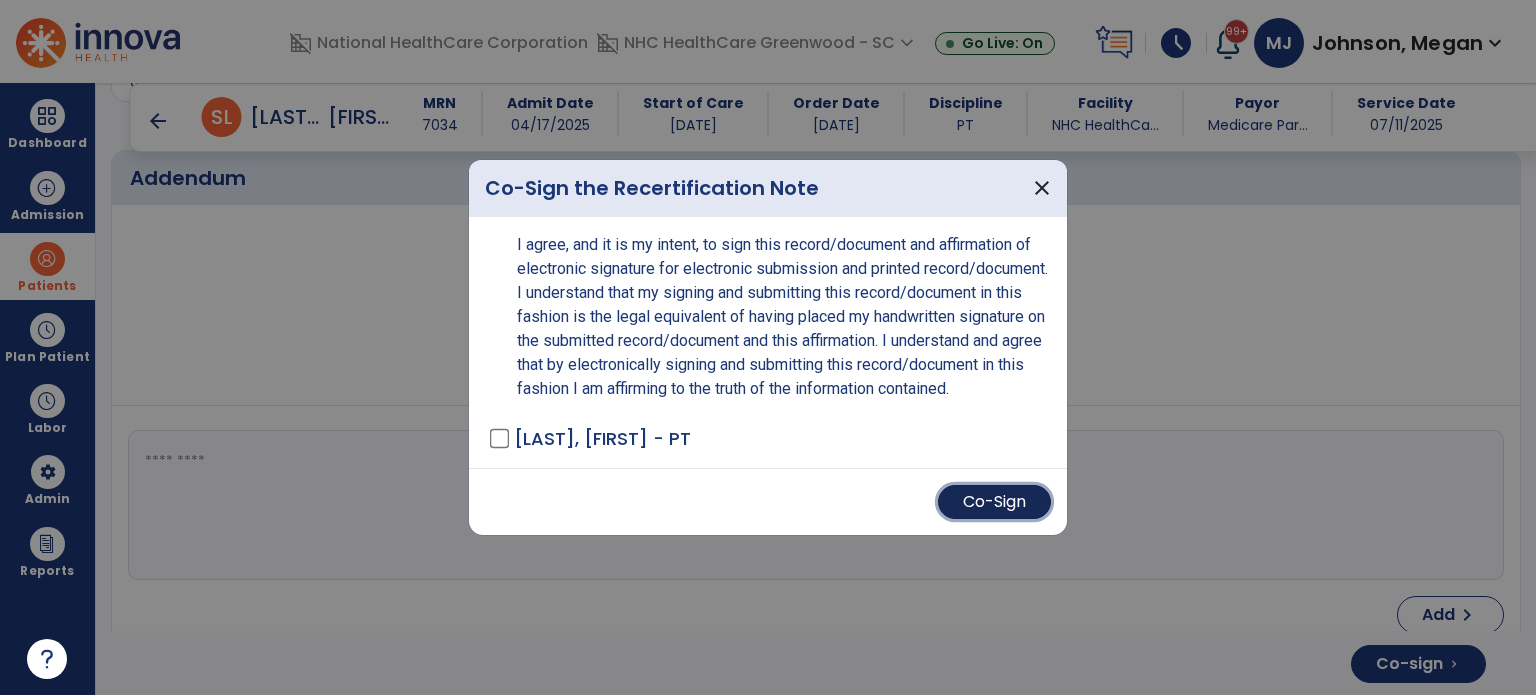 click on "Co-Sign" at bounding box center (994, 502) 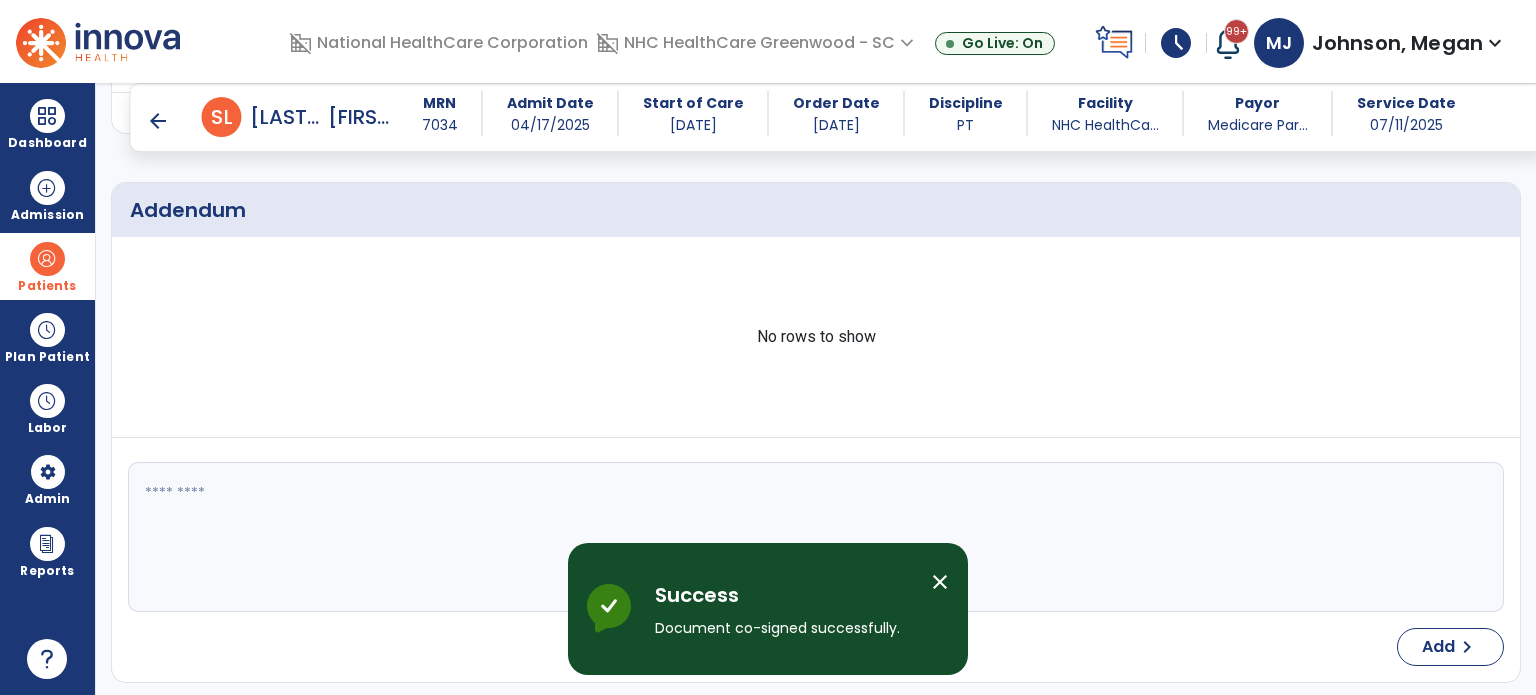 scroll, scrollTop: 5024, scrollLeft: 0, axis: vertical 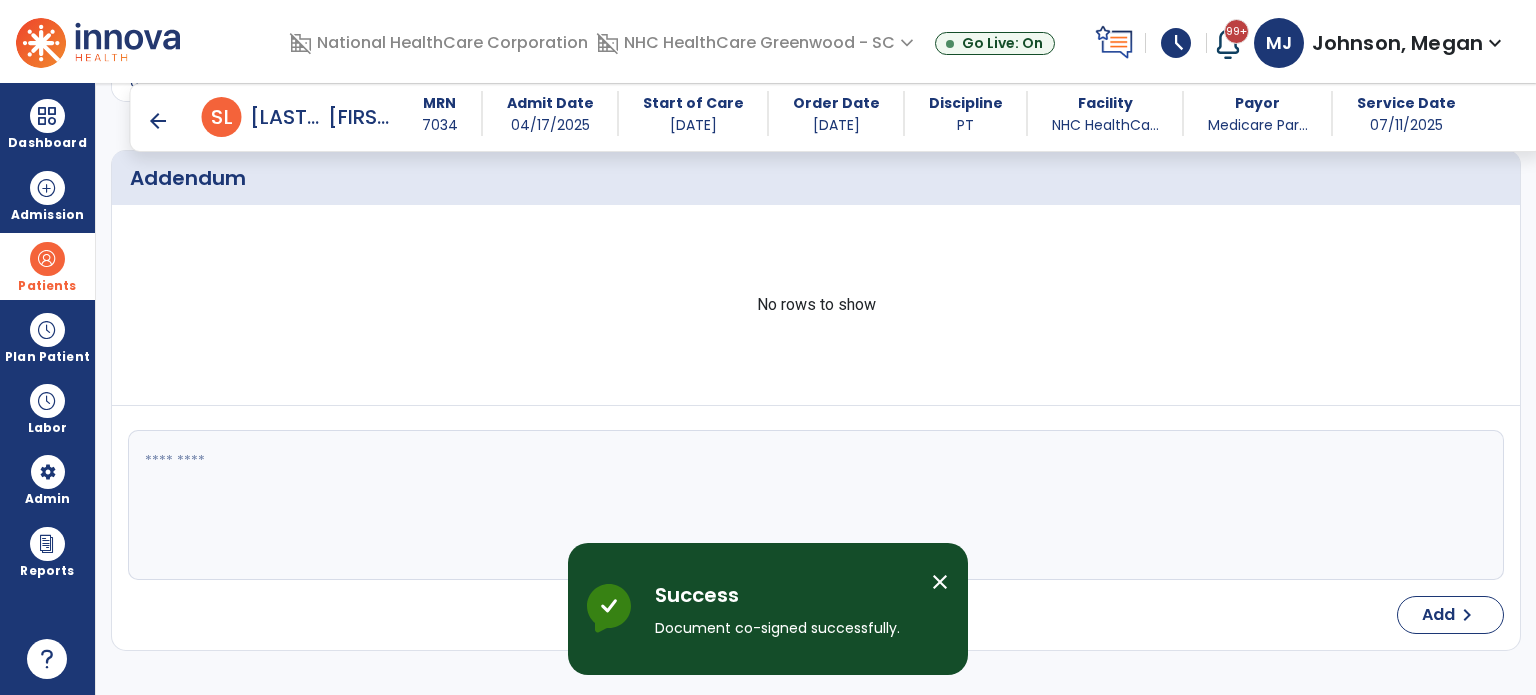 click on "arrow_back" at bounding box center (158, 121) 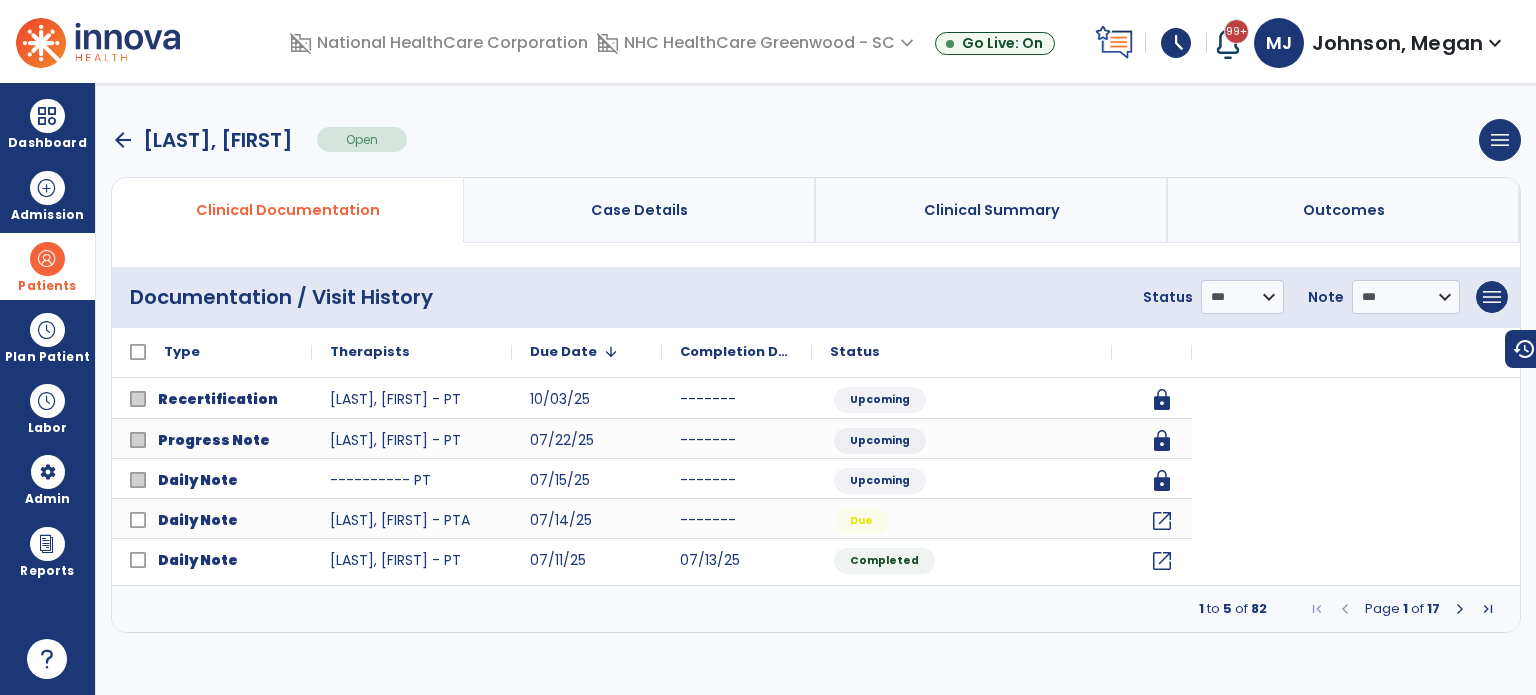 scroll, scrollTop: 0, scrollLeft: 0, axis: both 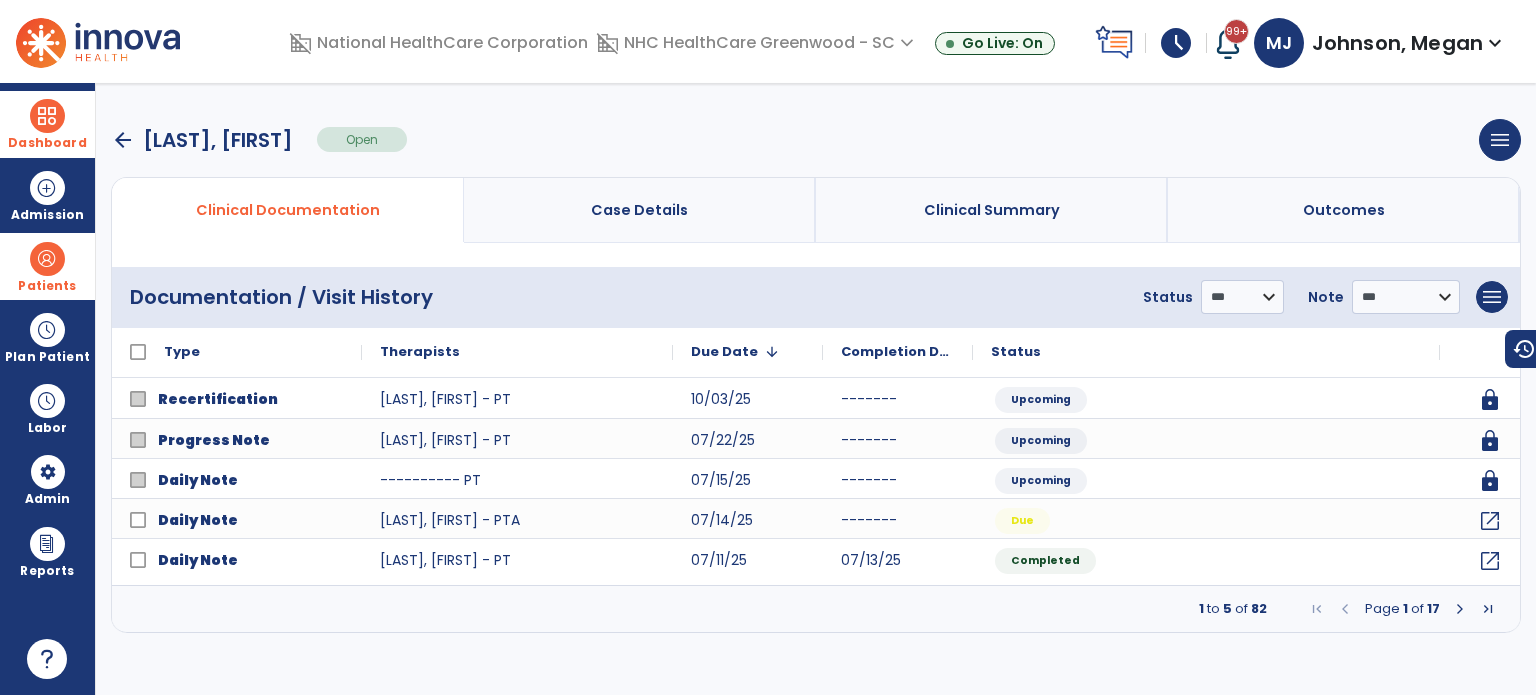 click at bounding box center [47, 116] 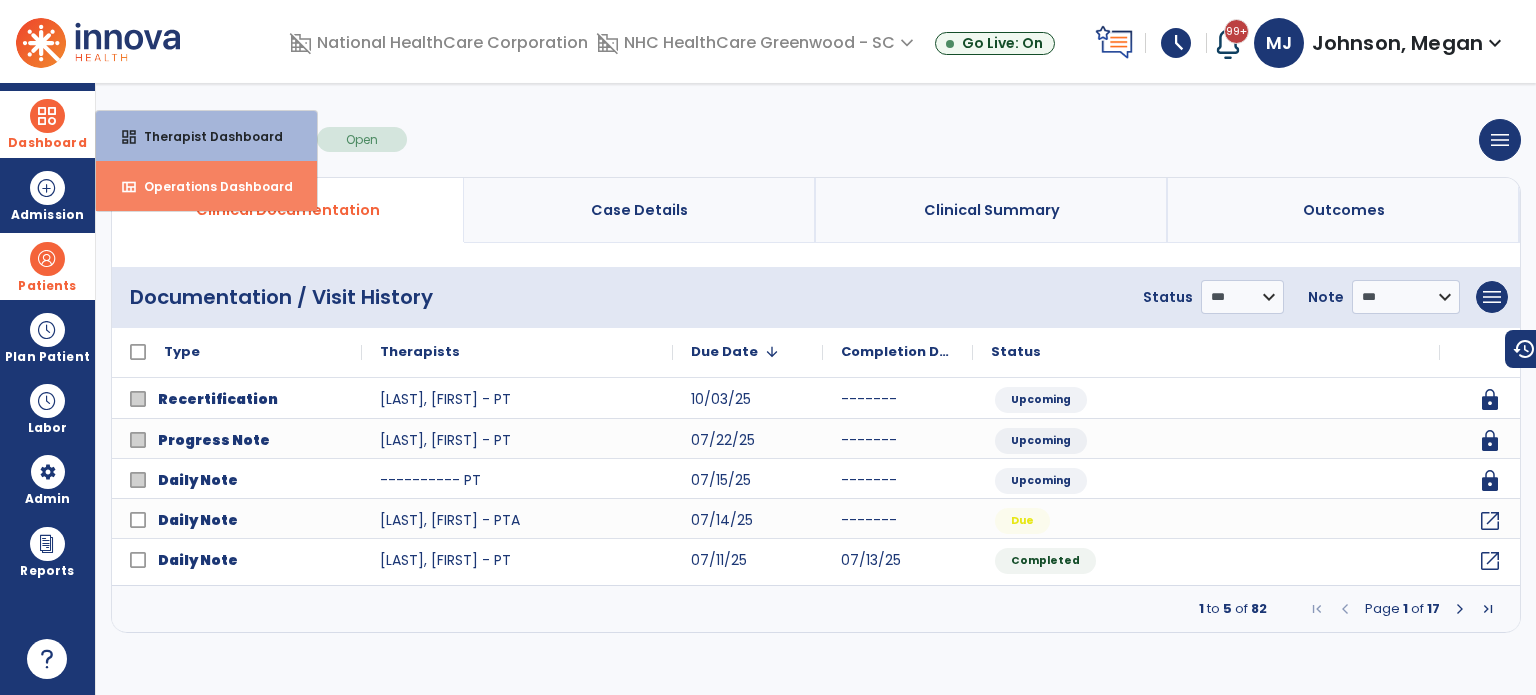 click on "view_quilt  Operations Dashboard" at bounding box center (206, 186) 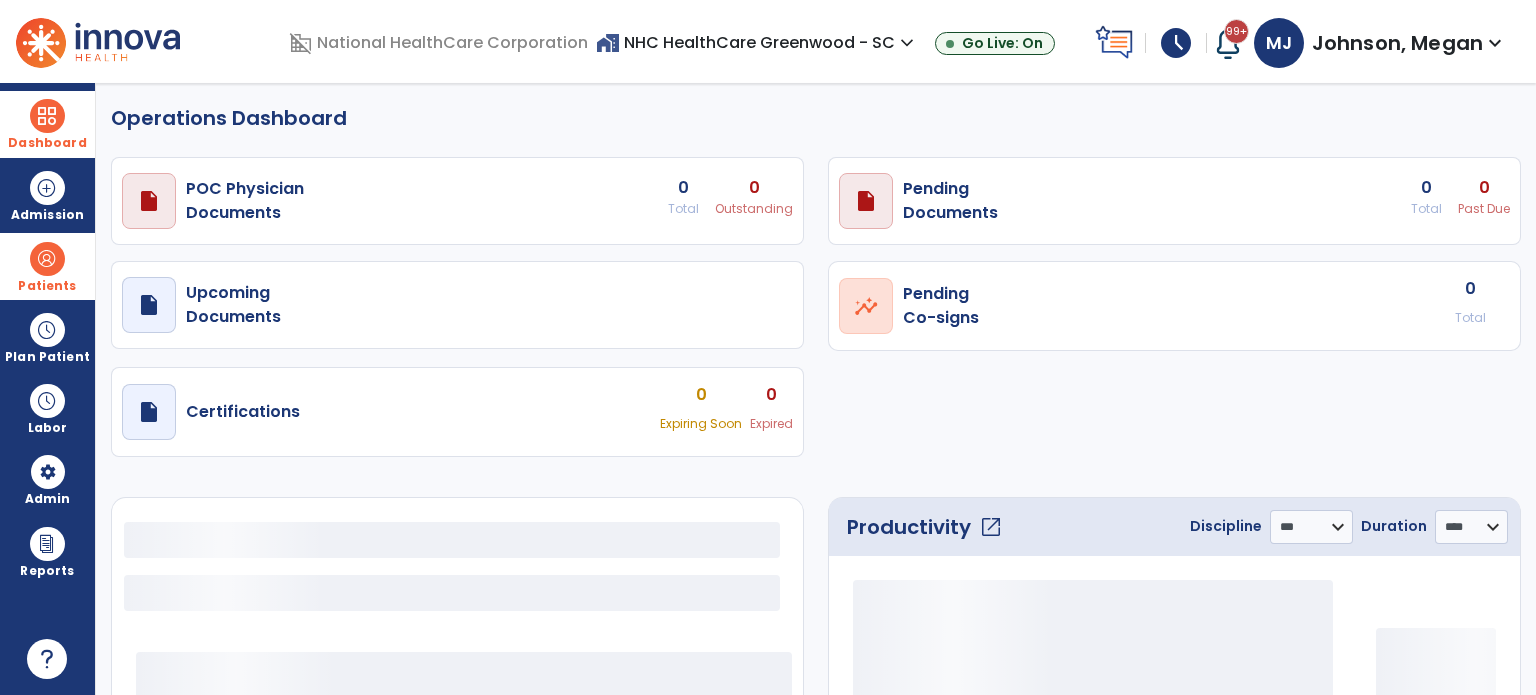 select on "***" 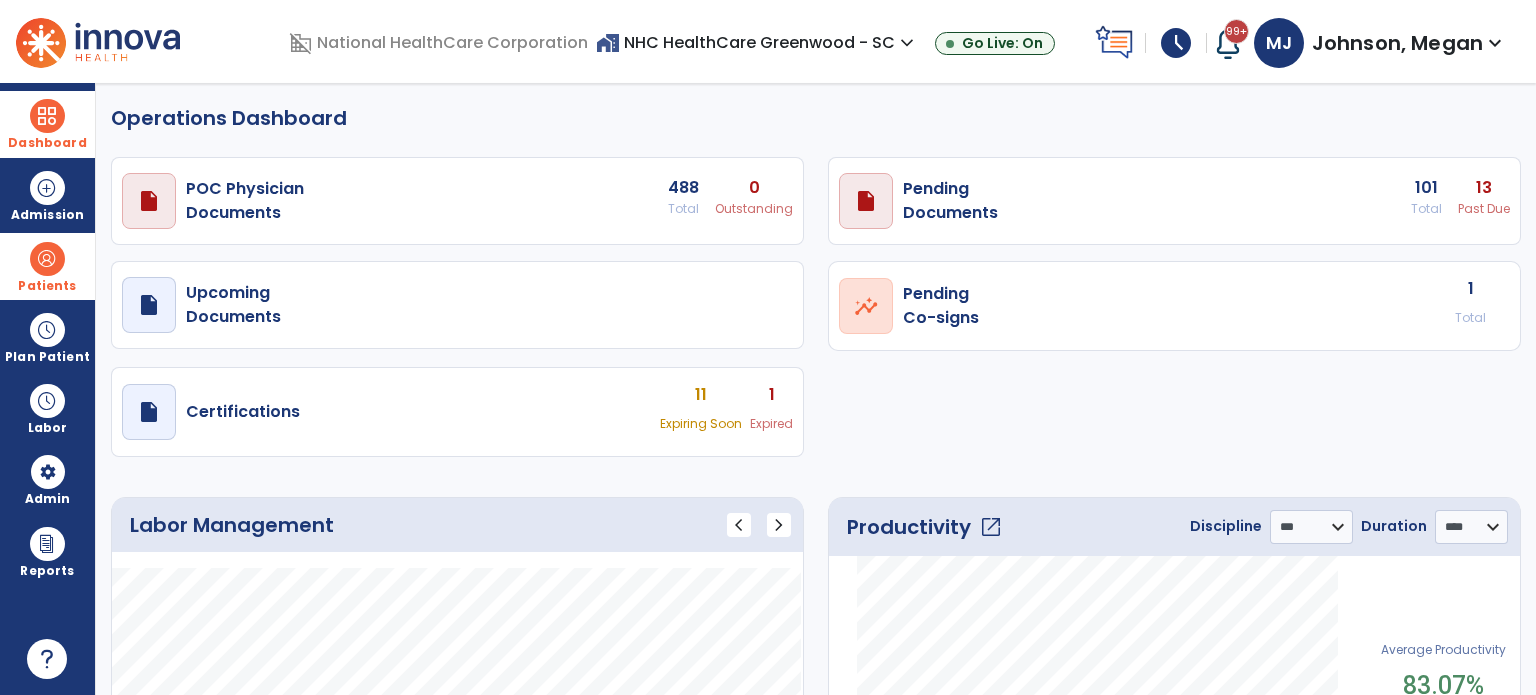 click on "Total" at bounding box center [1470, 318] 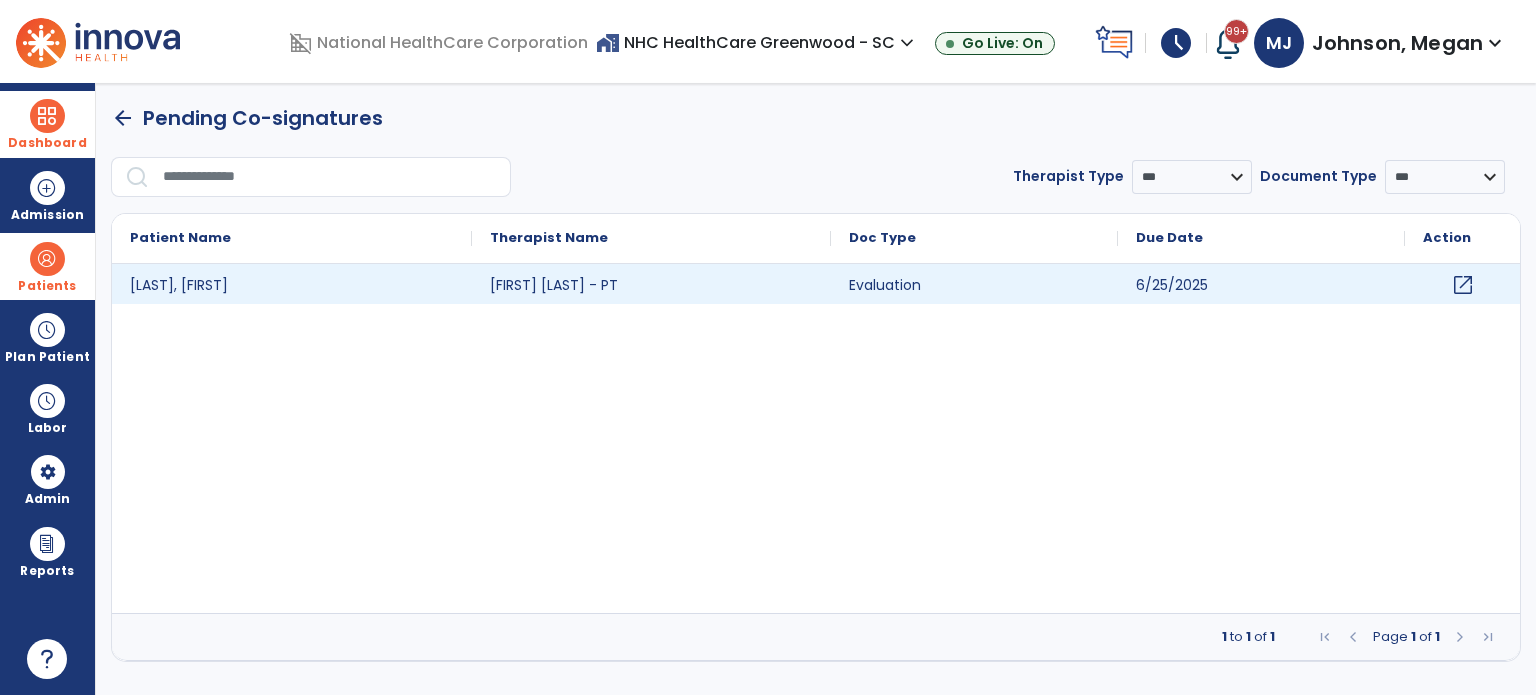 click on "open_in_new" 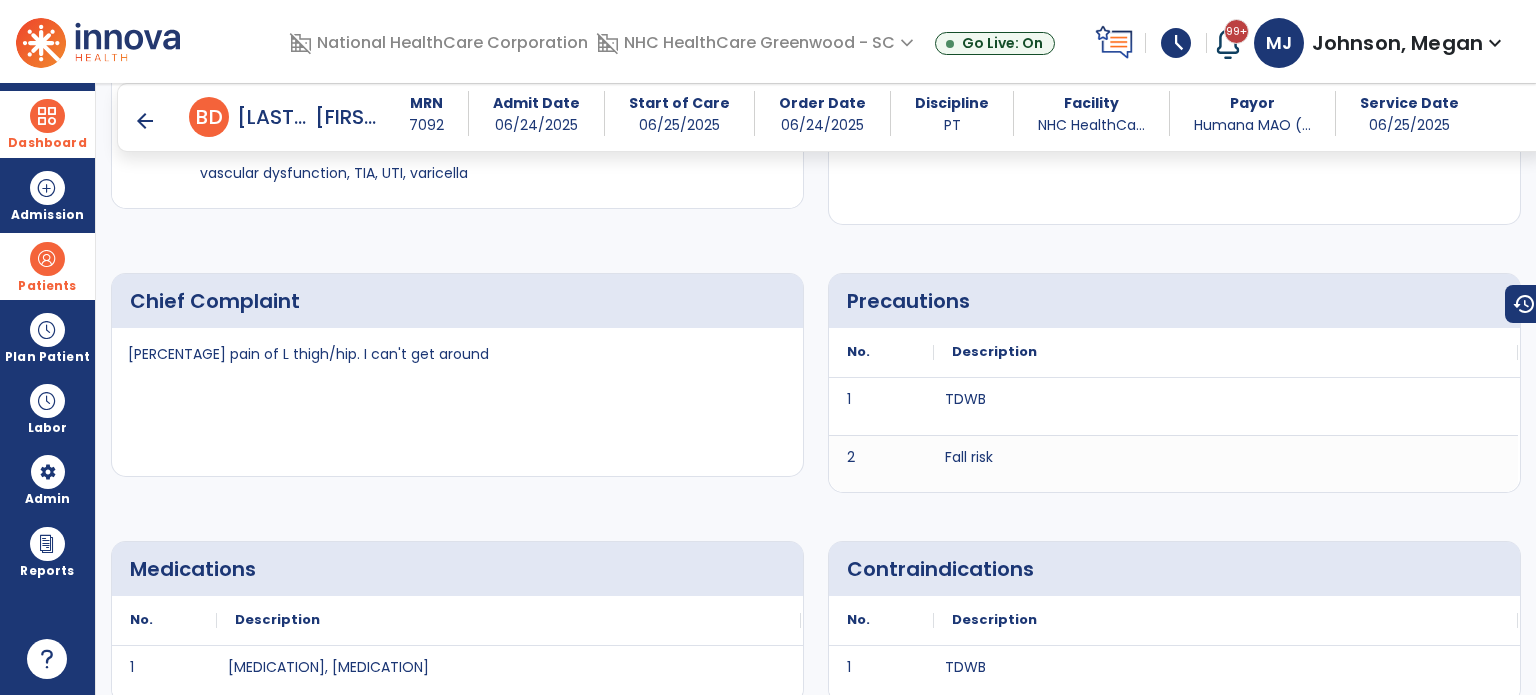 scroll, scrollTop: 0, scrollLeft: 0, axis: both 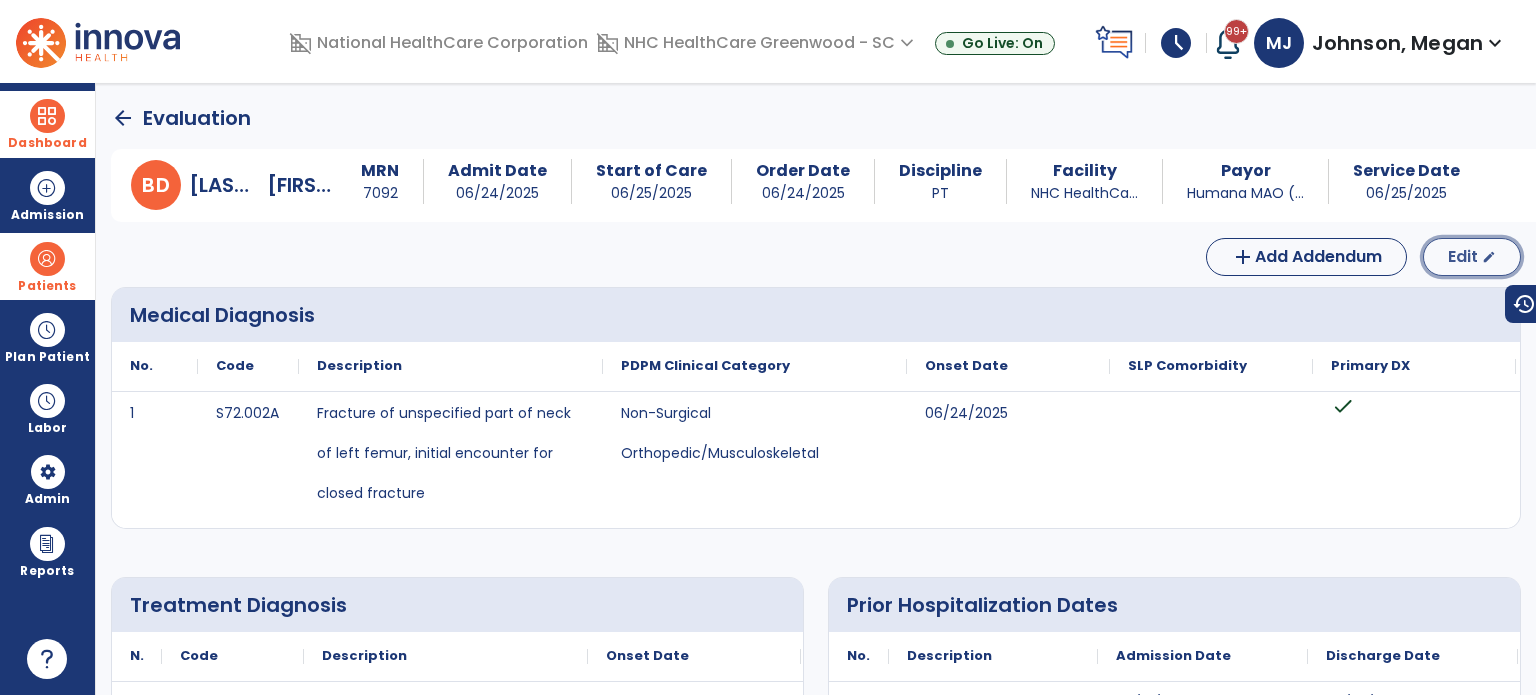 click on "Edit" 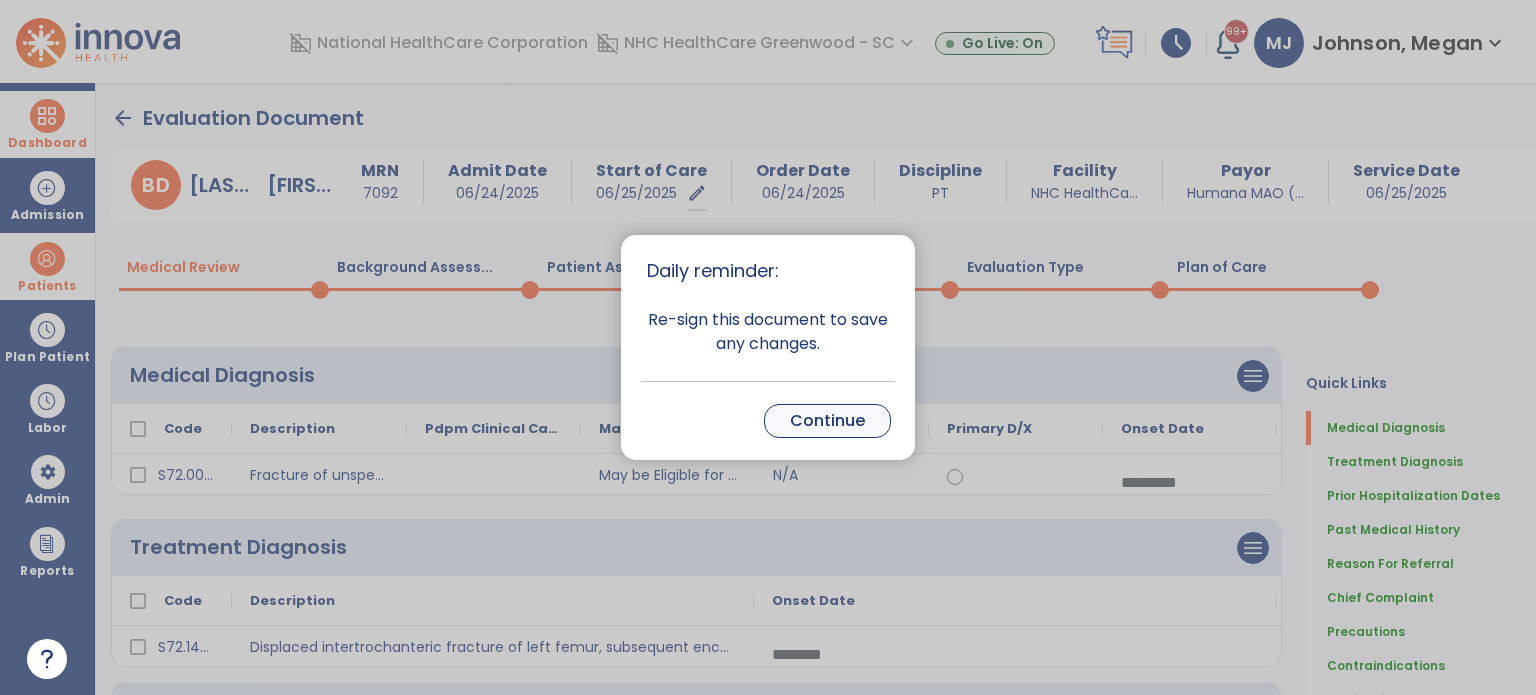 click on "Continue" at bounding box center (827, 421) 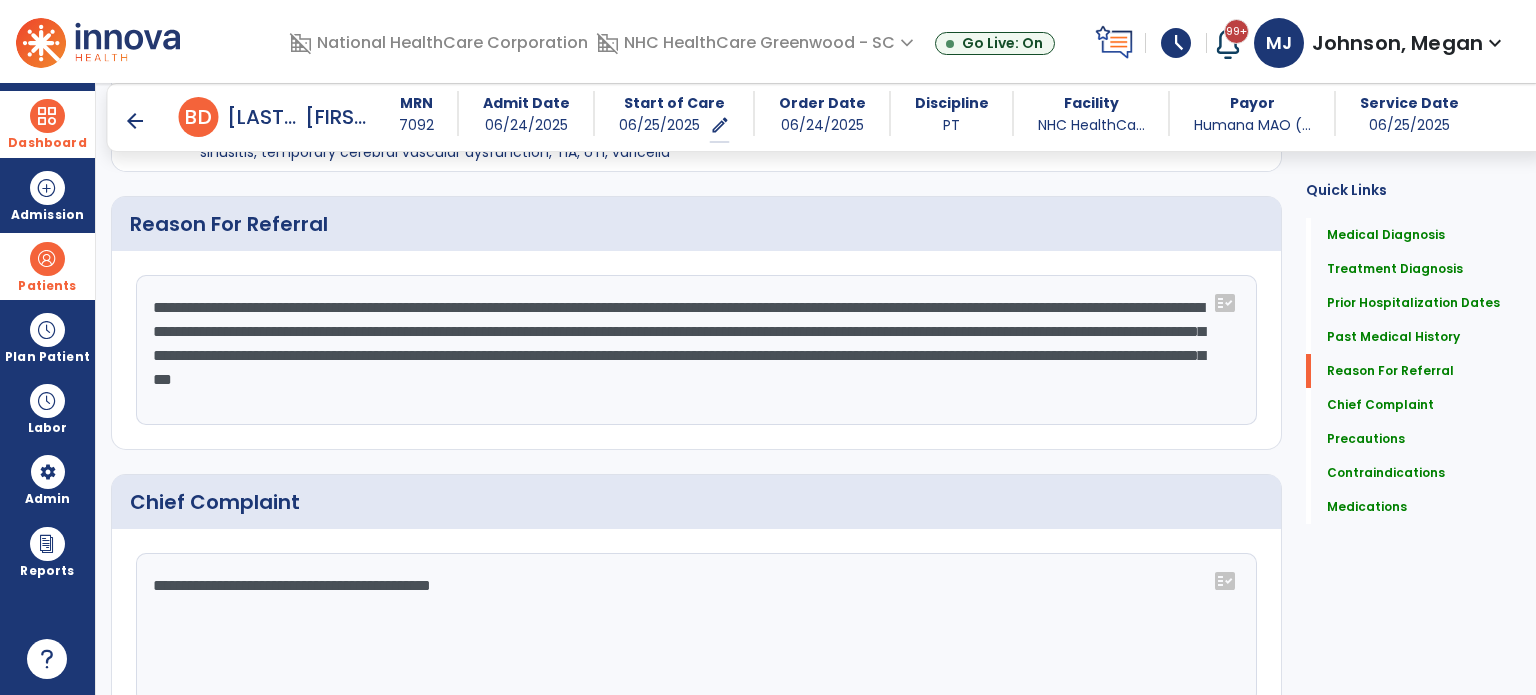 scroll, scrollTop: 1698, scrollLeft: 0, axis: vertical 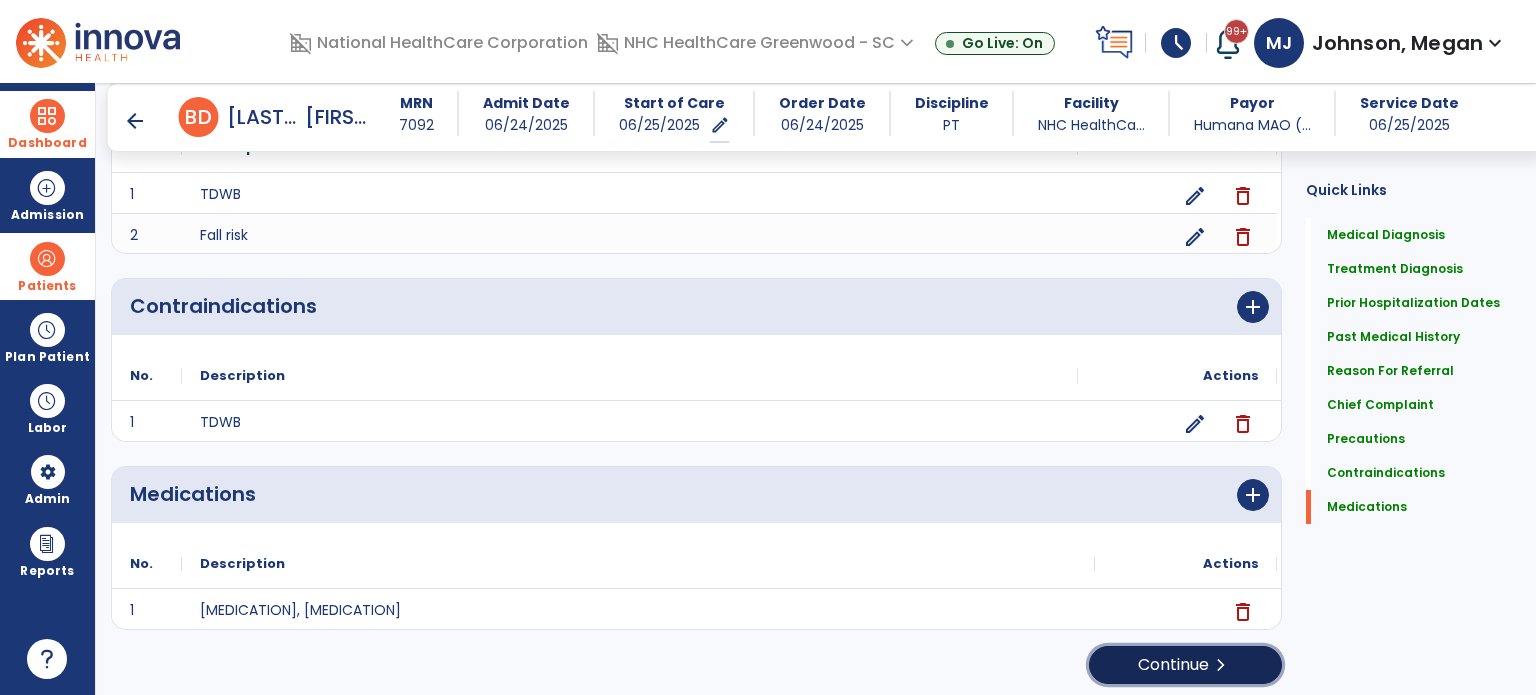 click on "Continue  chevron_right" 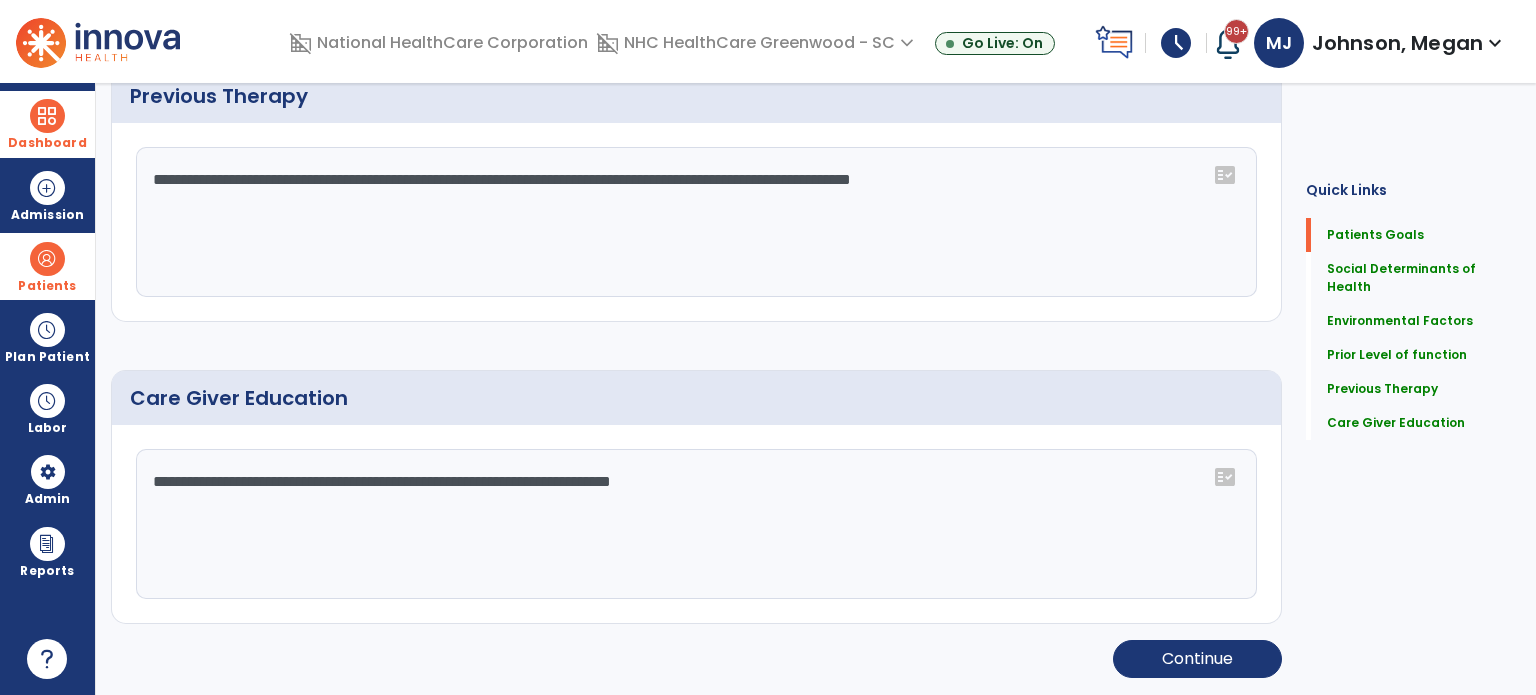 scroll, scrollTop: 0, scrollLeft: 0, axis: both 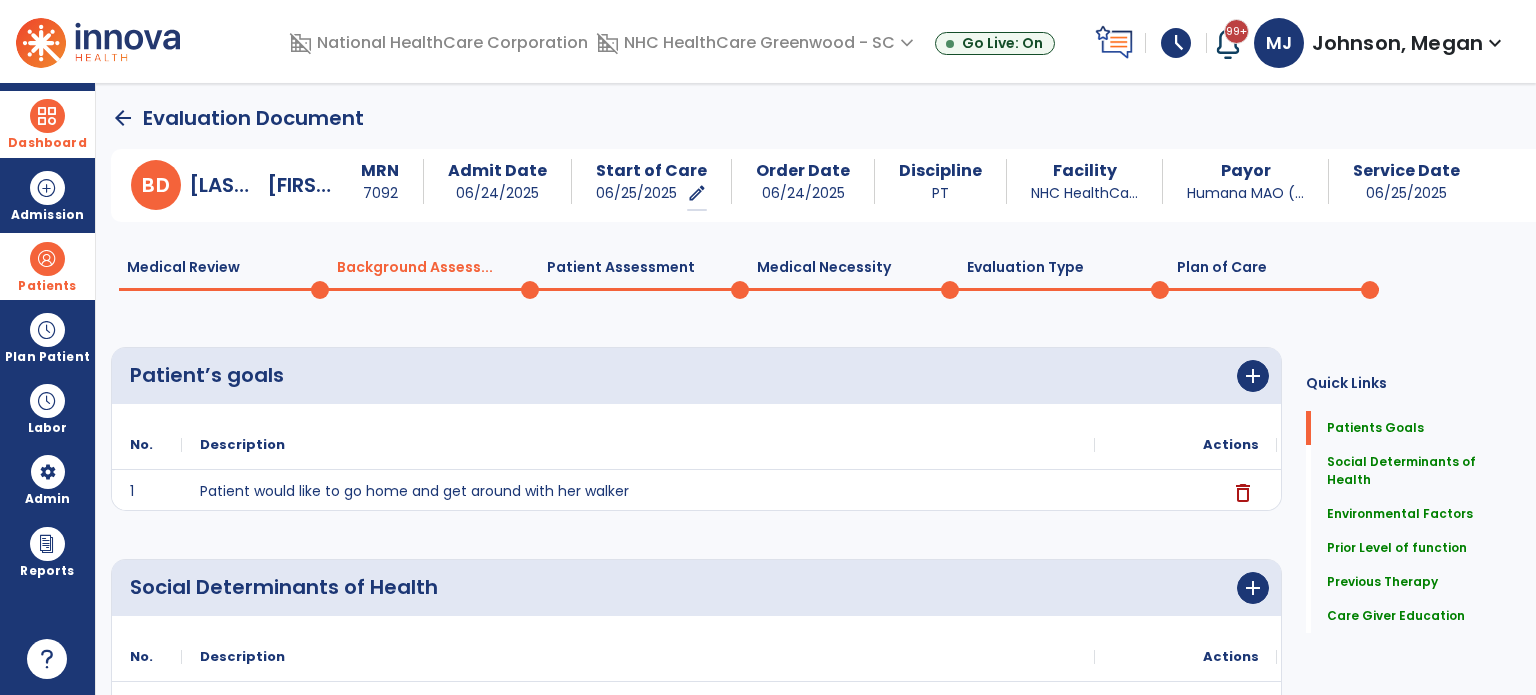 click on "Plan of Care  0" 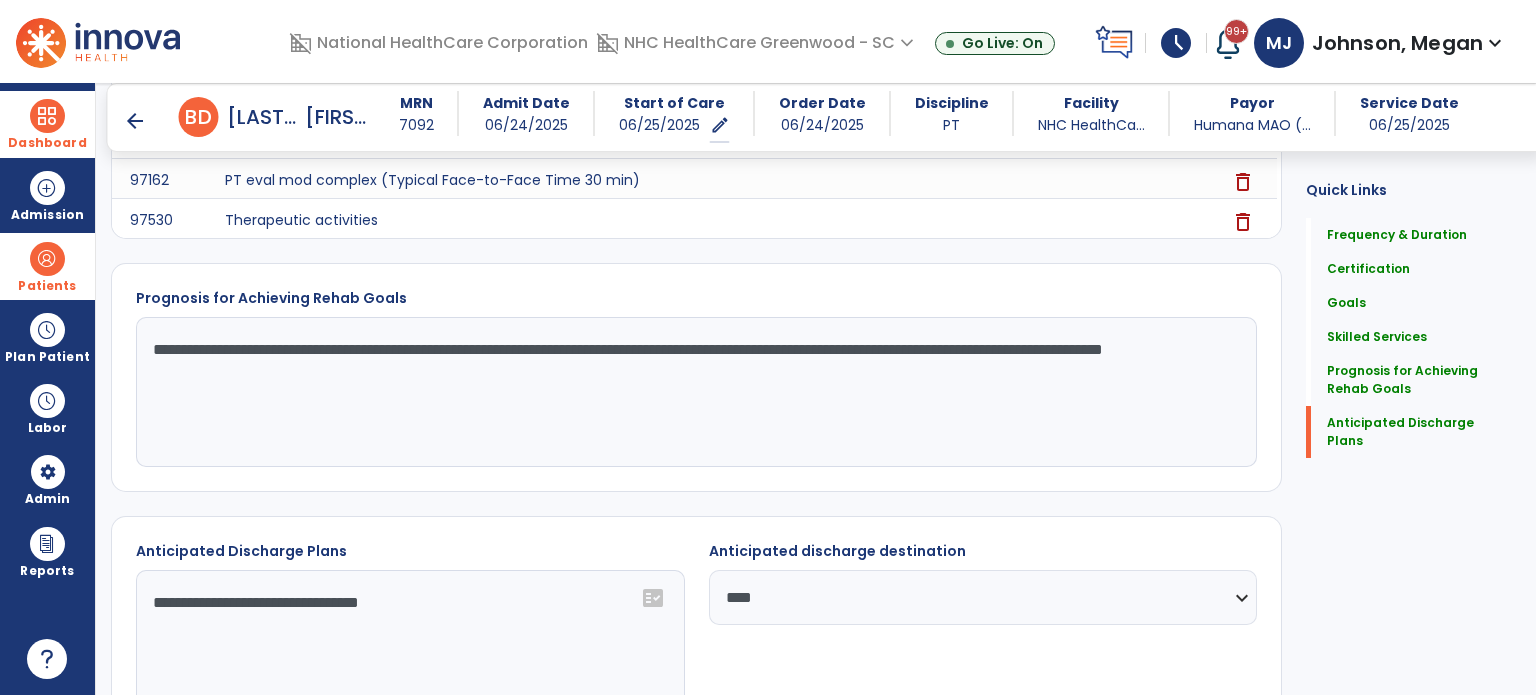 scroll, scrollTop: 1234, scrollLeft: 0, axis: vertical 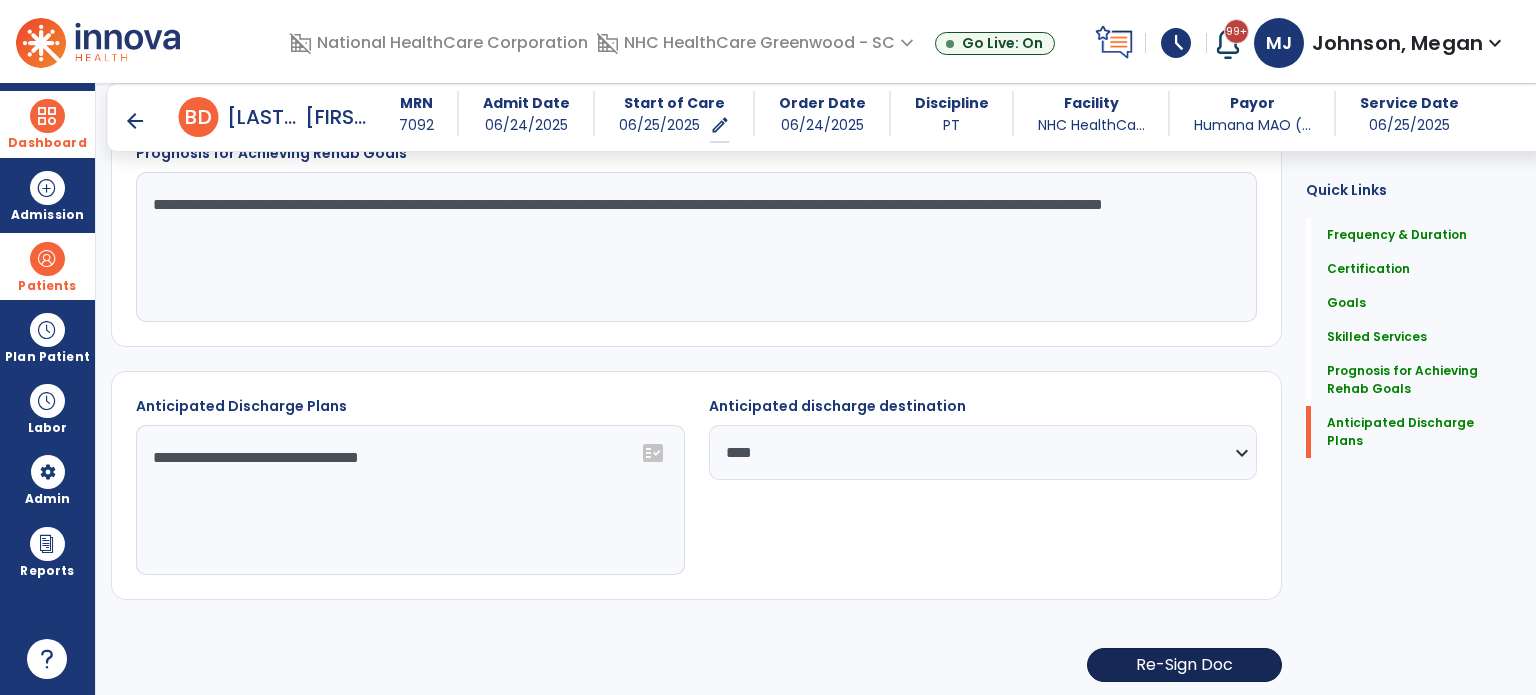 click on "Re-Sign Doc" 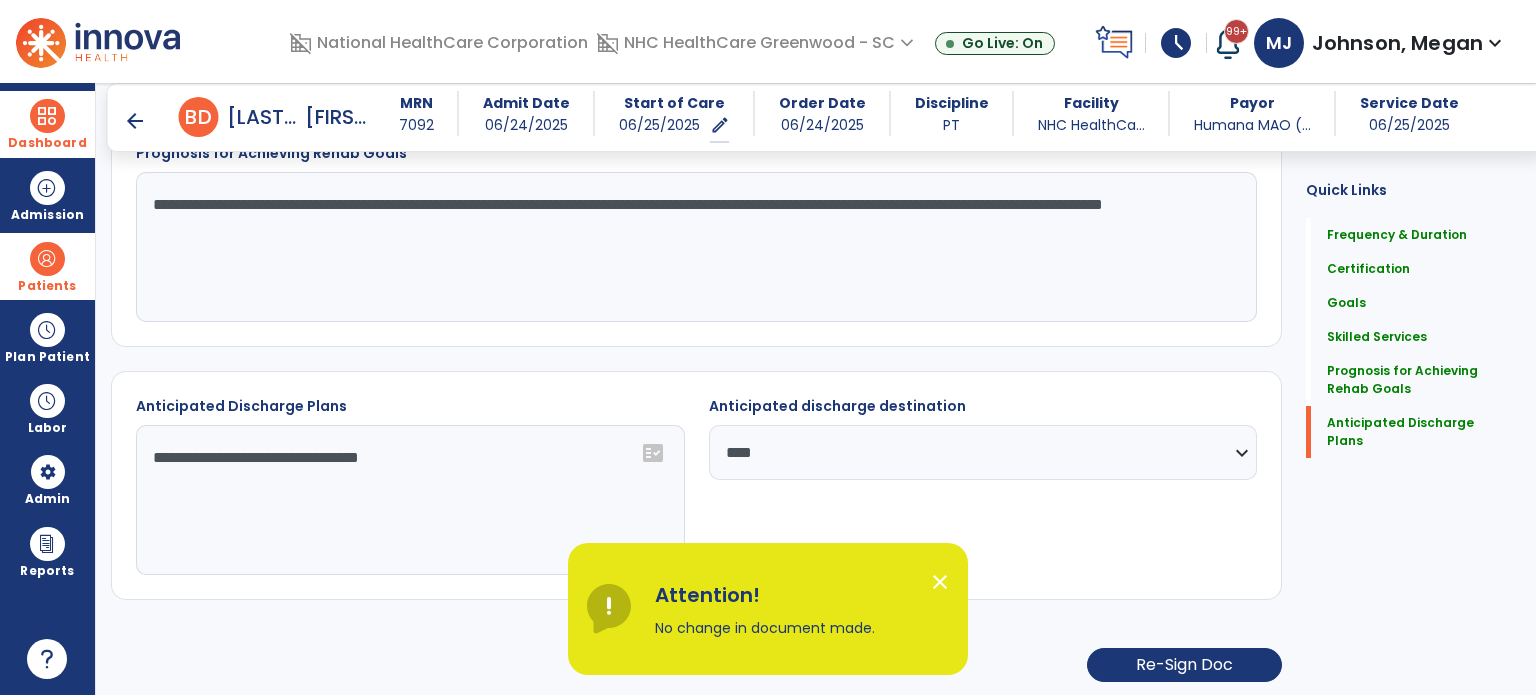 click on "close" at bounding box center [940, 582] 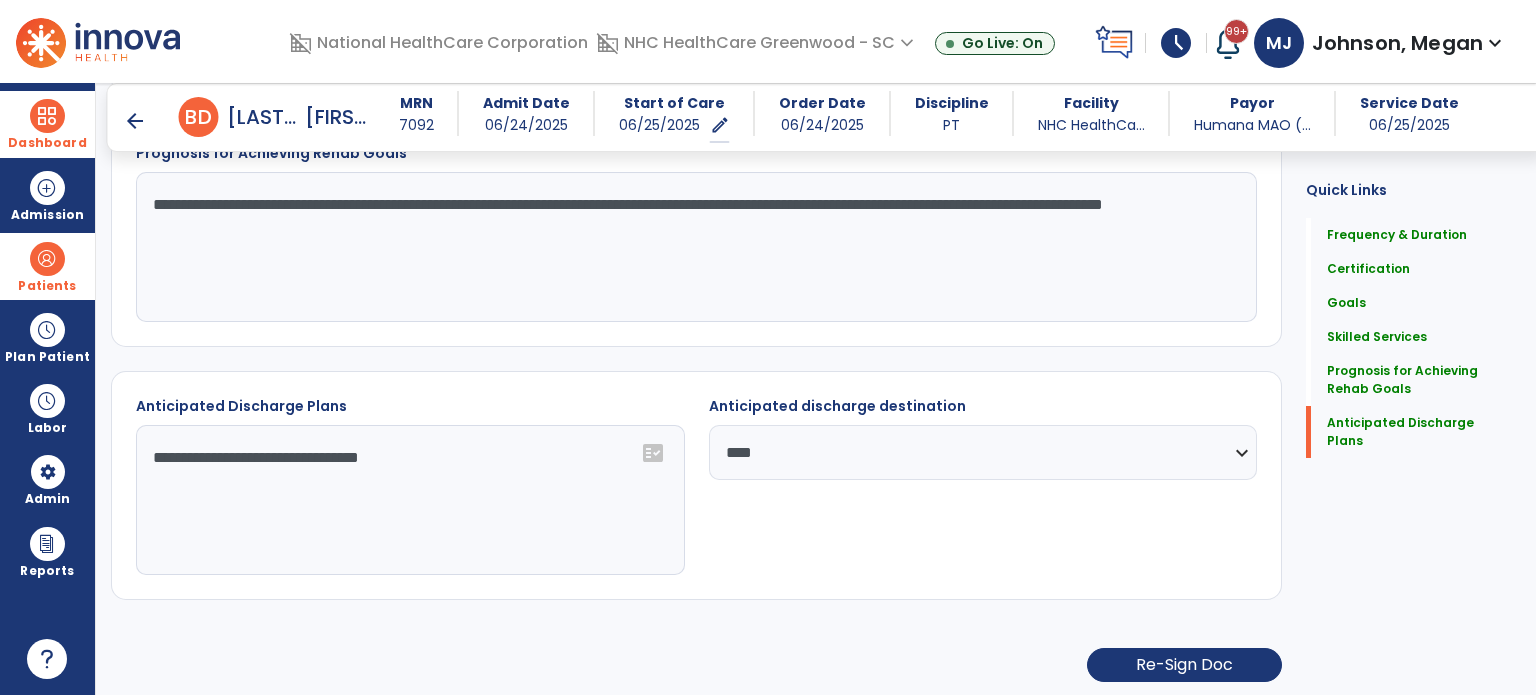 click on "arrow_back" at bounding box center (135, 121) 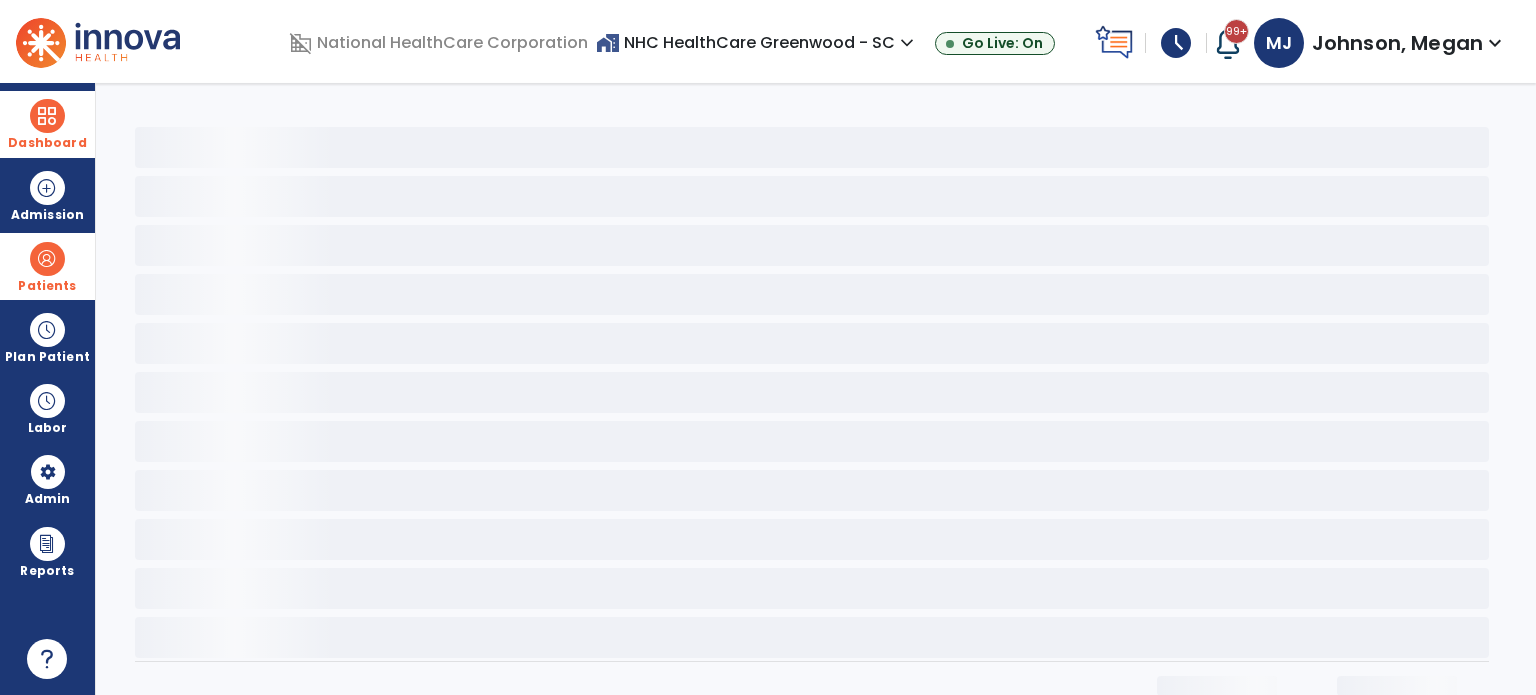 scroll, scrollTop: 0, scrollLeft: 0, axis: both 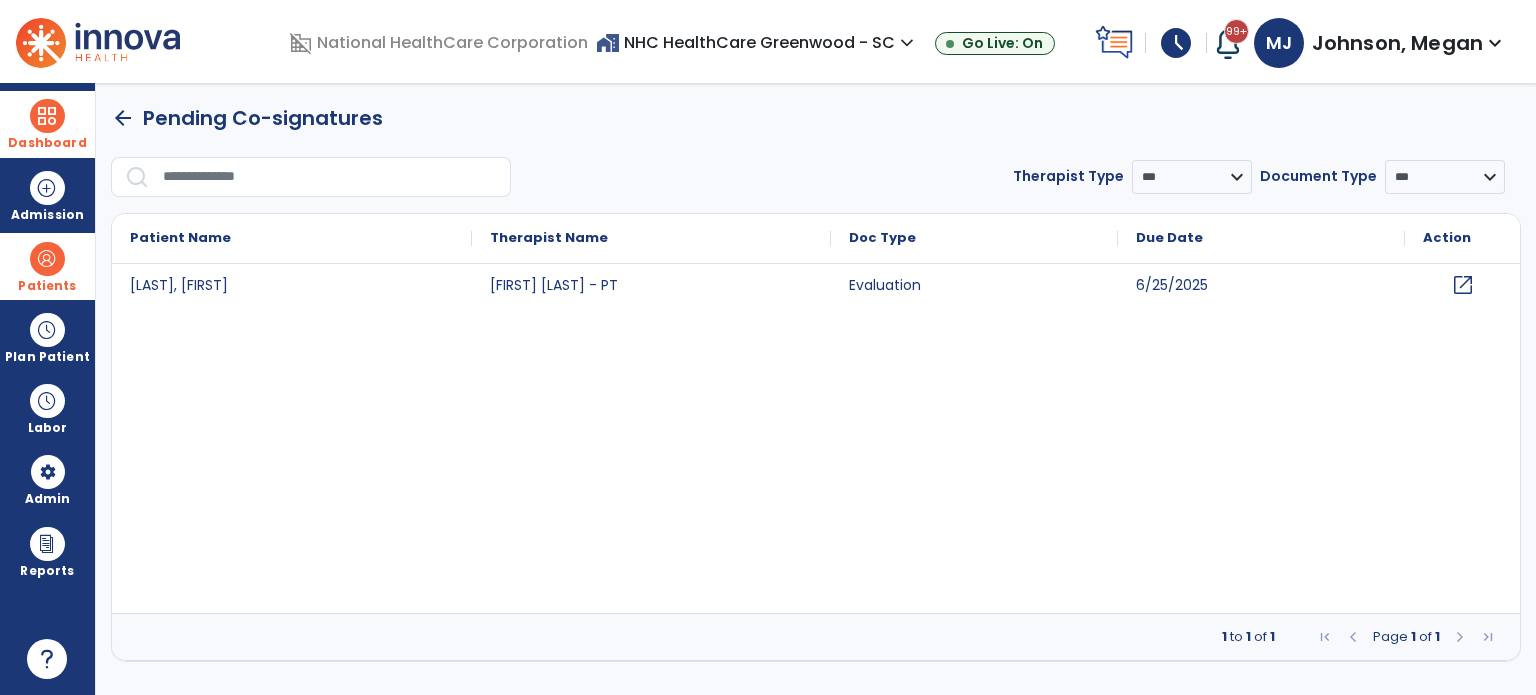 click on "arrow_back" 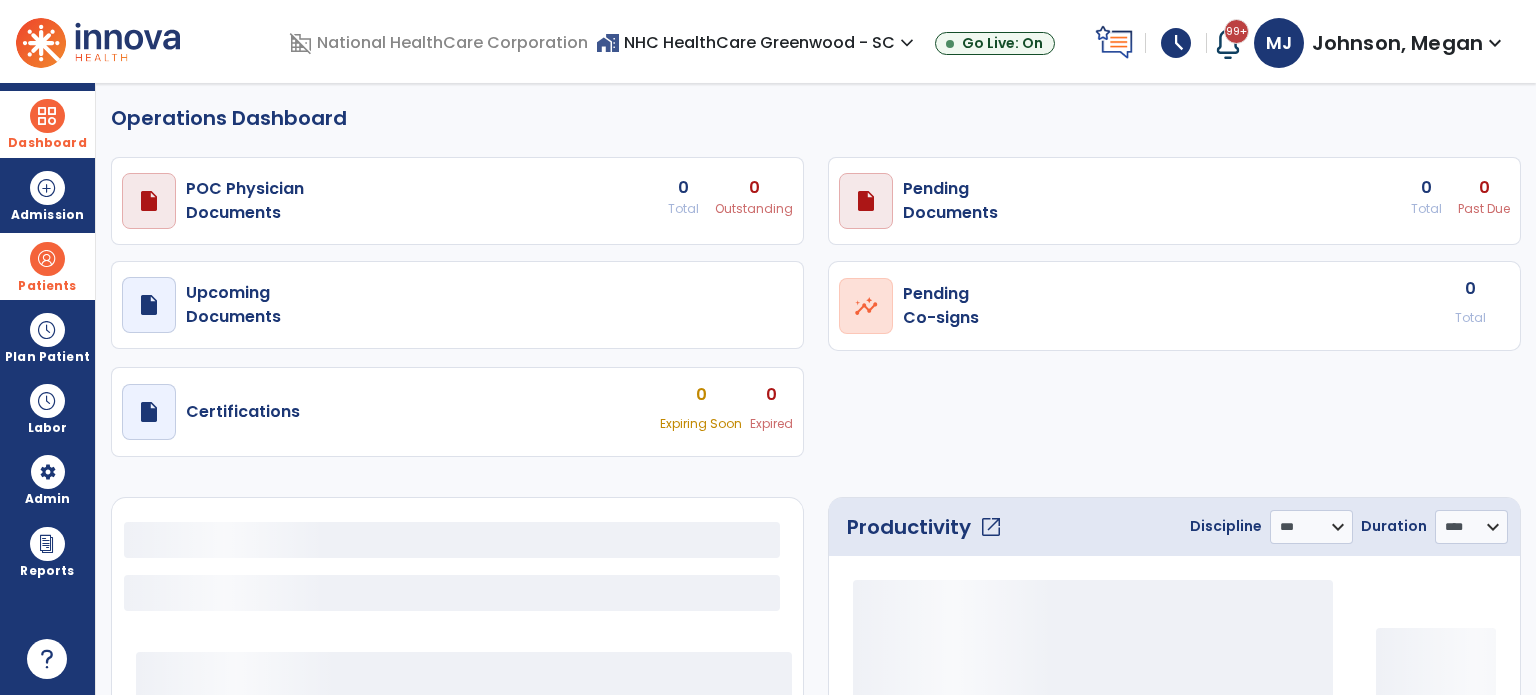 select on "***" 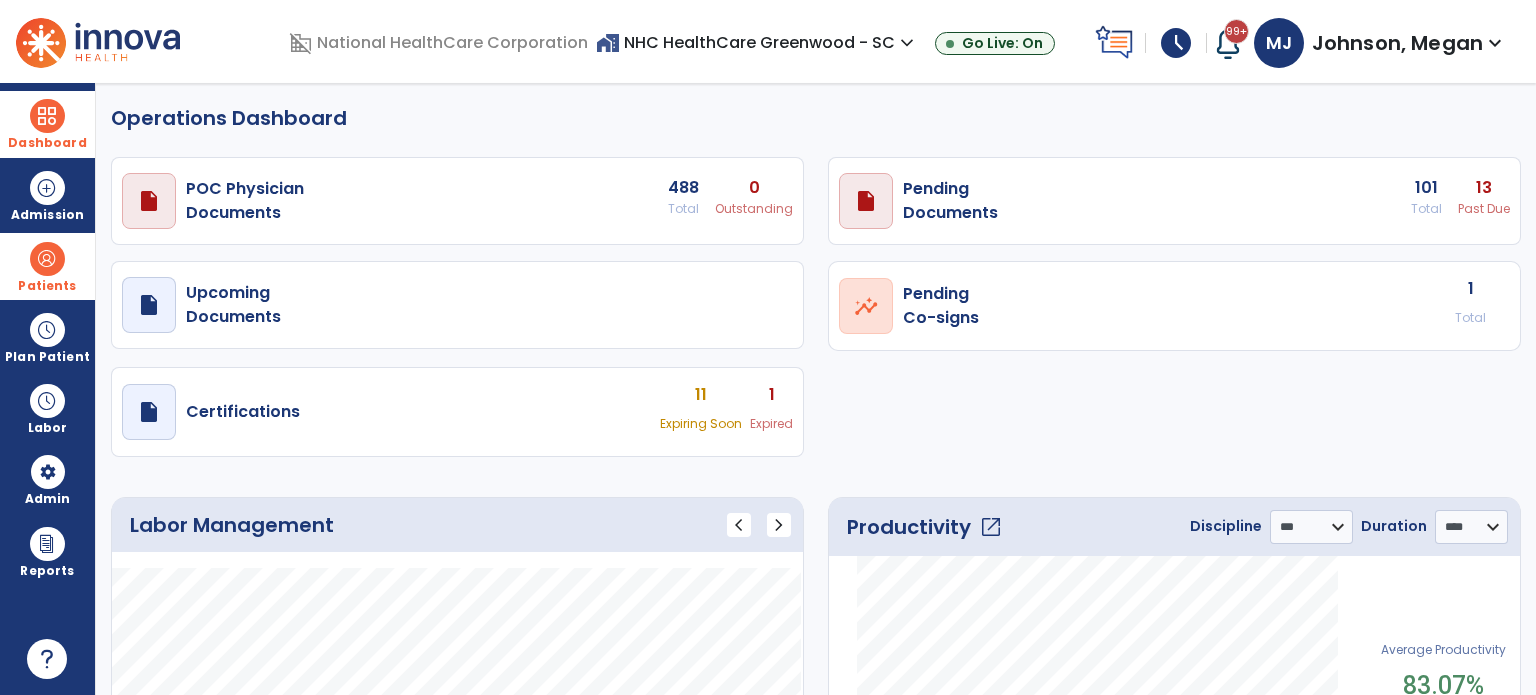 click on "13" at bounding box center [754, 188] 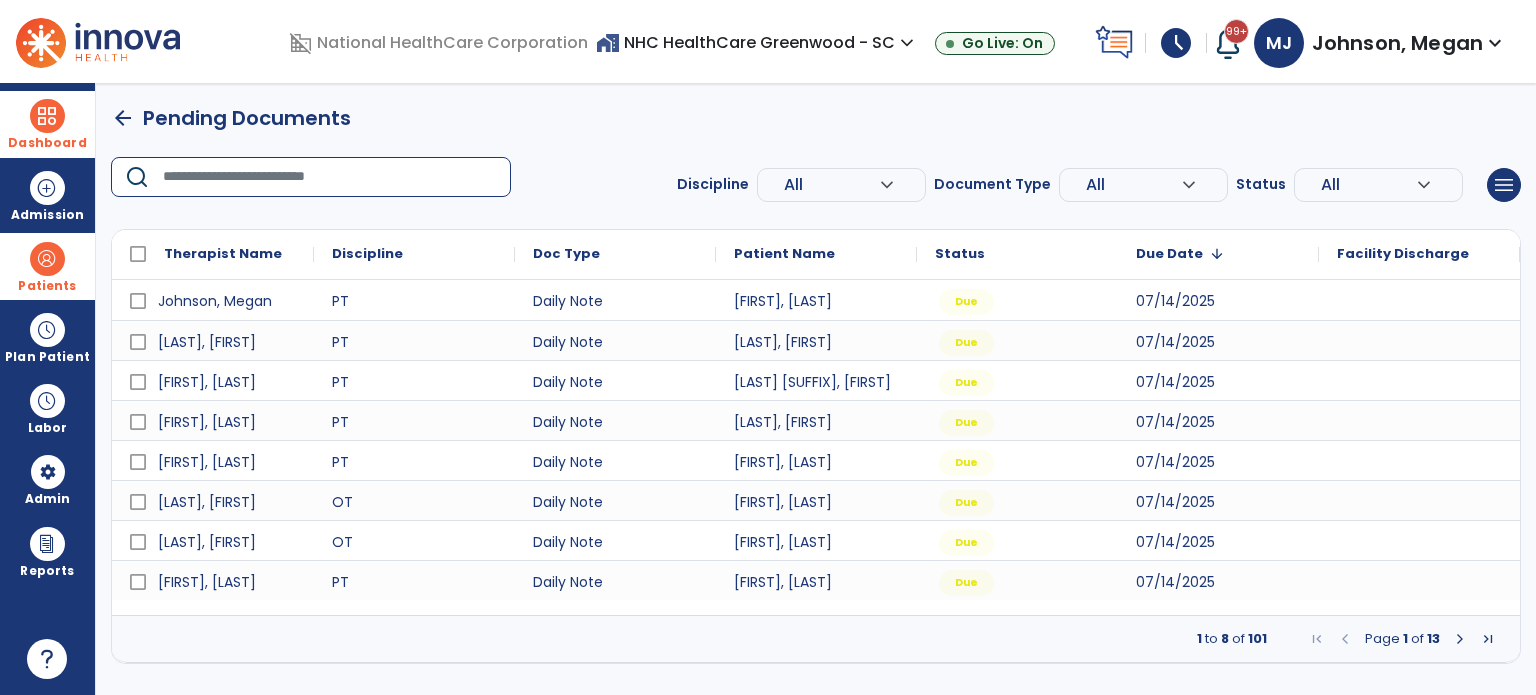 click at bounding box center (330, 177) 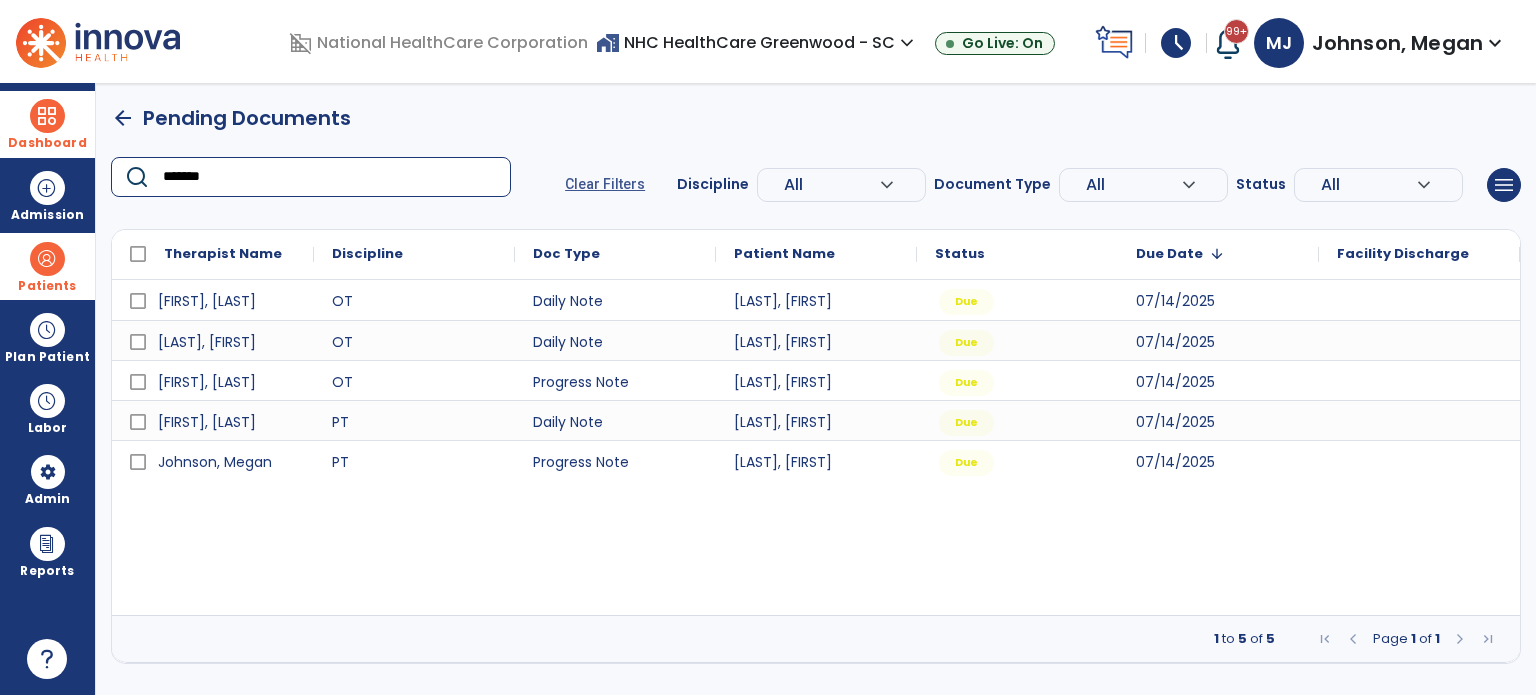 type on "*******" 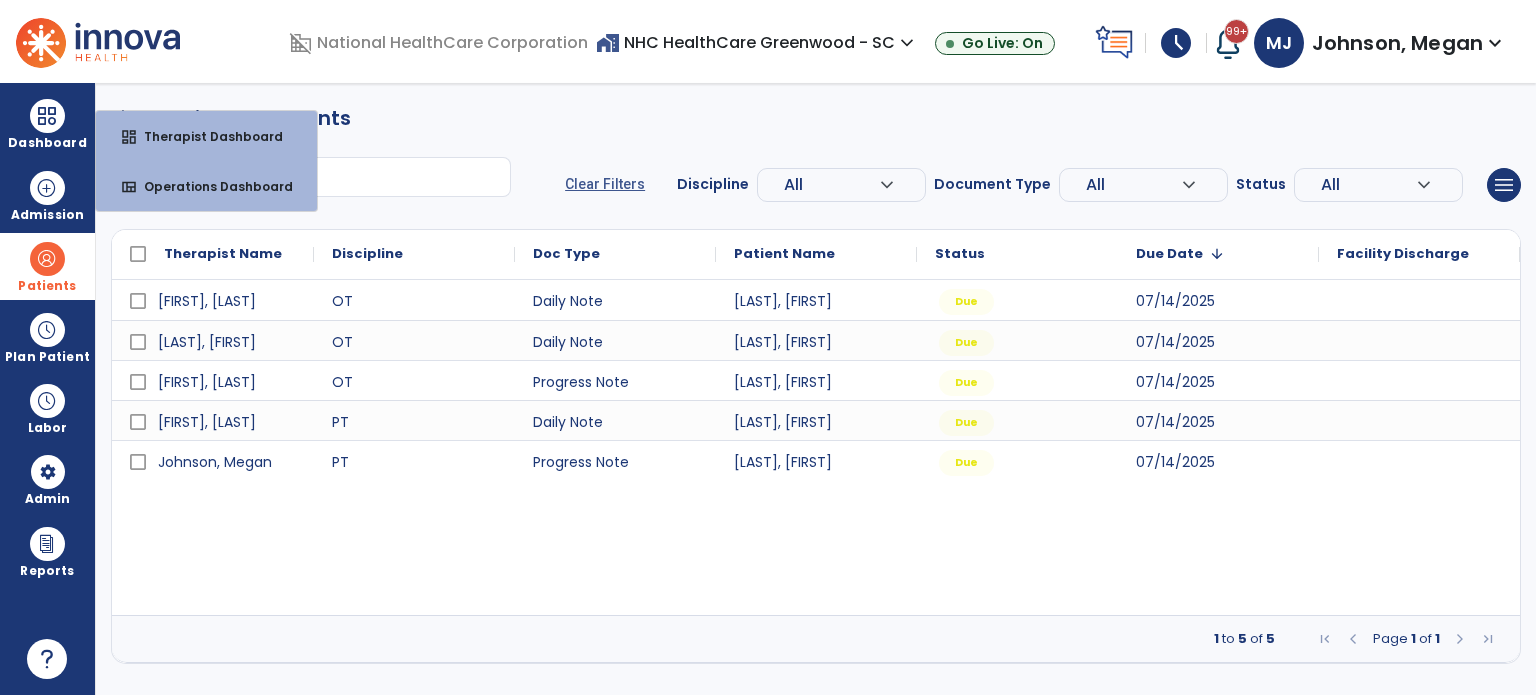 click on "arrow_back   Pending Documents  ******* Clear Filters Discipline All  expand_more  ALL PT OT ST Document Type All  expand_more  ALL Daily Note Progress Note Evaluation Discharge Note Recertification Status All  expand_more  ALL Due Past Due Incomplete  menu   Export List   Print List
Therapist Name
Discipline" at bounding box center [816, 383] 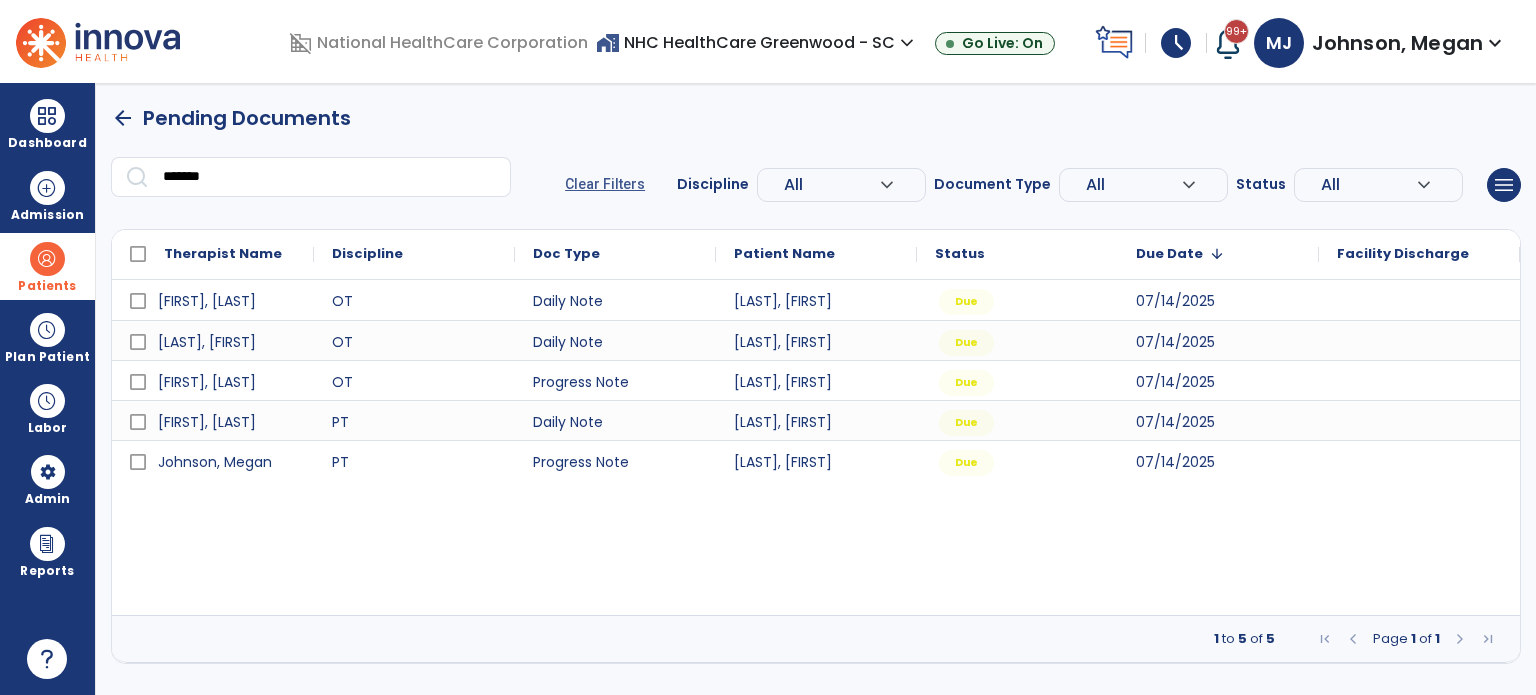 click at bounding box center (47, 259) 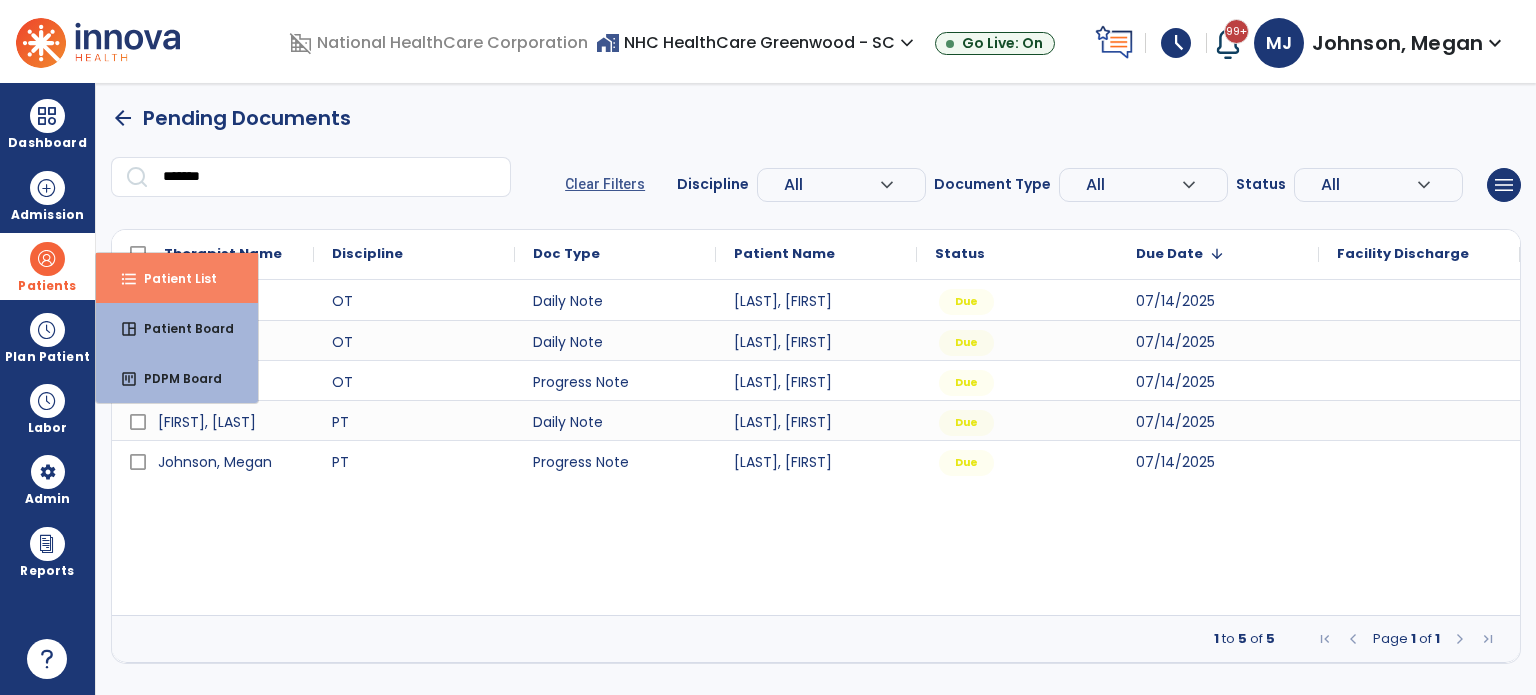click on "format_list_bulleted  Patient List" at bounding box center [177, 278] 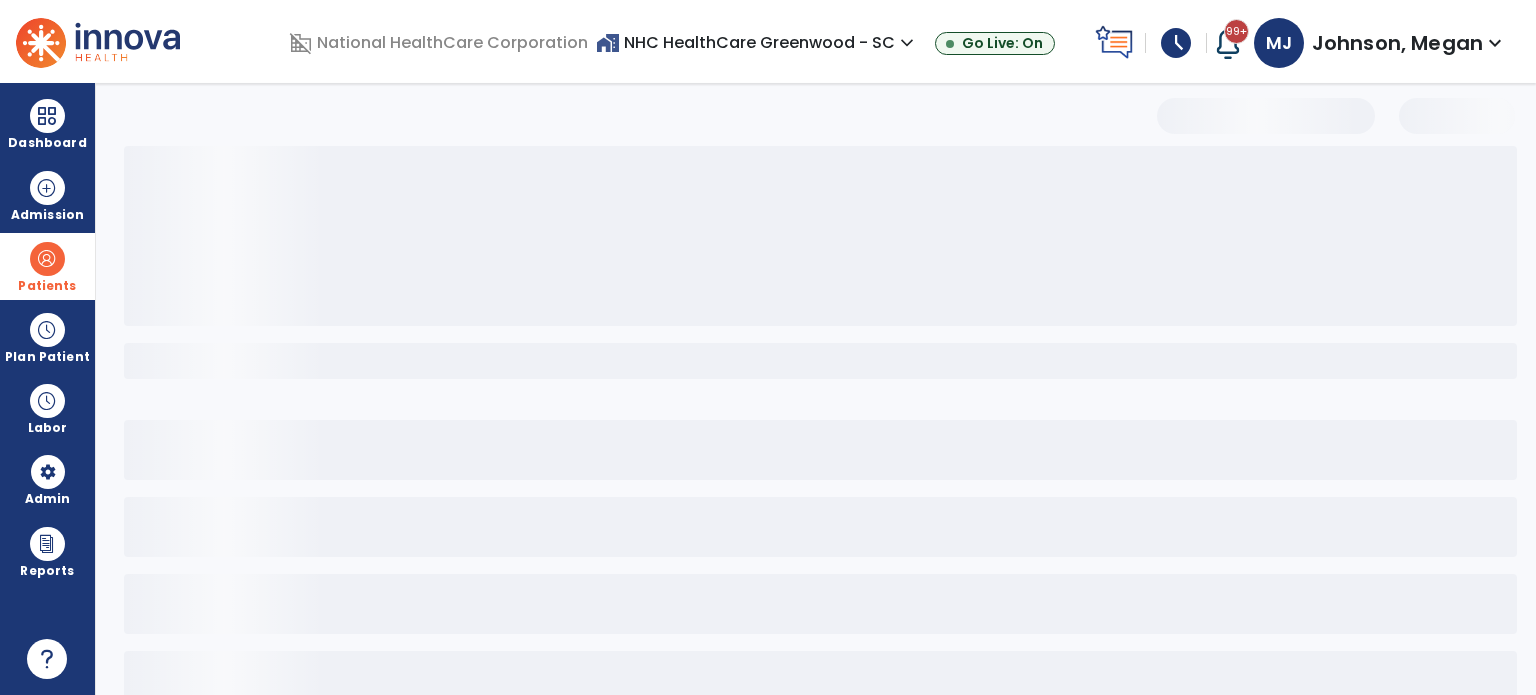 select on "***" 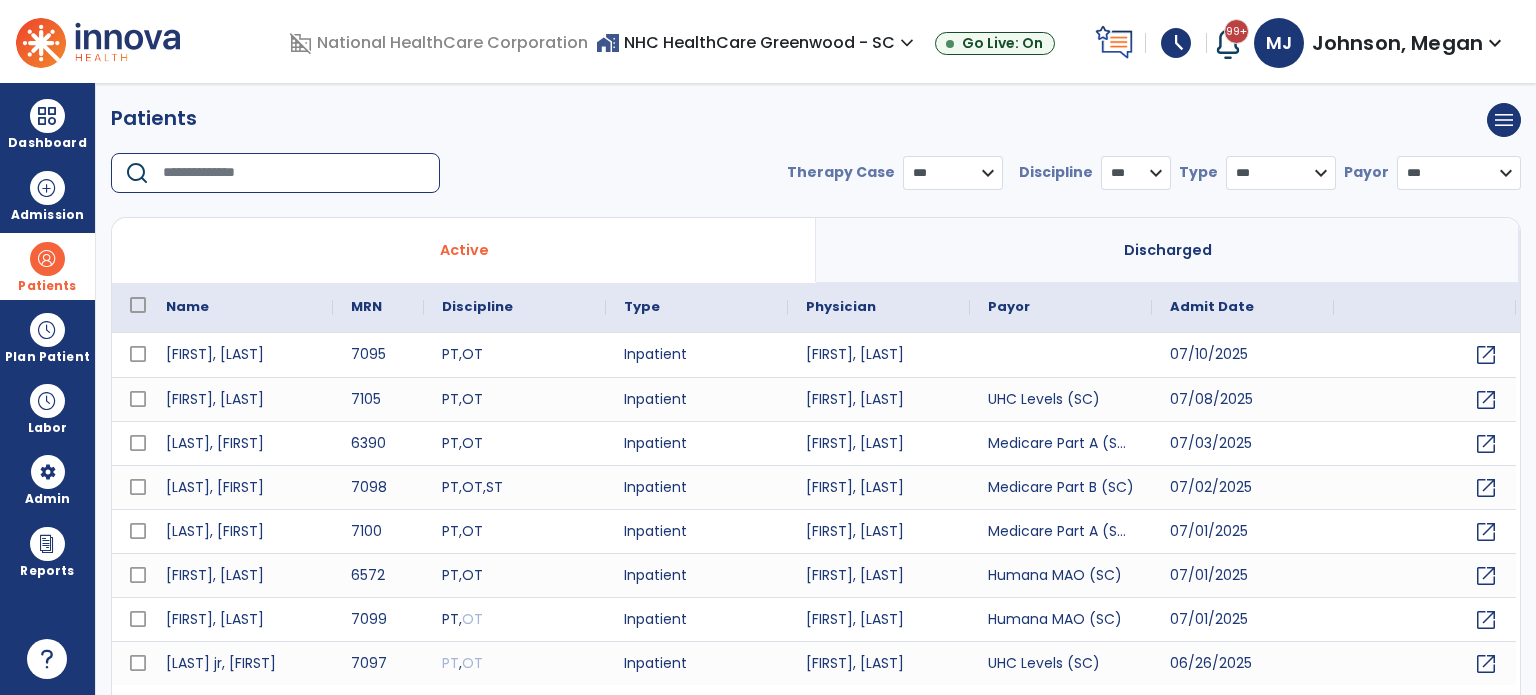 click at bounding box center (294, 173) 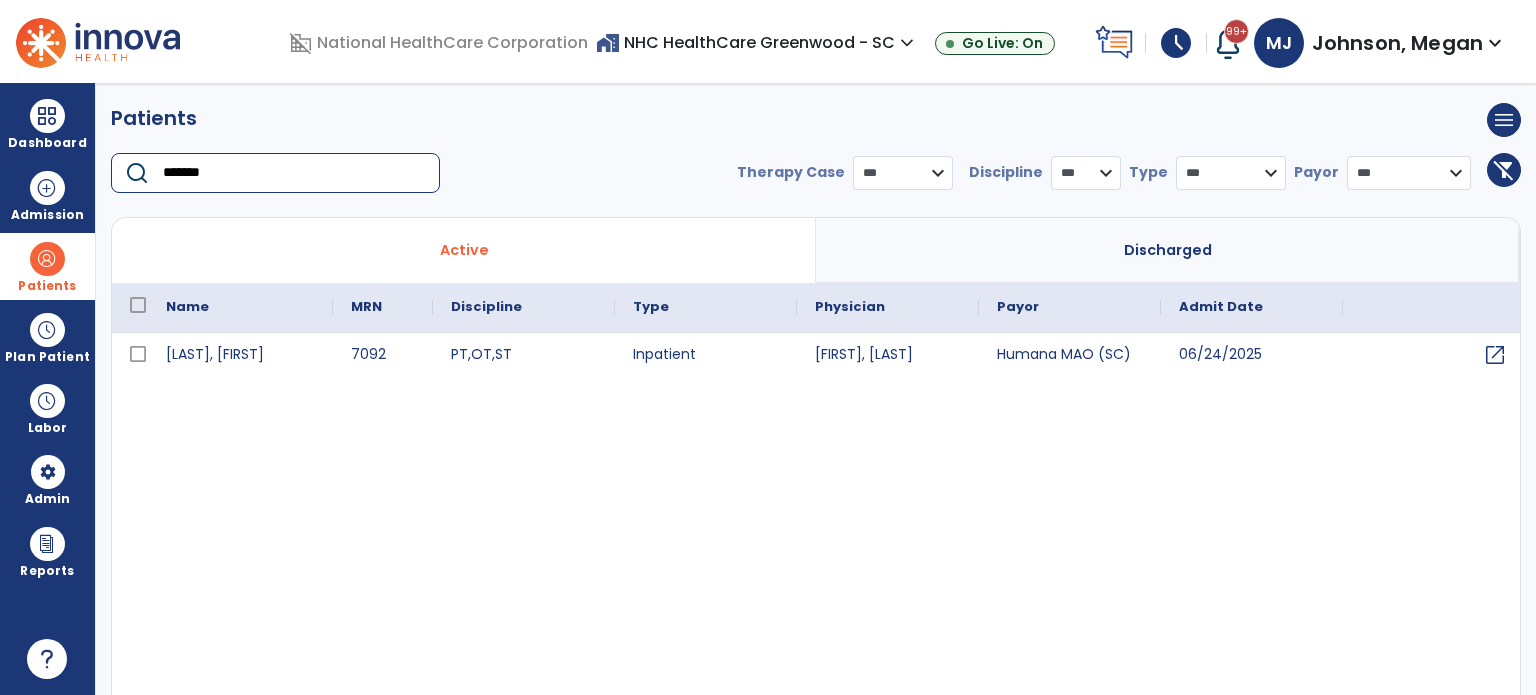 type on "*******" 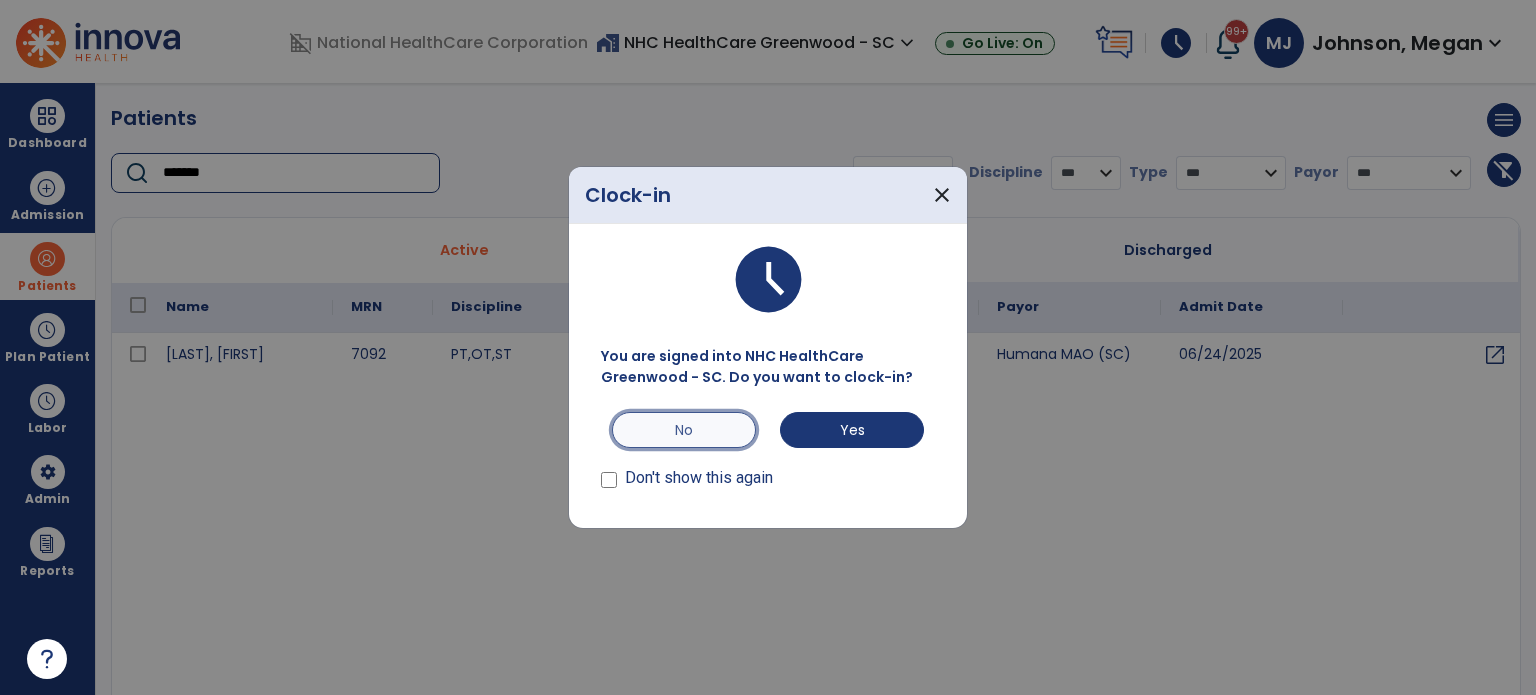 click on "No" at bounding box center [684, 430] 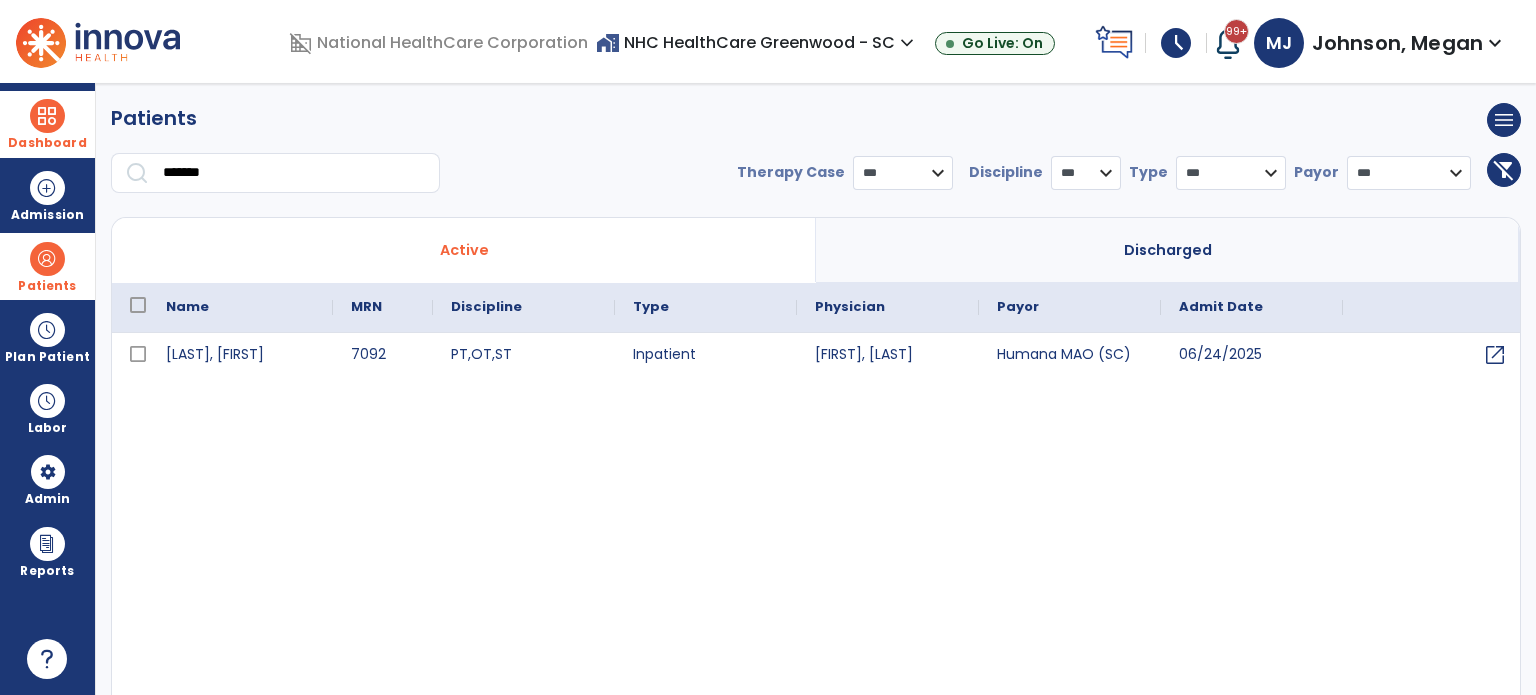 click at bounding box center [47, 116] 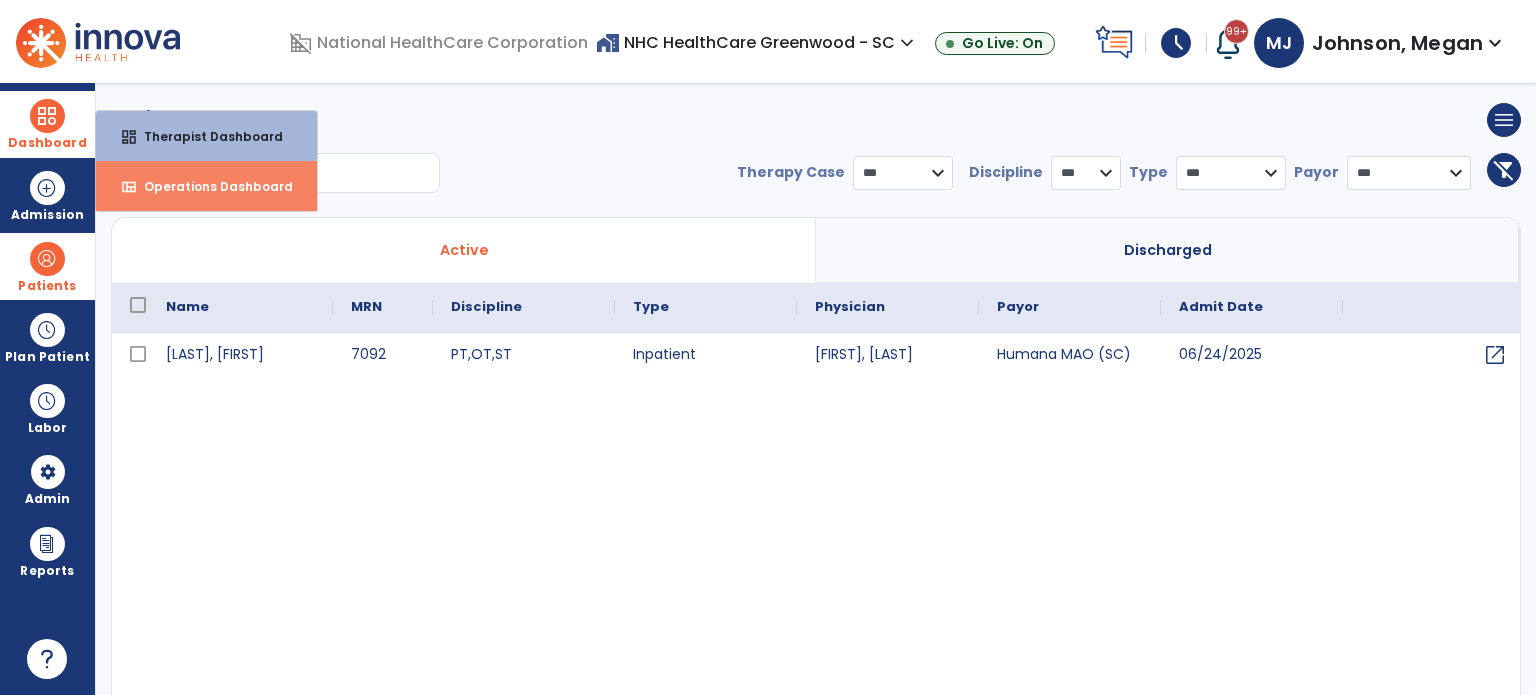 click on "view_quilt  Operations Dashboard" at bounding box center [206, 186] 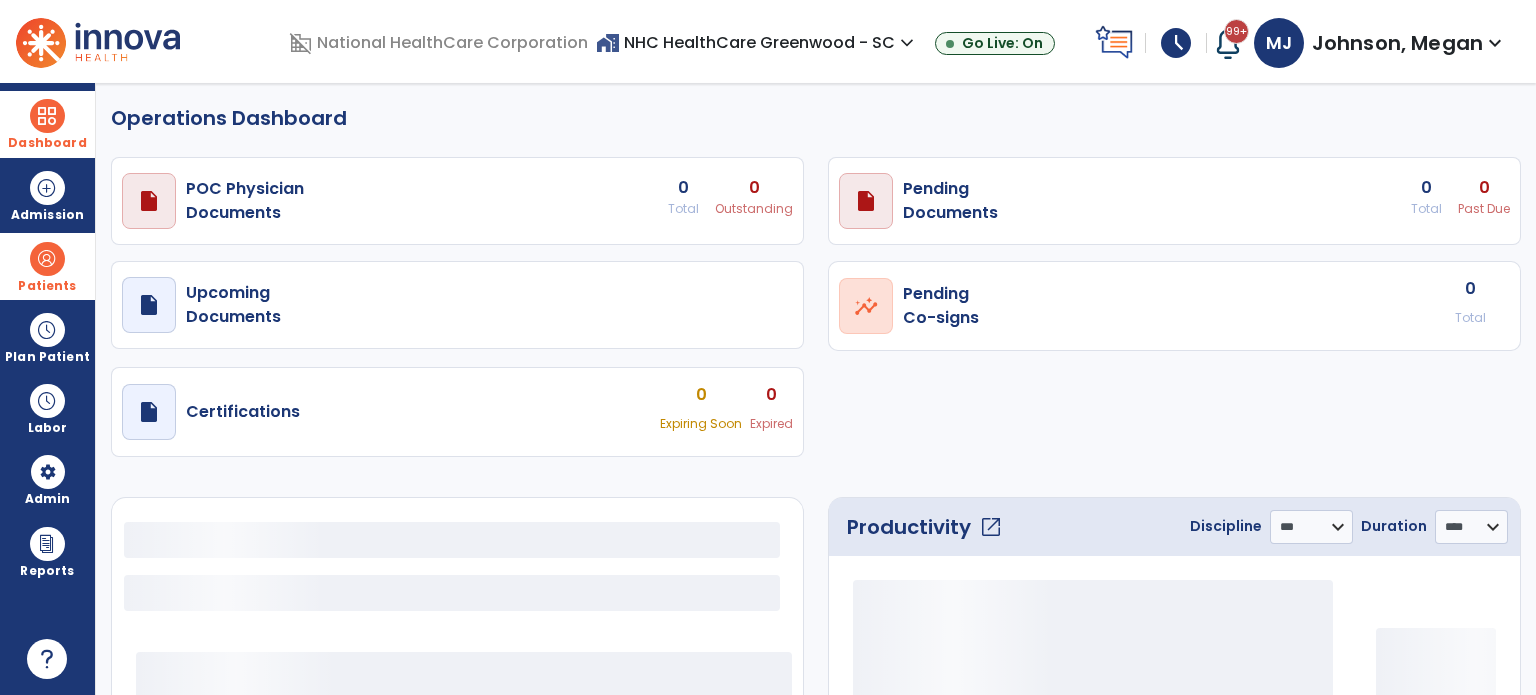 select on "***" 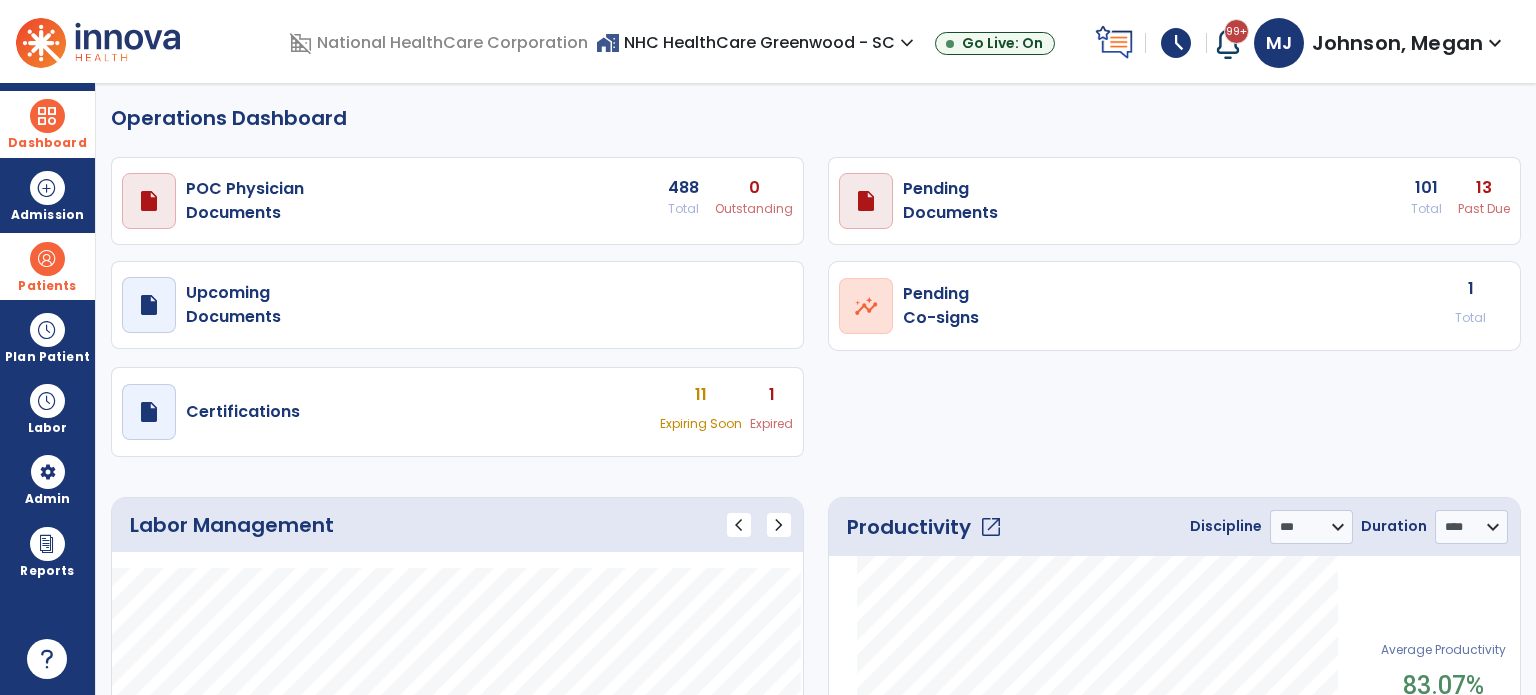 click on "schedule" at bounding box center [1176, 43] 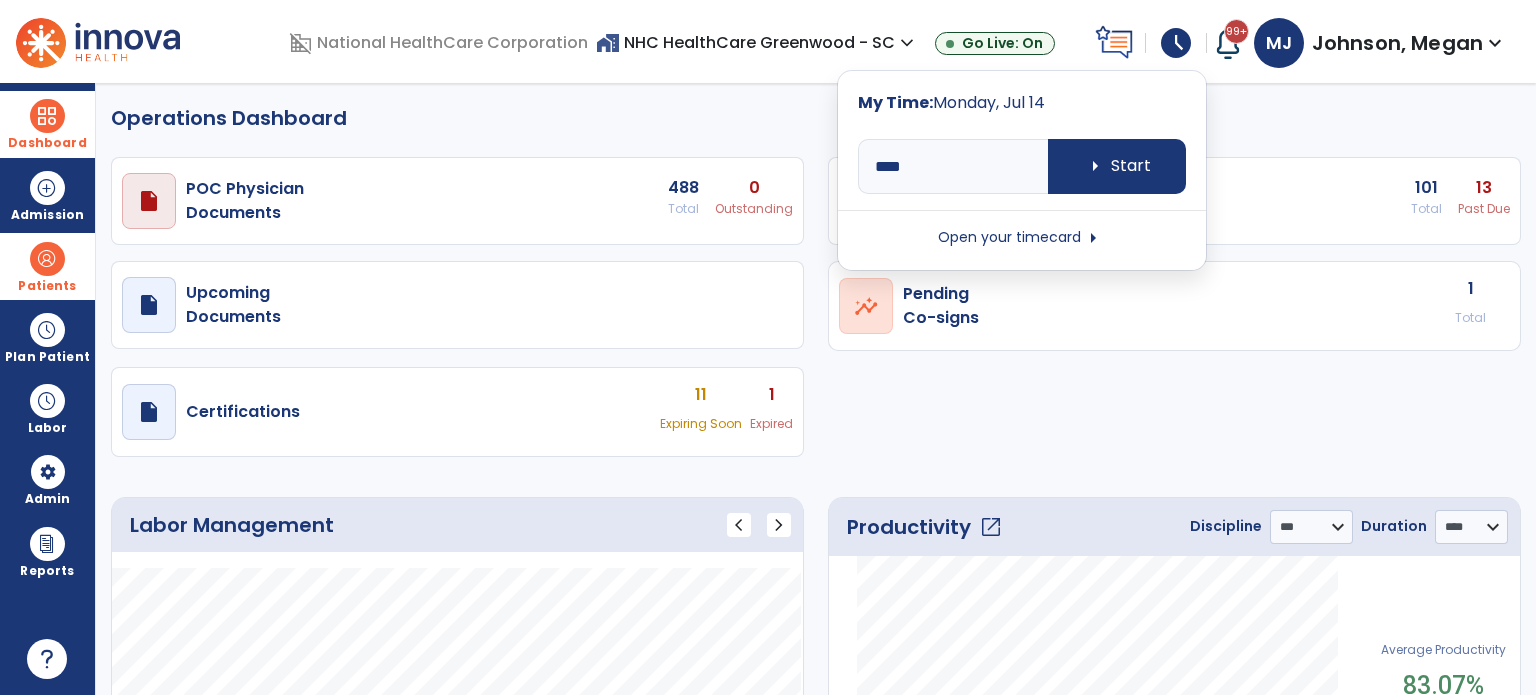 click on "Open your timecard  arrow_right" at bounding box center (1022, 238) 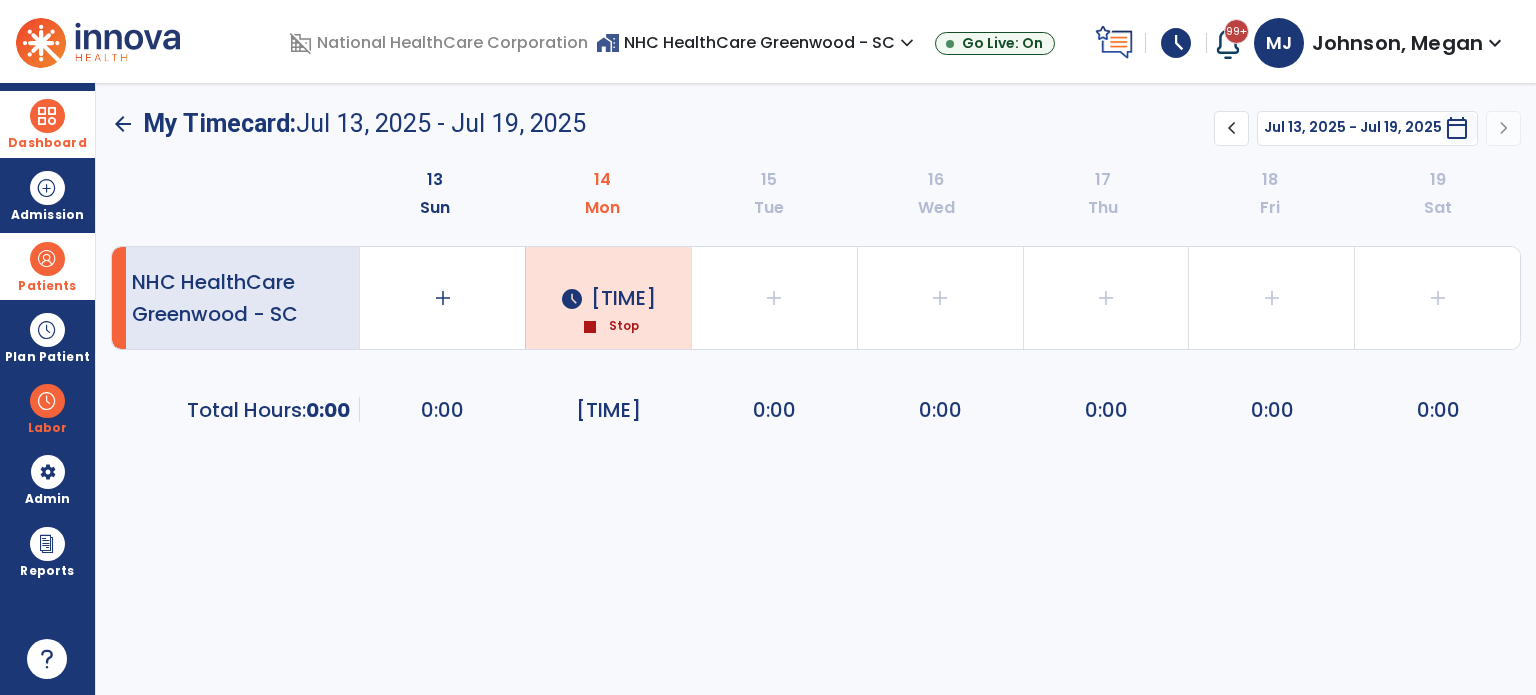click on "chevron_left" 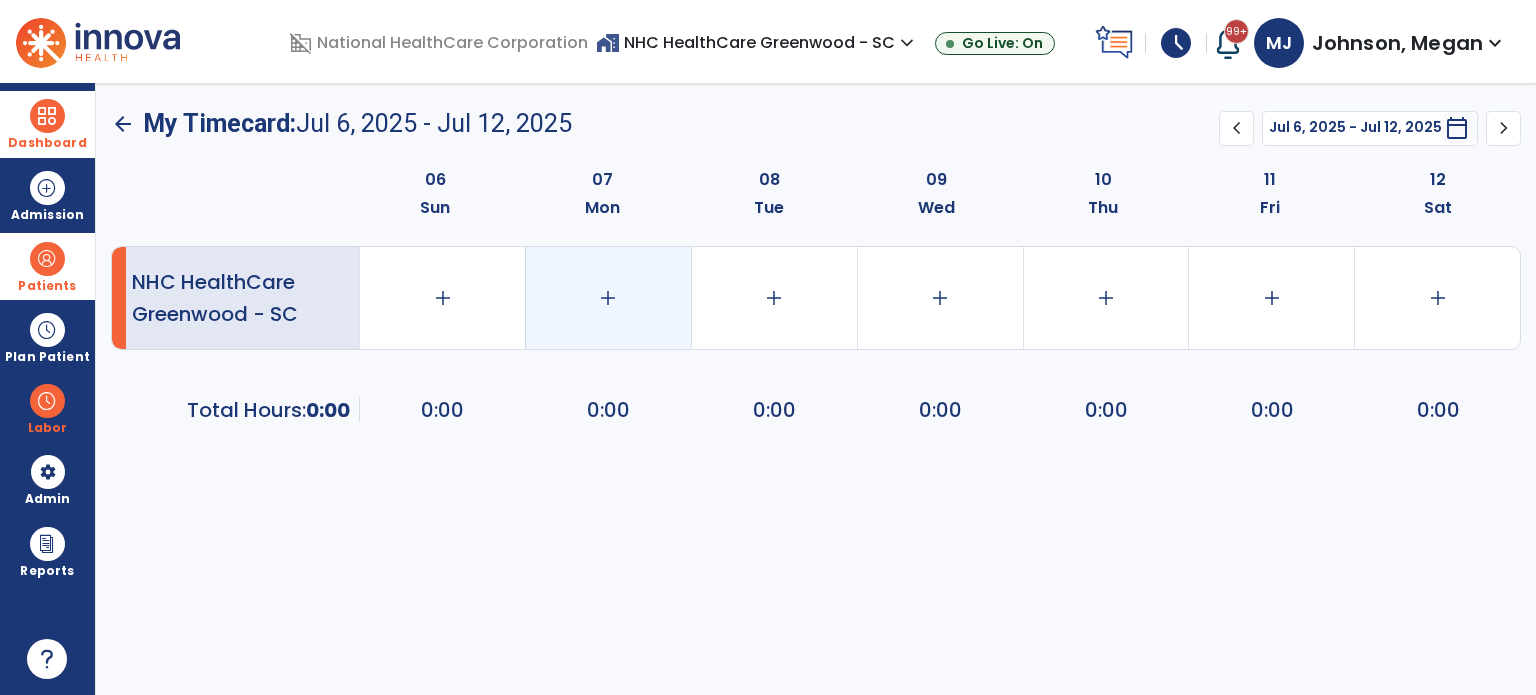 click on "add" 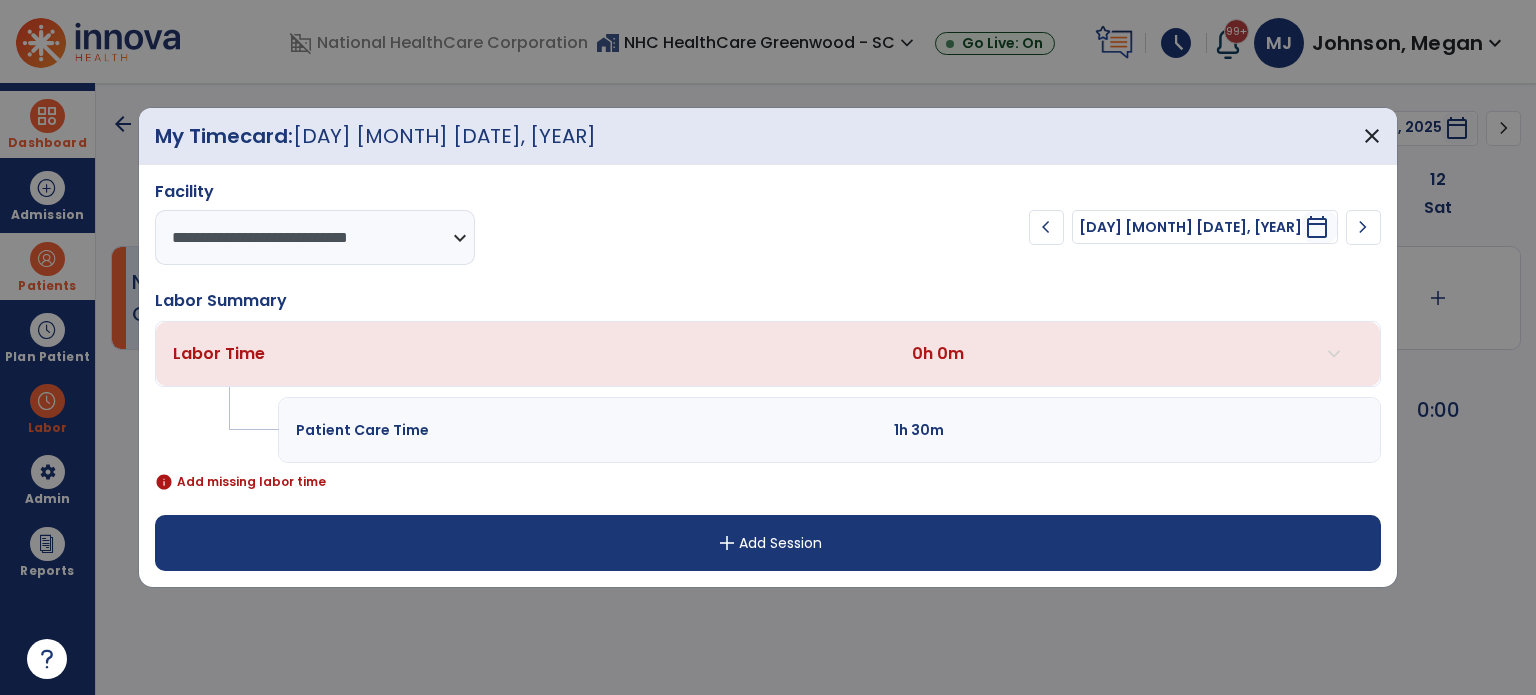 click on "add  Add Session" at bounding box center (768, 543) 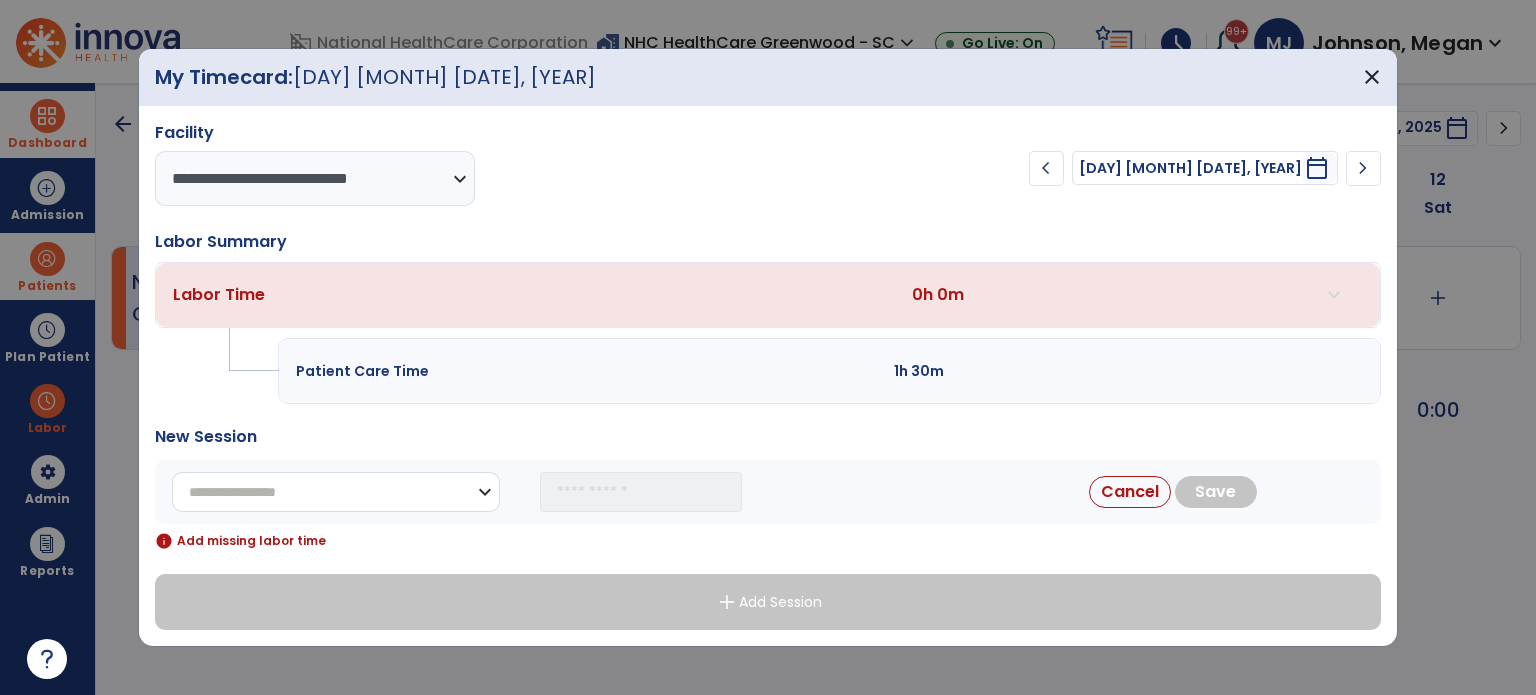 click on "**********" at bounding box center [336, 492] 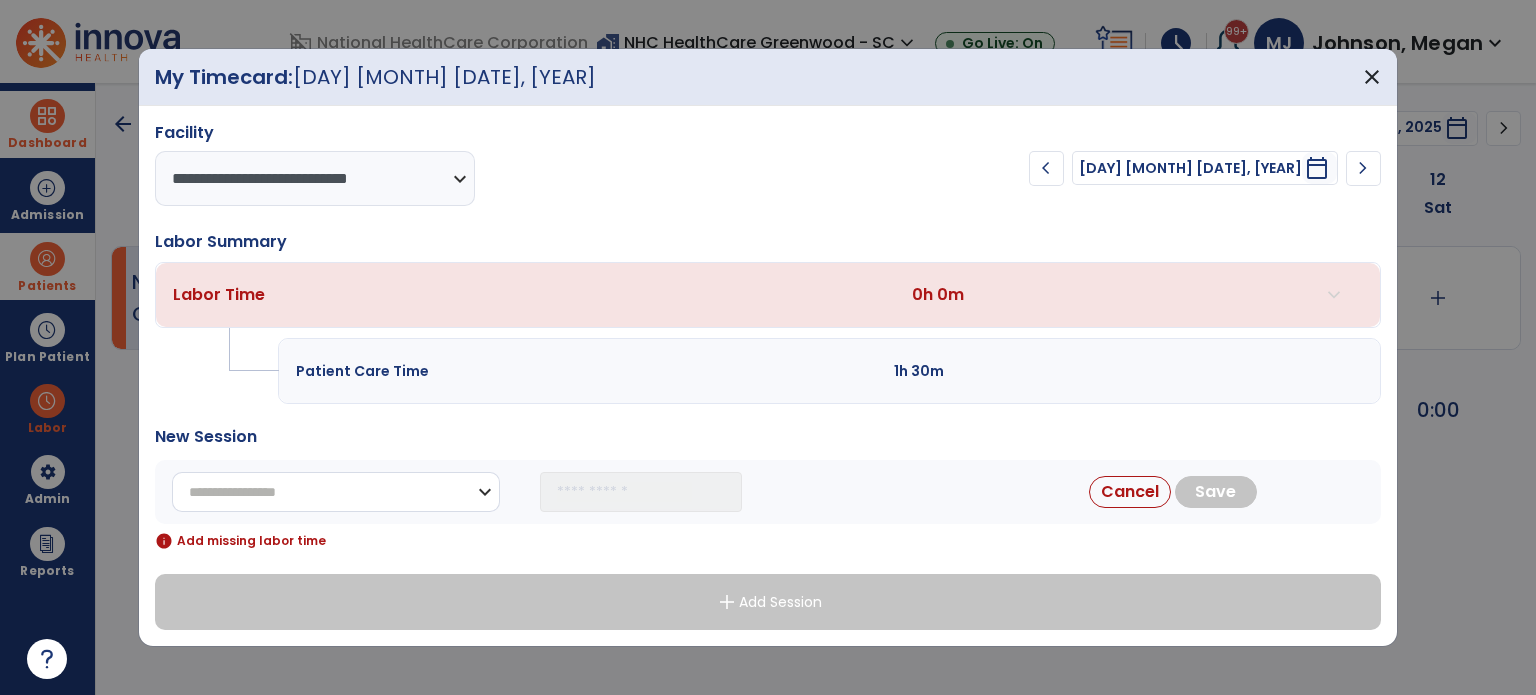 select on "**********" 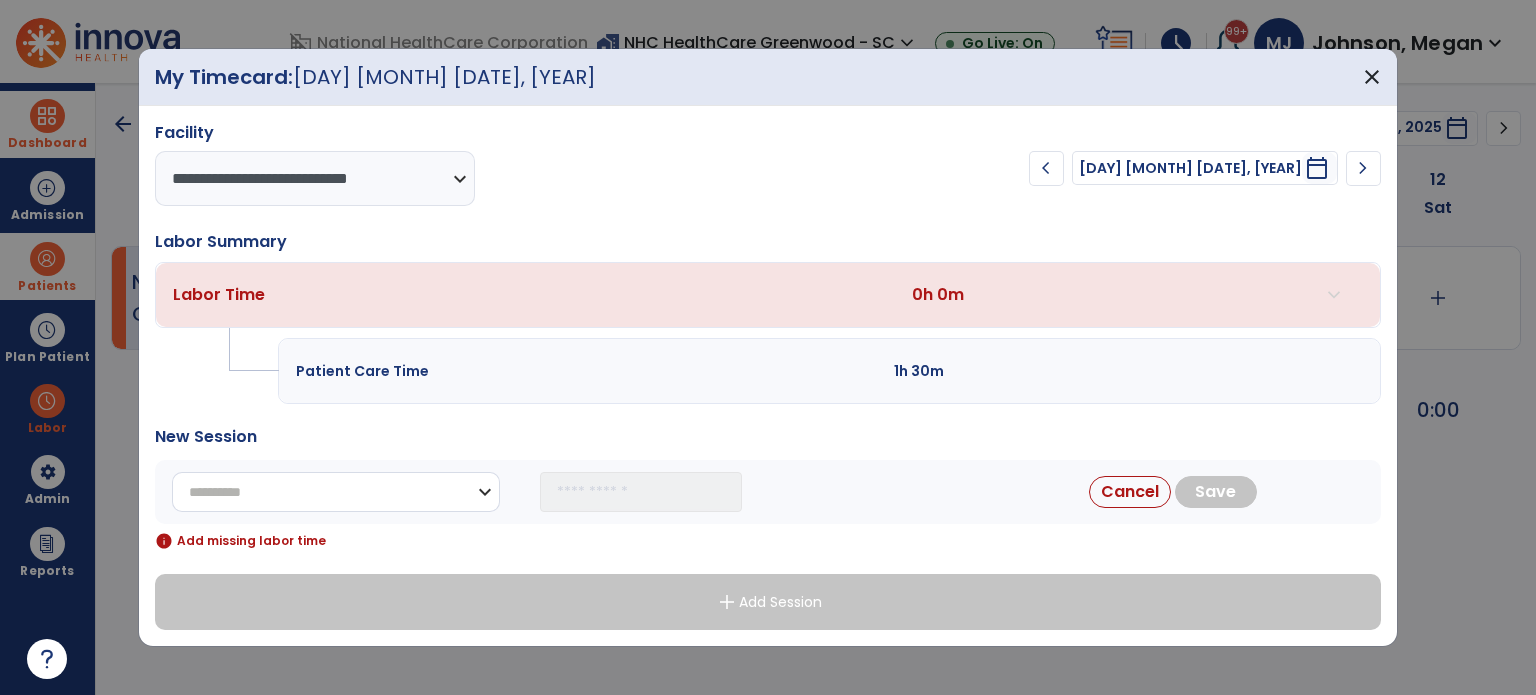 click on "**********" at bounding box center [336, 492] 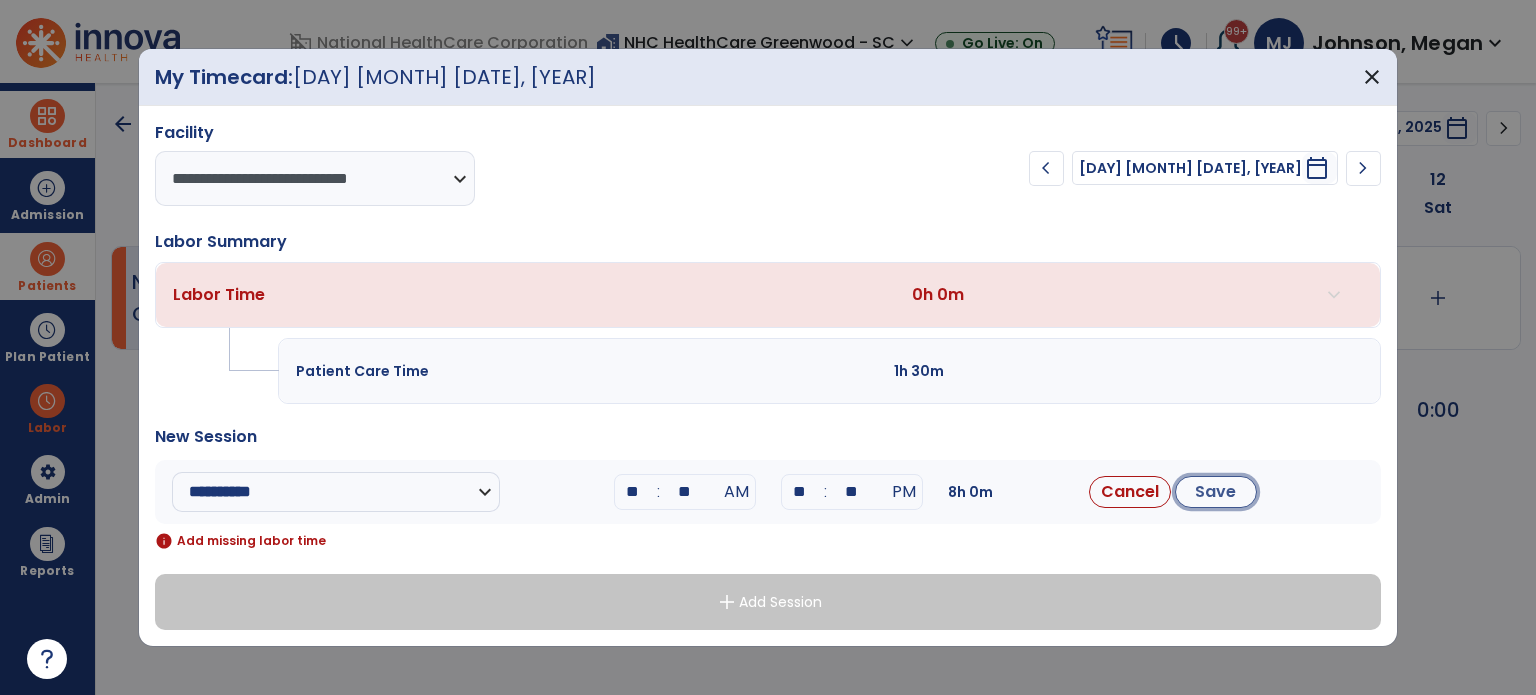 click on "Save" at bounding box center [1216, 492] 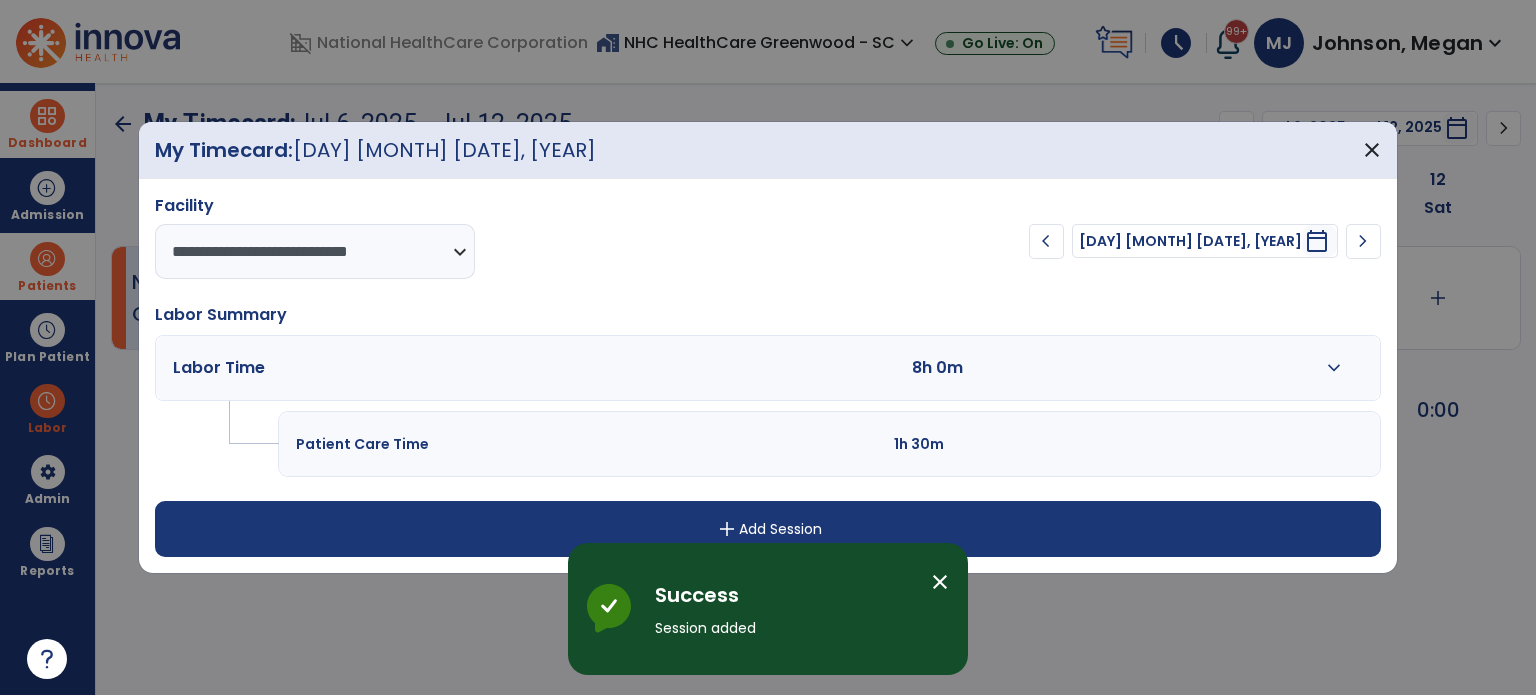 click on "chevron_right" at bounding box center [1363, 241] 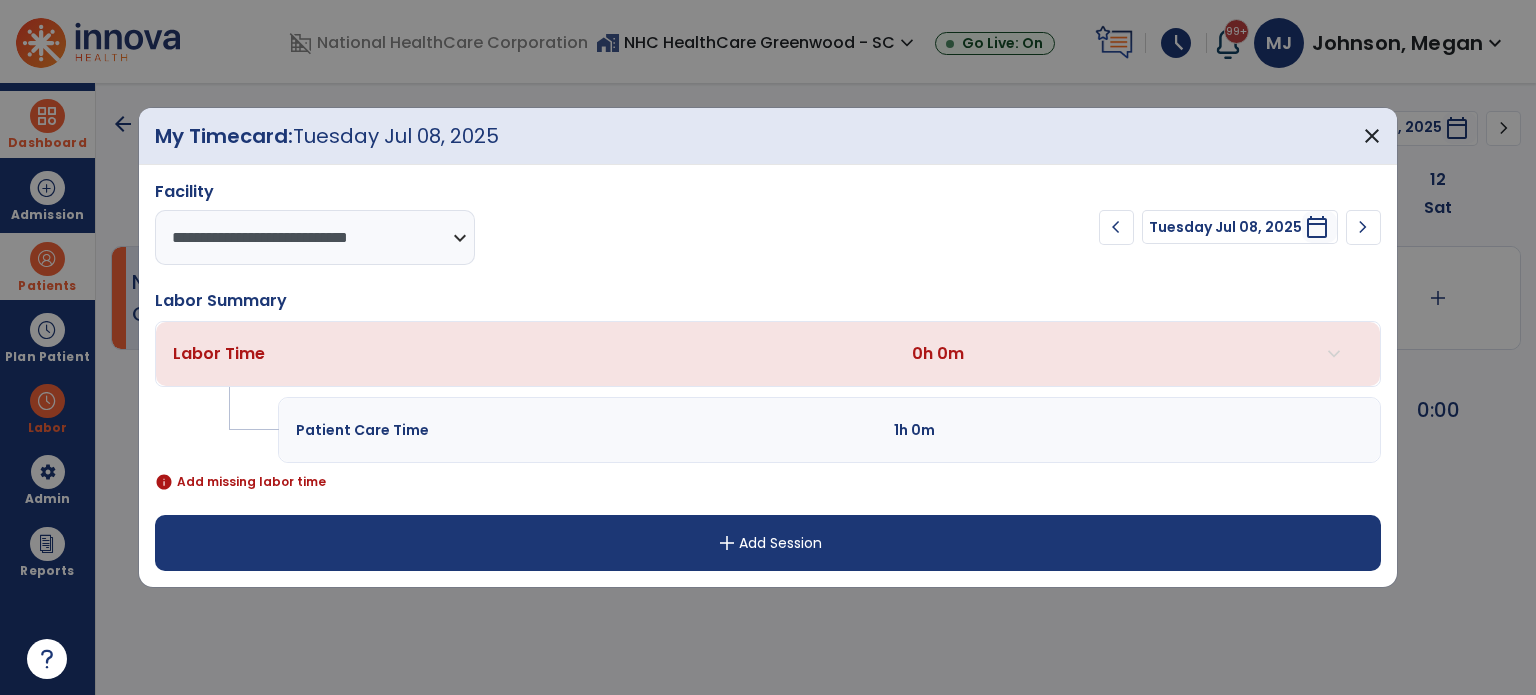 click on "add  Add Session" at bounding box center (768, 543) 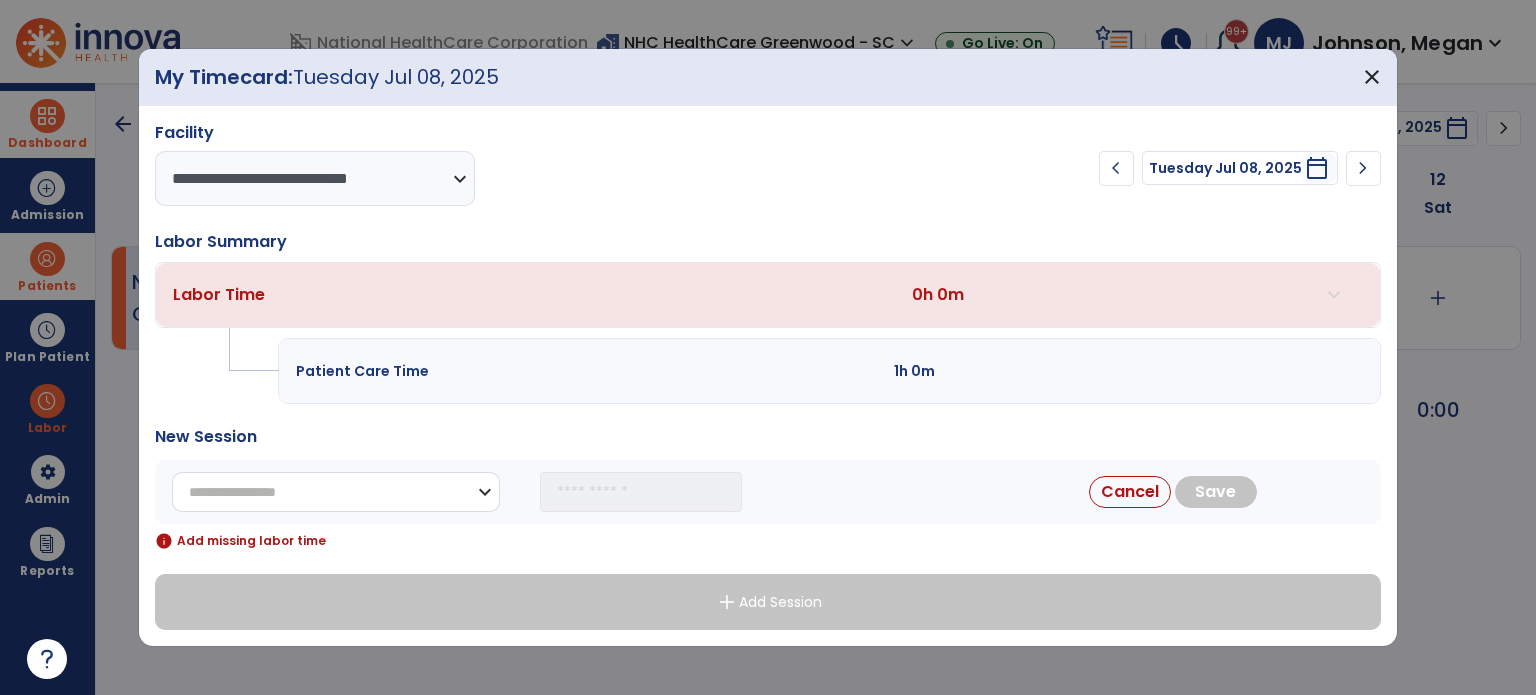 click on "**********" at bounding box center [336, 492] 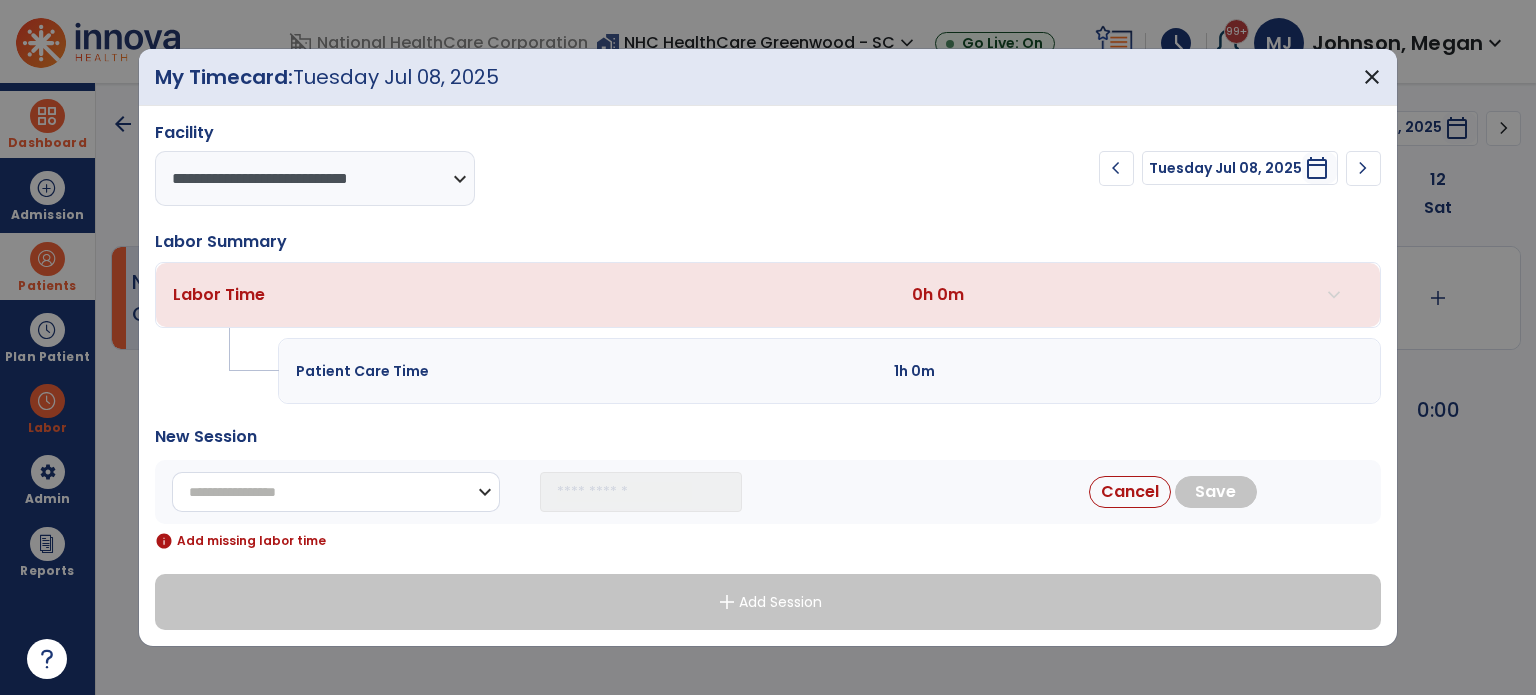 select on "**********" 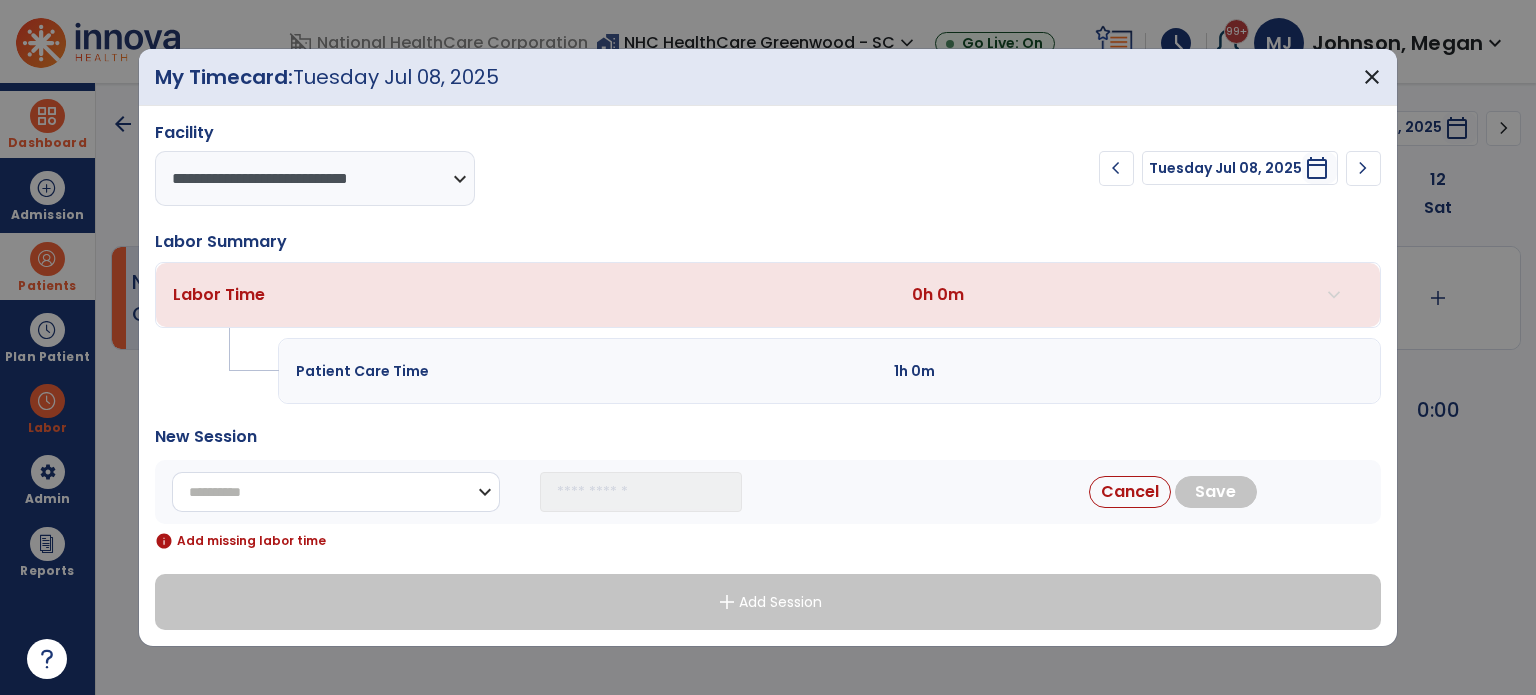 click on "**********" at bounding box center [336, 492] 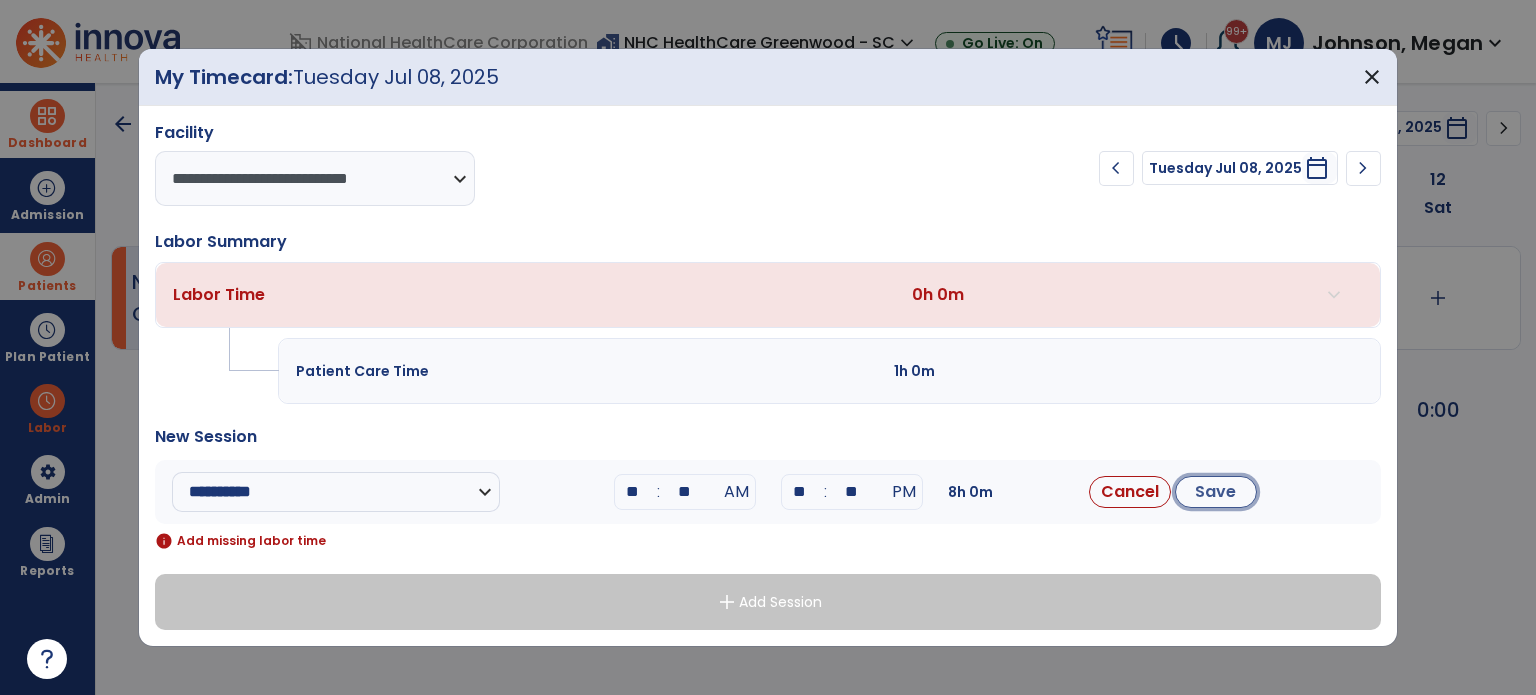 click on "Save" at bounding box center [1216, 492] 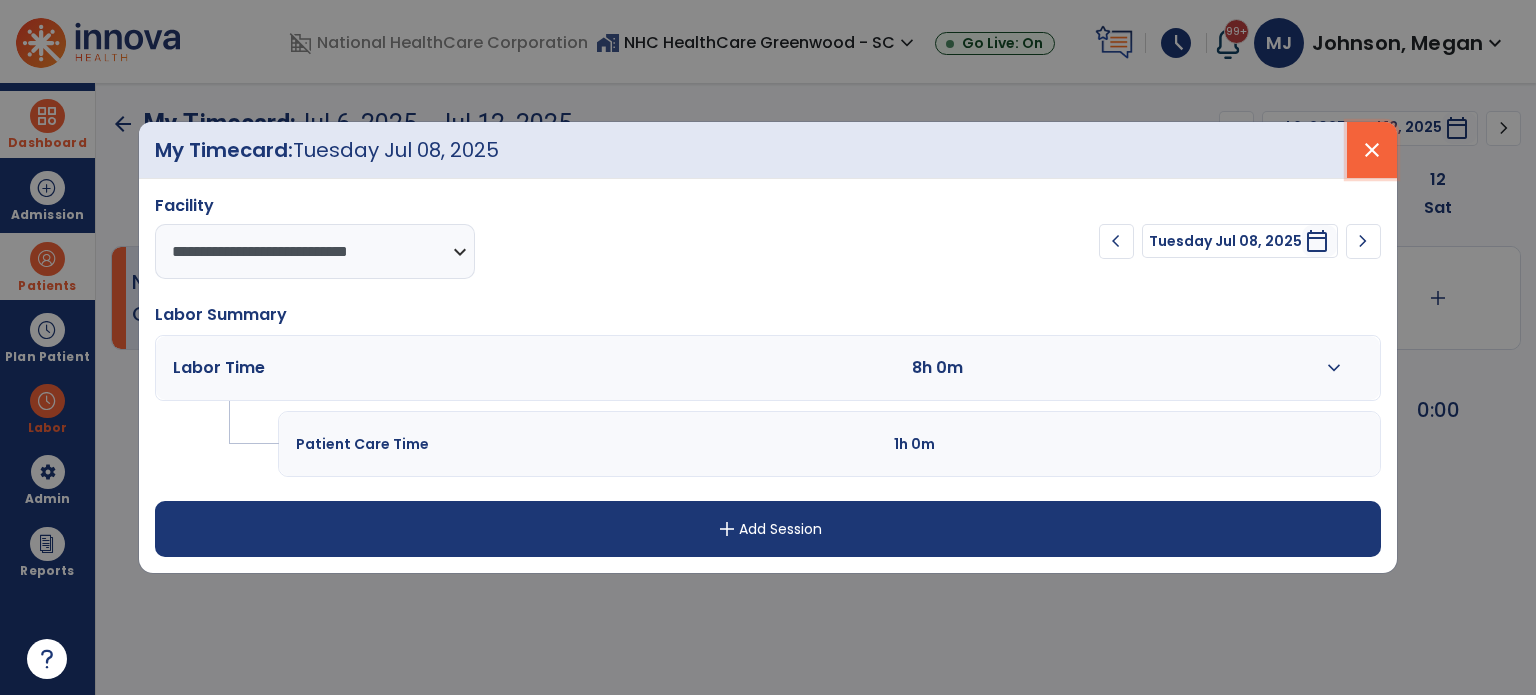 click on "close" at bounding box center (1372, 150) 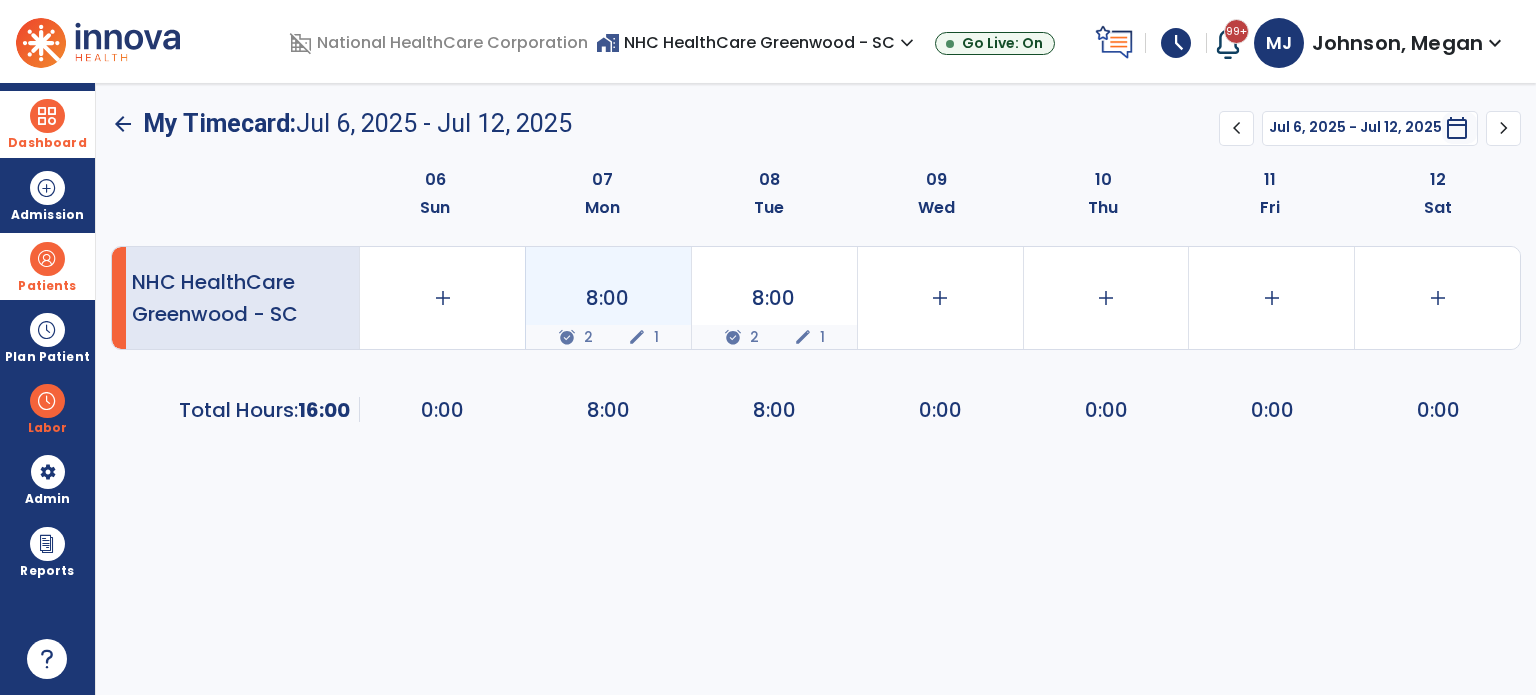 click on "8:00" 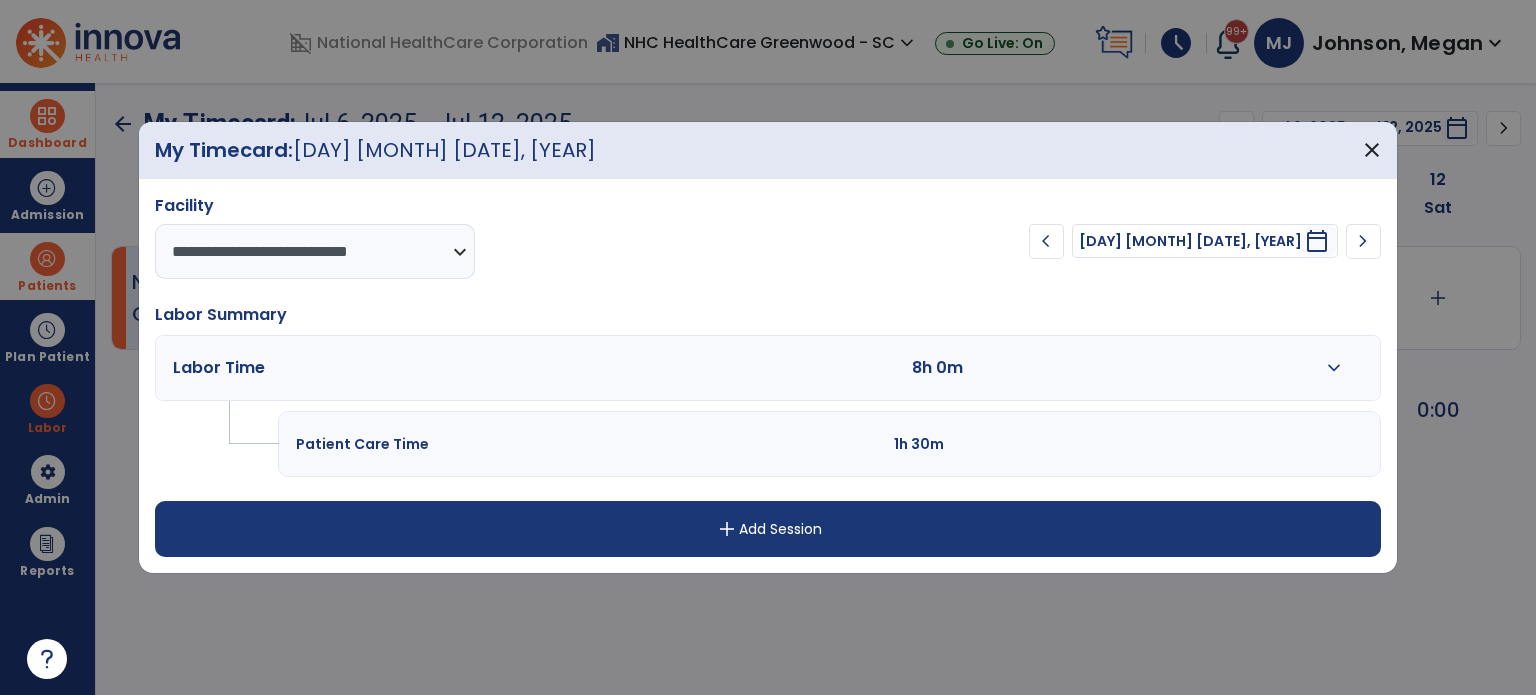 click on "expand_more" at bounding box center (1334, 368) 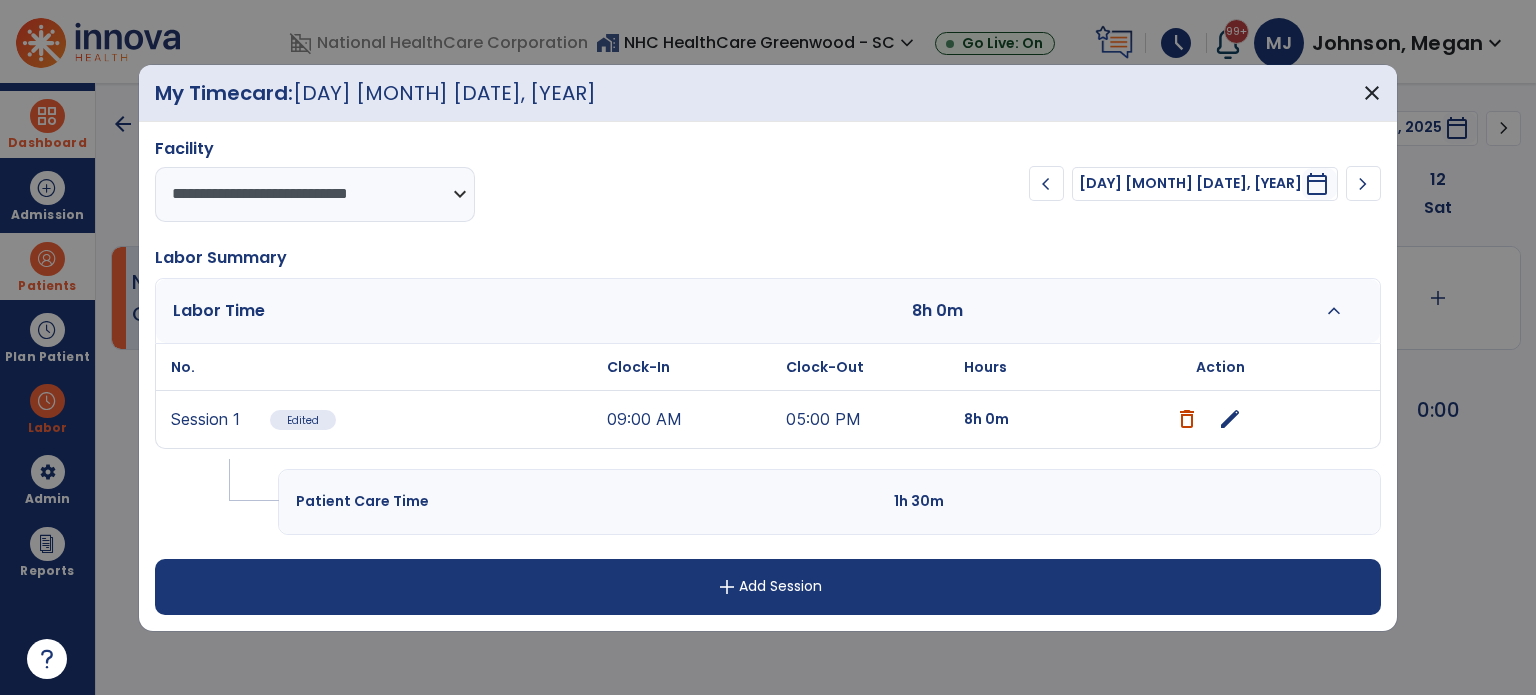 click on "edit" at bounding box center [1220, 419] 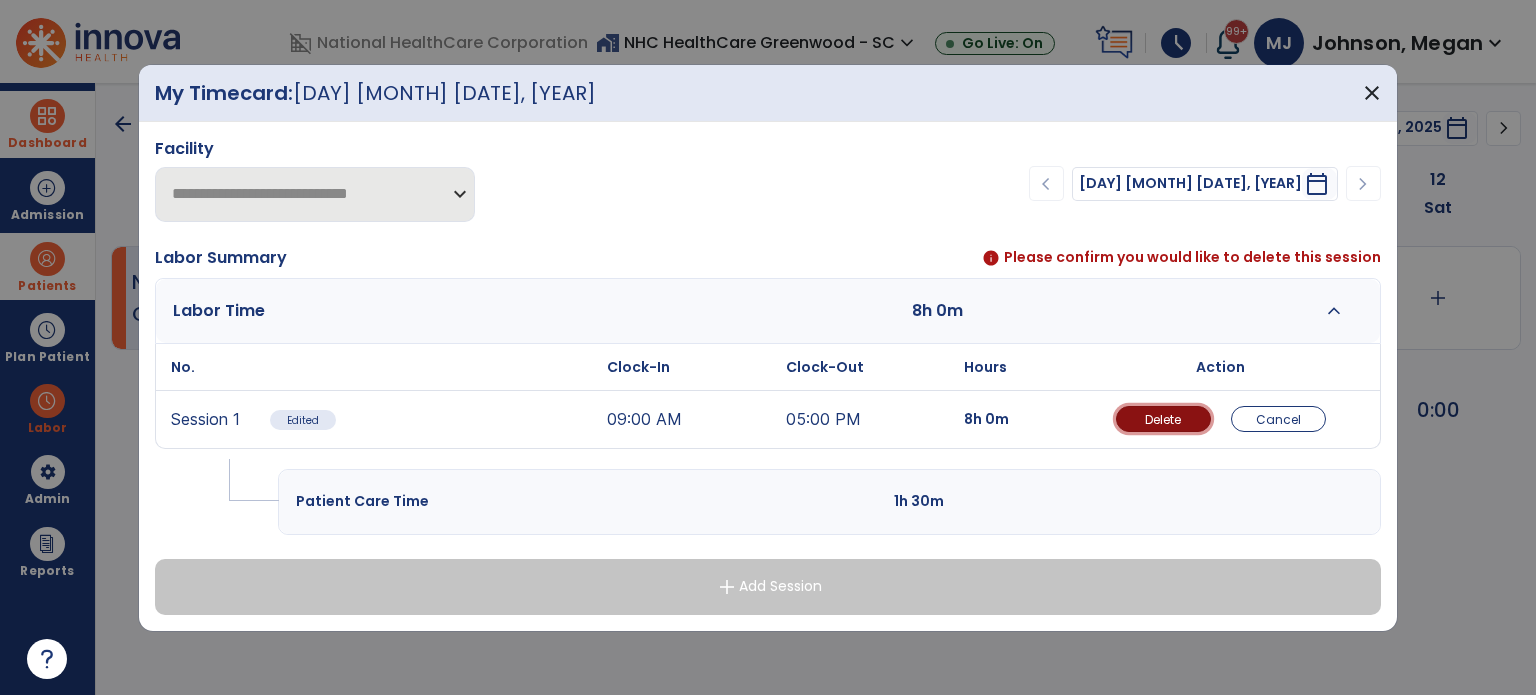 click on "Delete" at bounding box center (1163, 419) 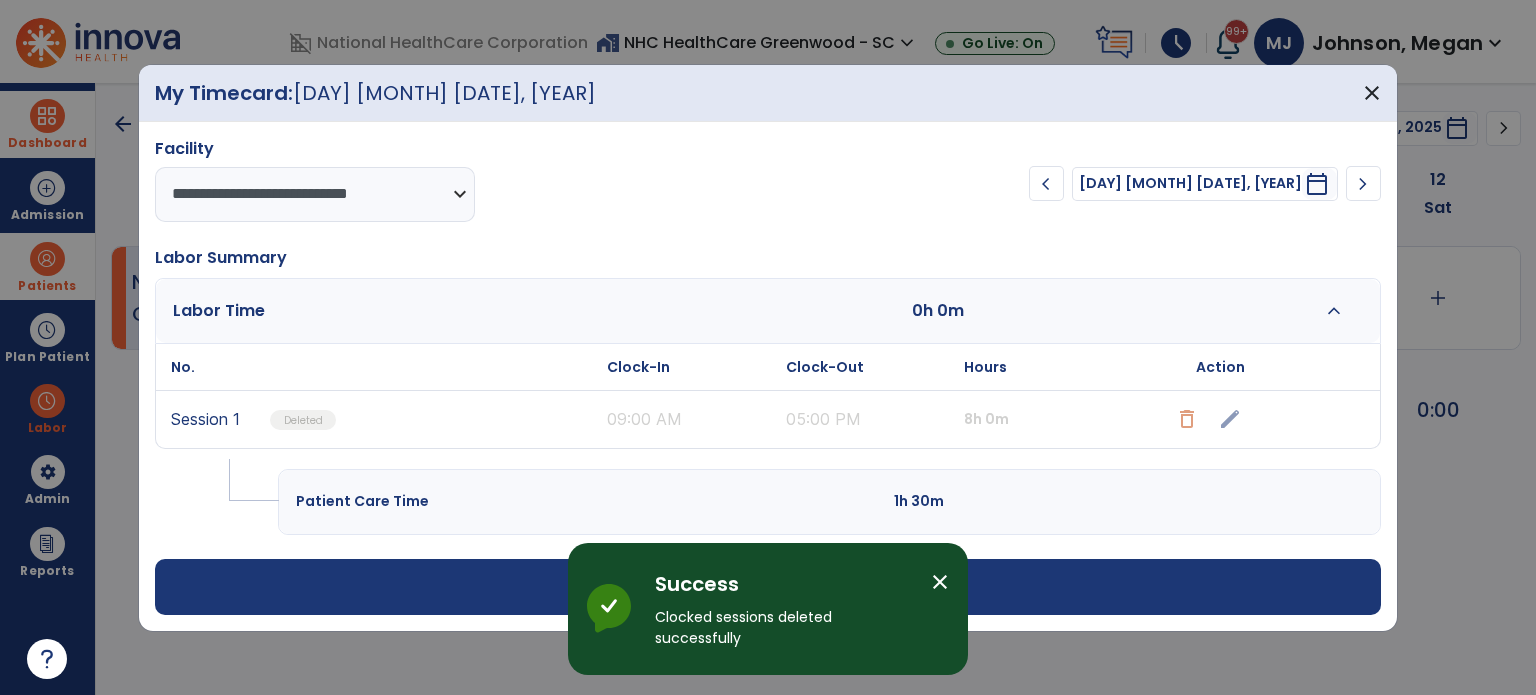 click on "chevron_right" at bounding box center [1363, 184] 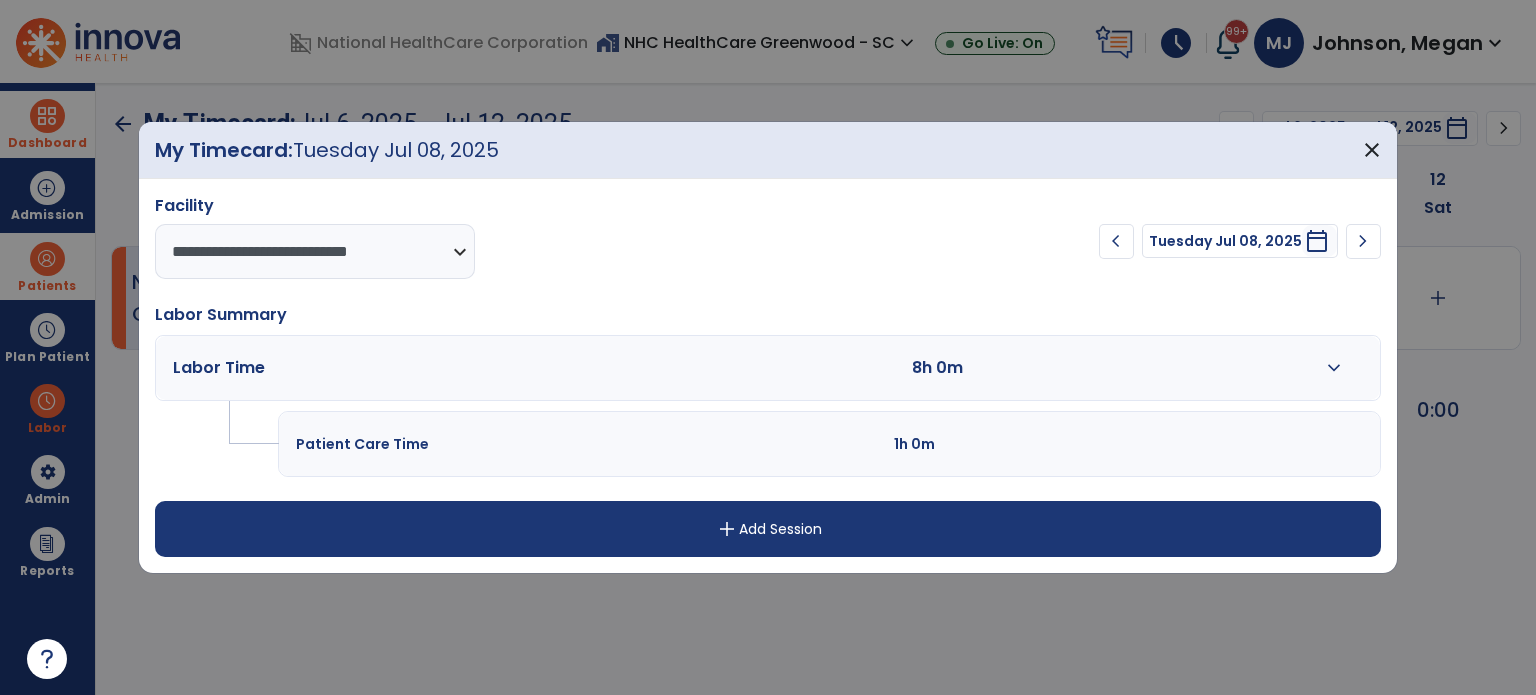 click on "expand_more" at bounding box center (1334, 368) 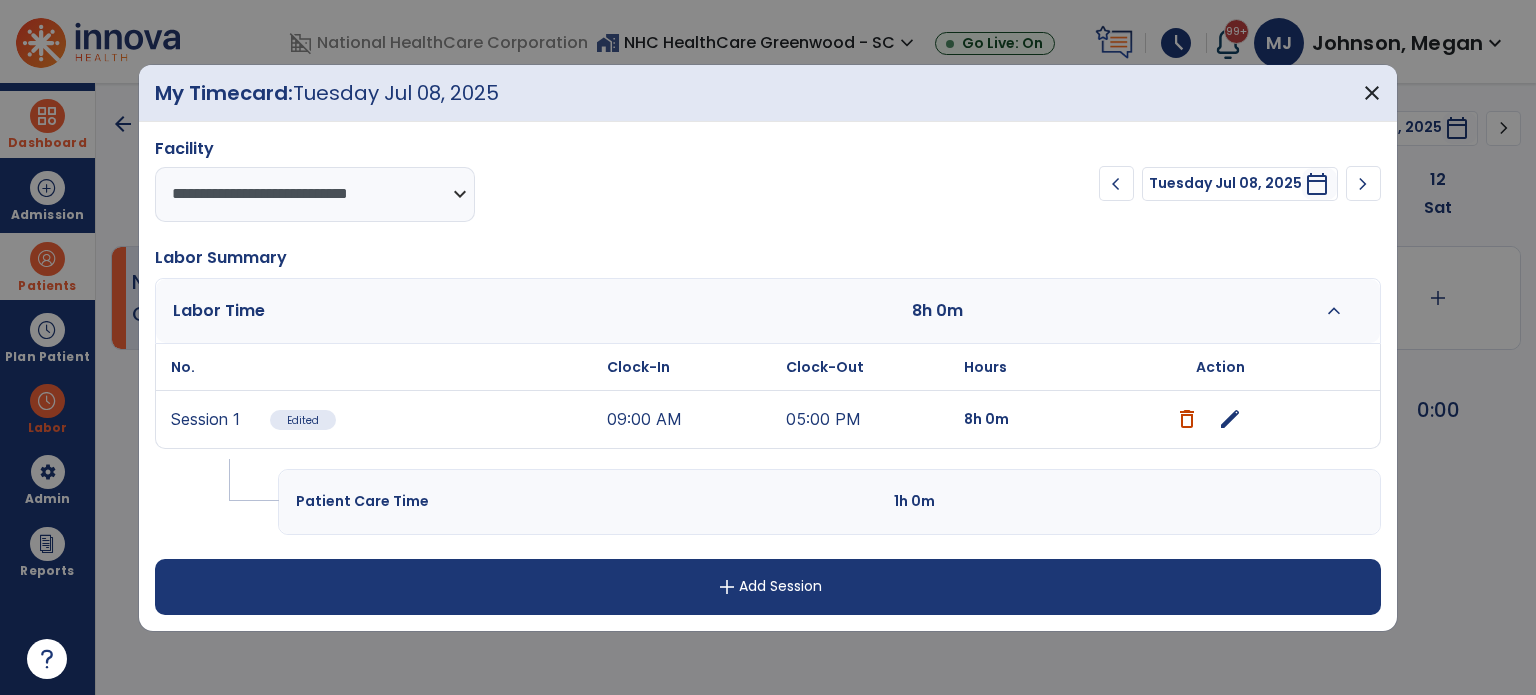 click at bounding box center [1187, 419] 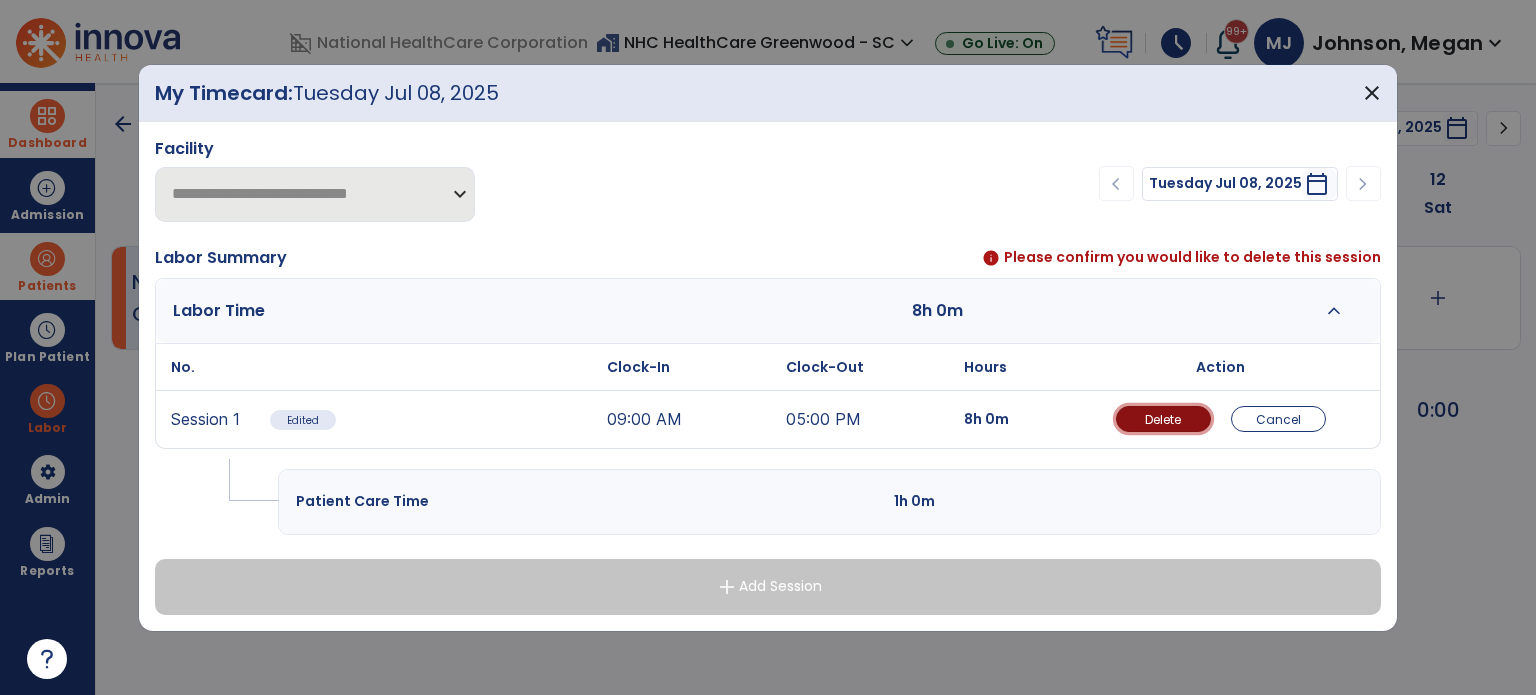 click on "Delete" at bounding box center [1163, 419] 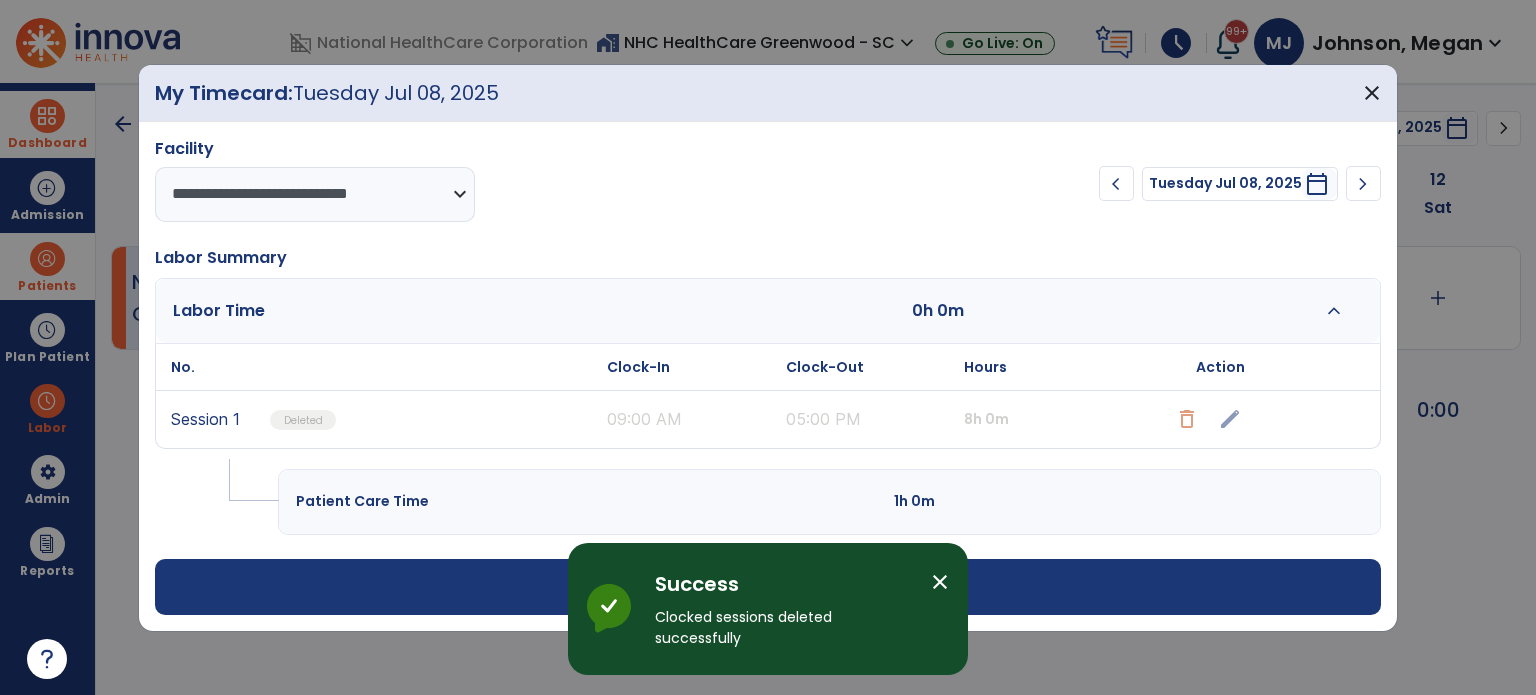 click on "chevron_right" at bounding box center [1363, 184] 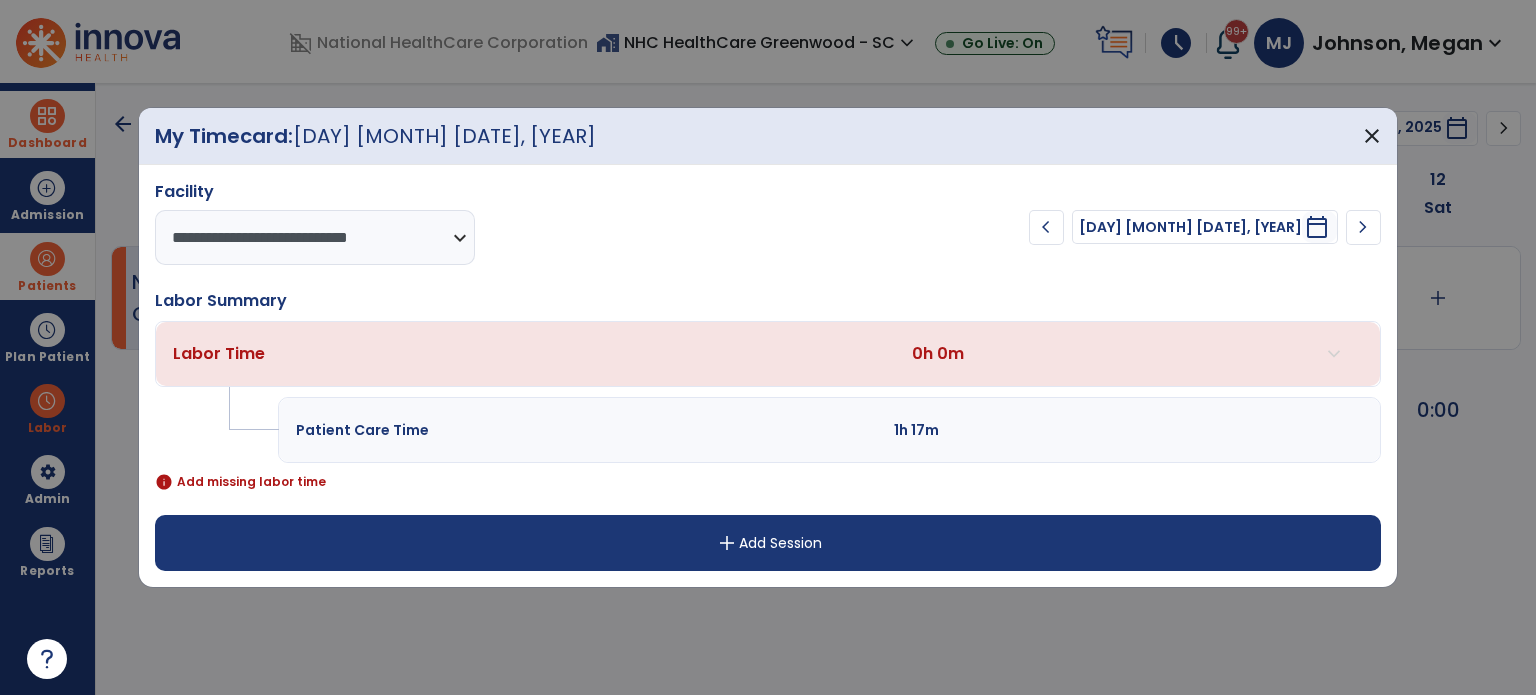 click on "chevron_right" at bounding box center (1363, 227) 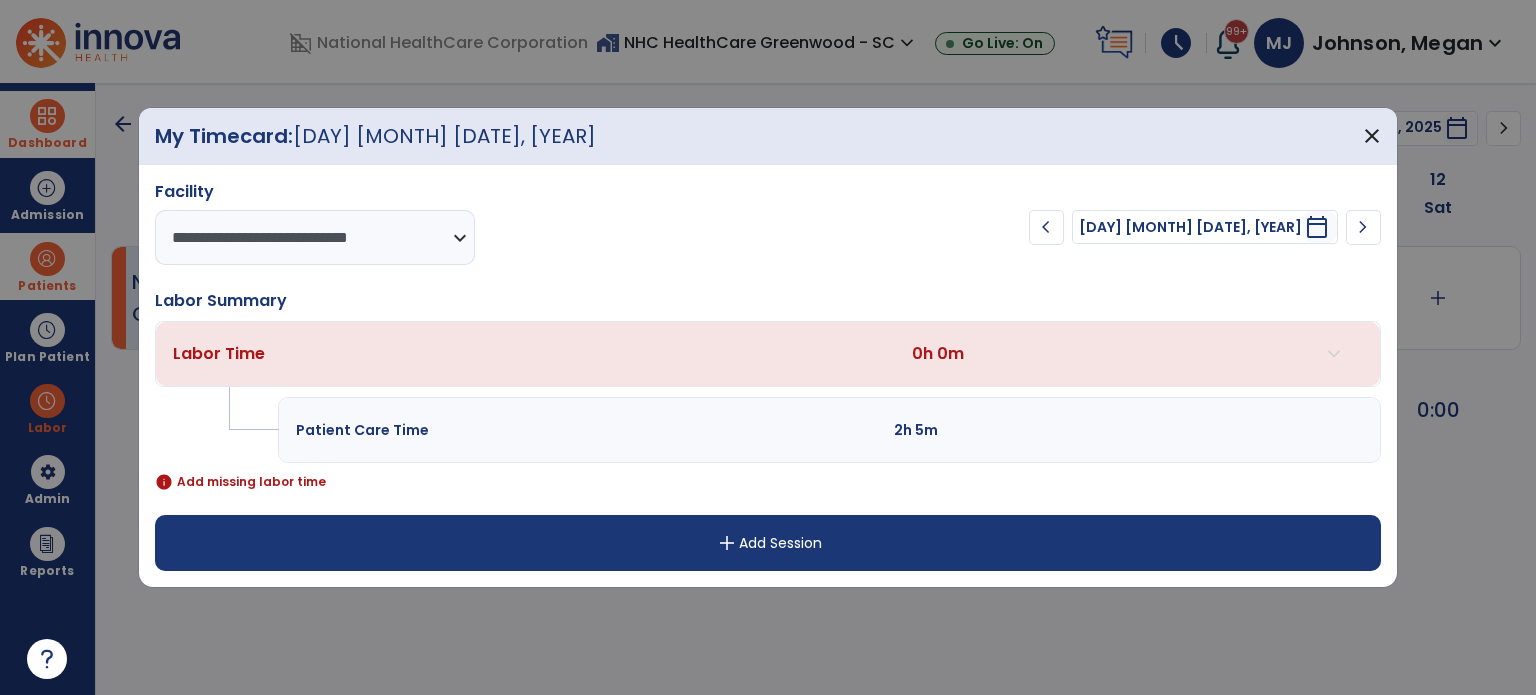 click on "add  Add Session" at bounding box center (768, 543) 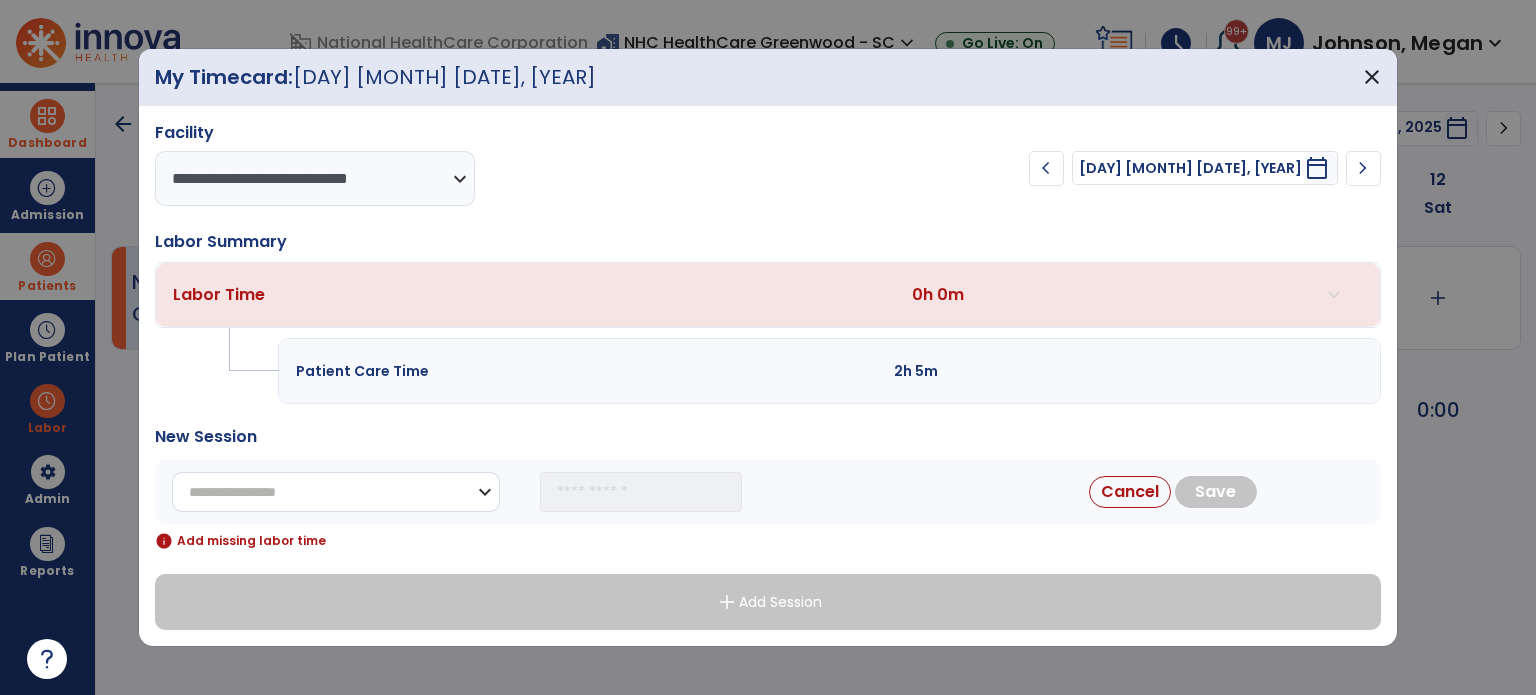 click on "**********" at bounding box center [336, 492] 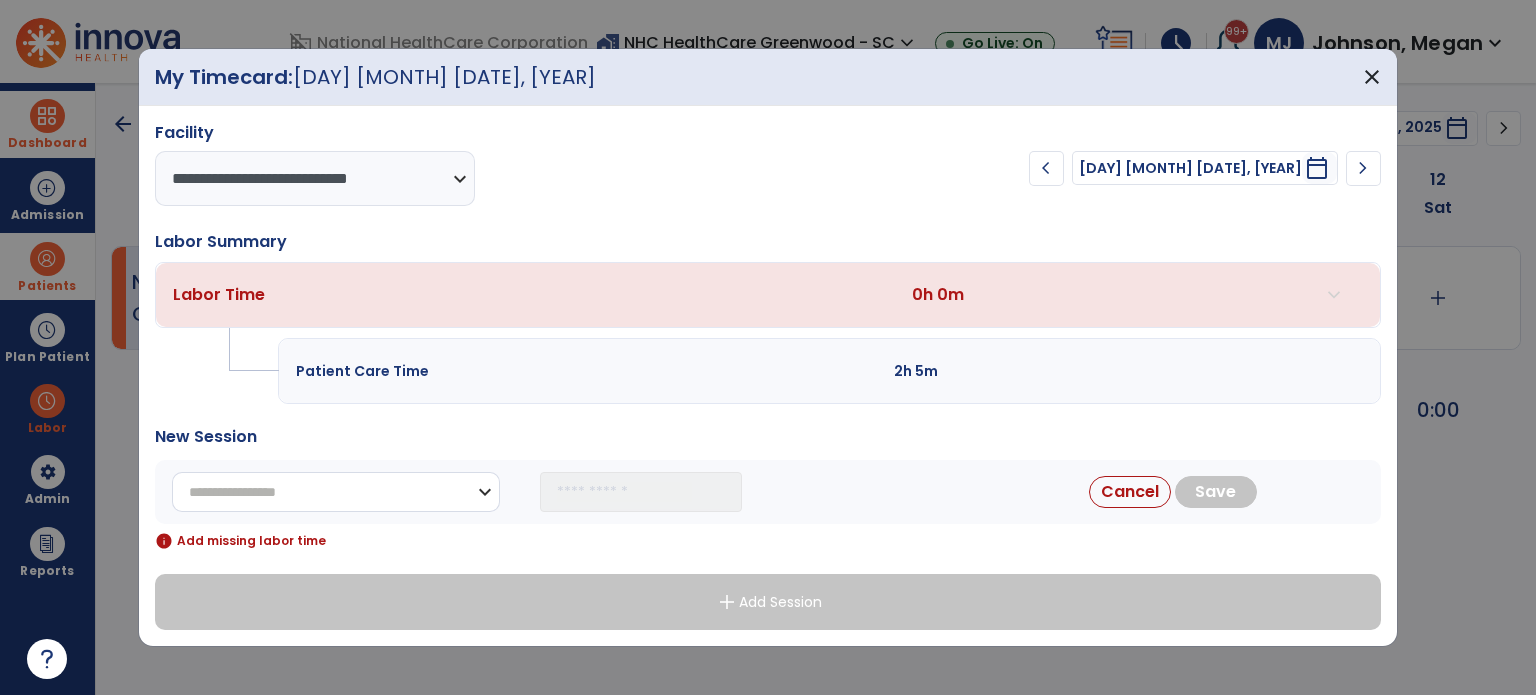 select on "**********" 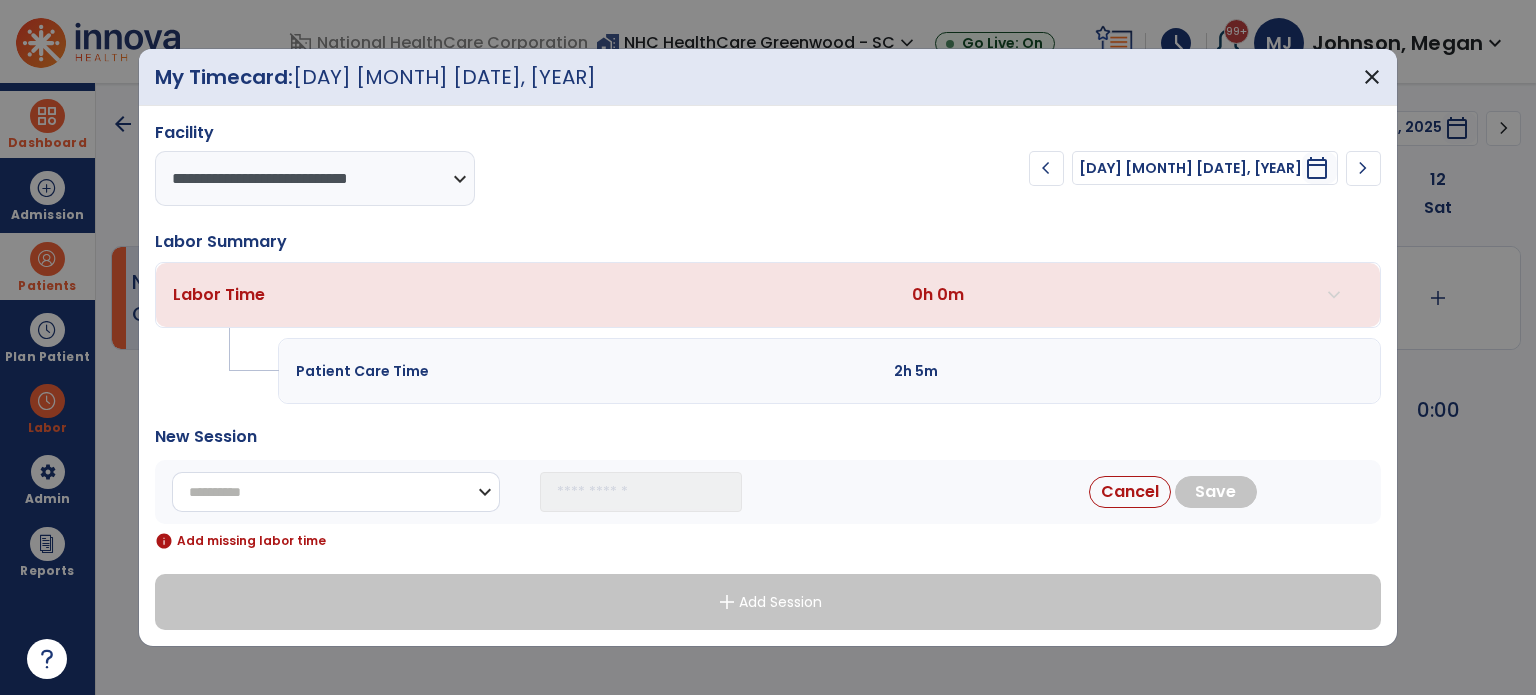 click on "**********" at bounding box center (336, 492) 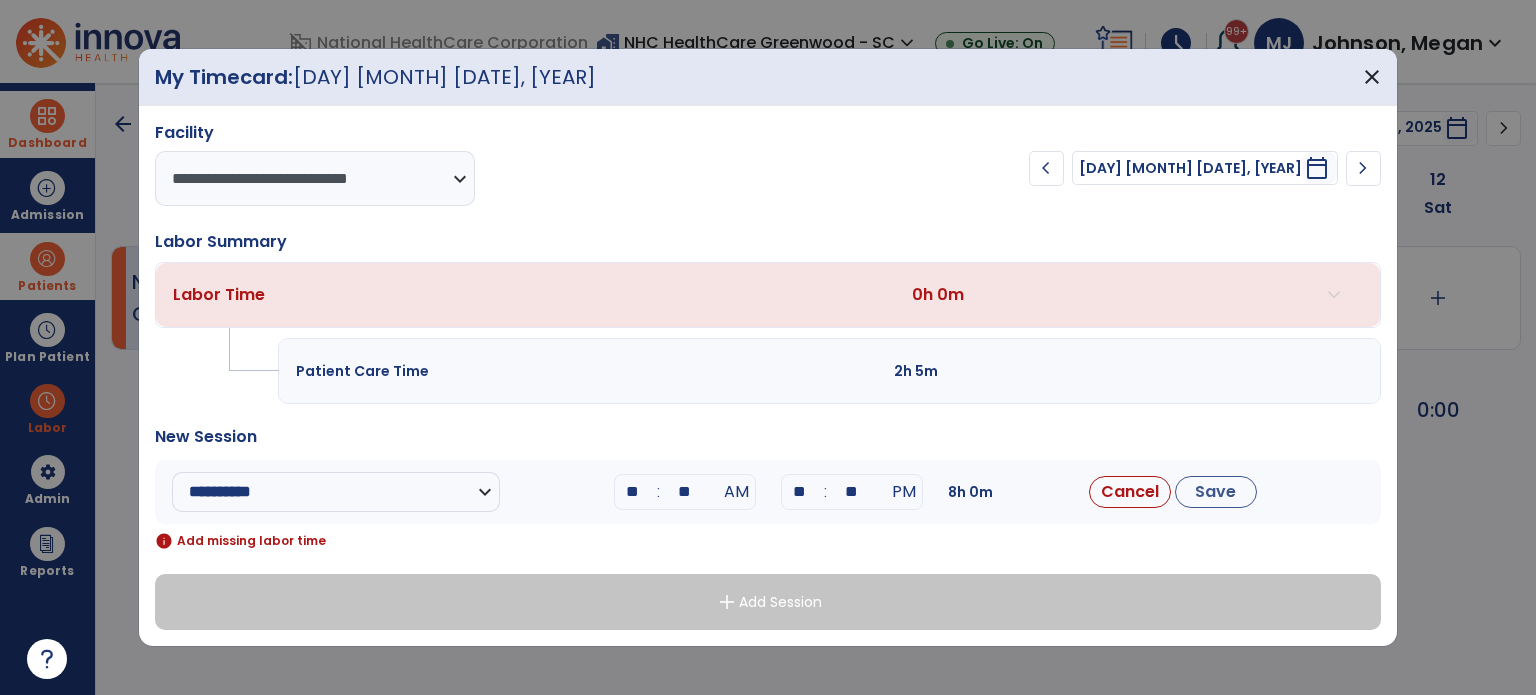 click on ":" at bounding box center (659, 492) 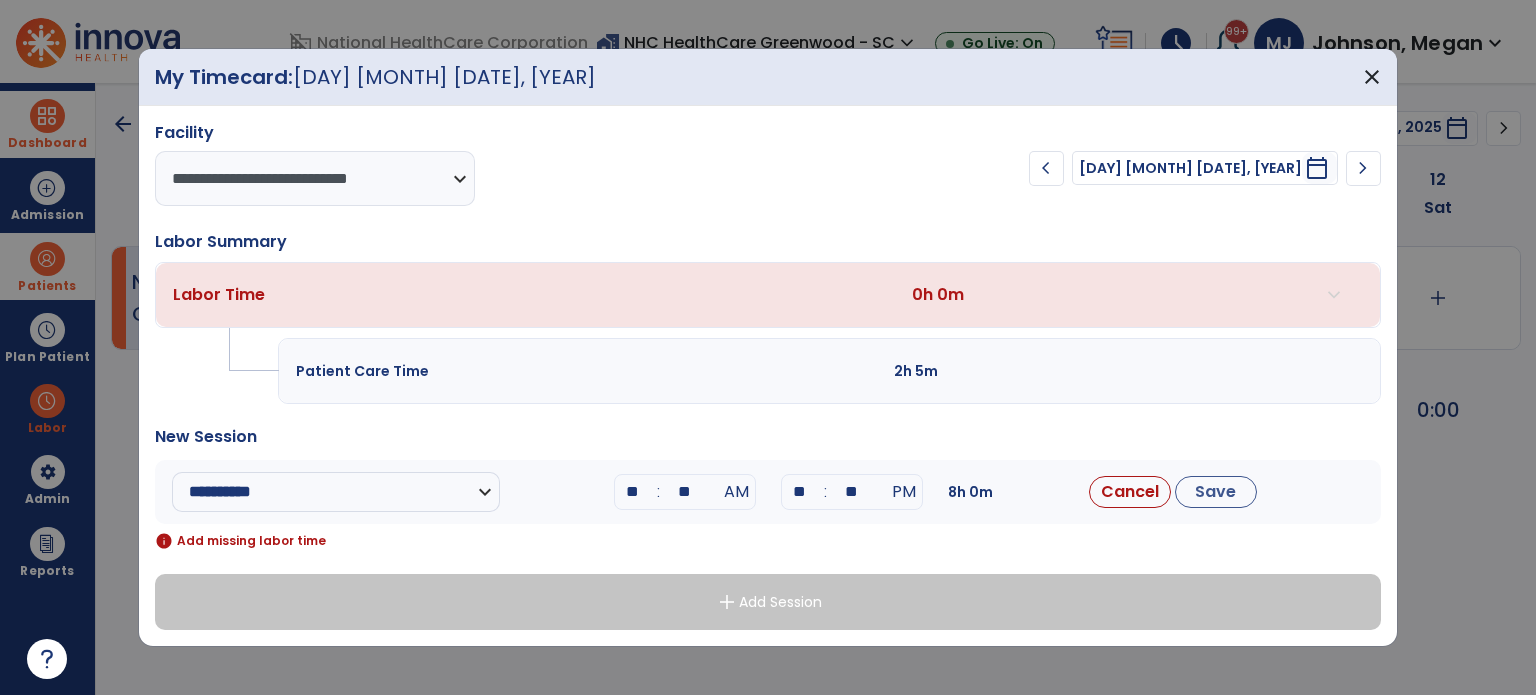 click on "**" at bounding box center (633, 492) 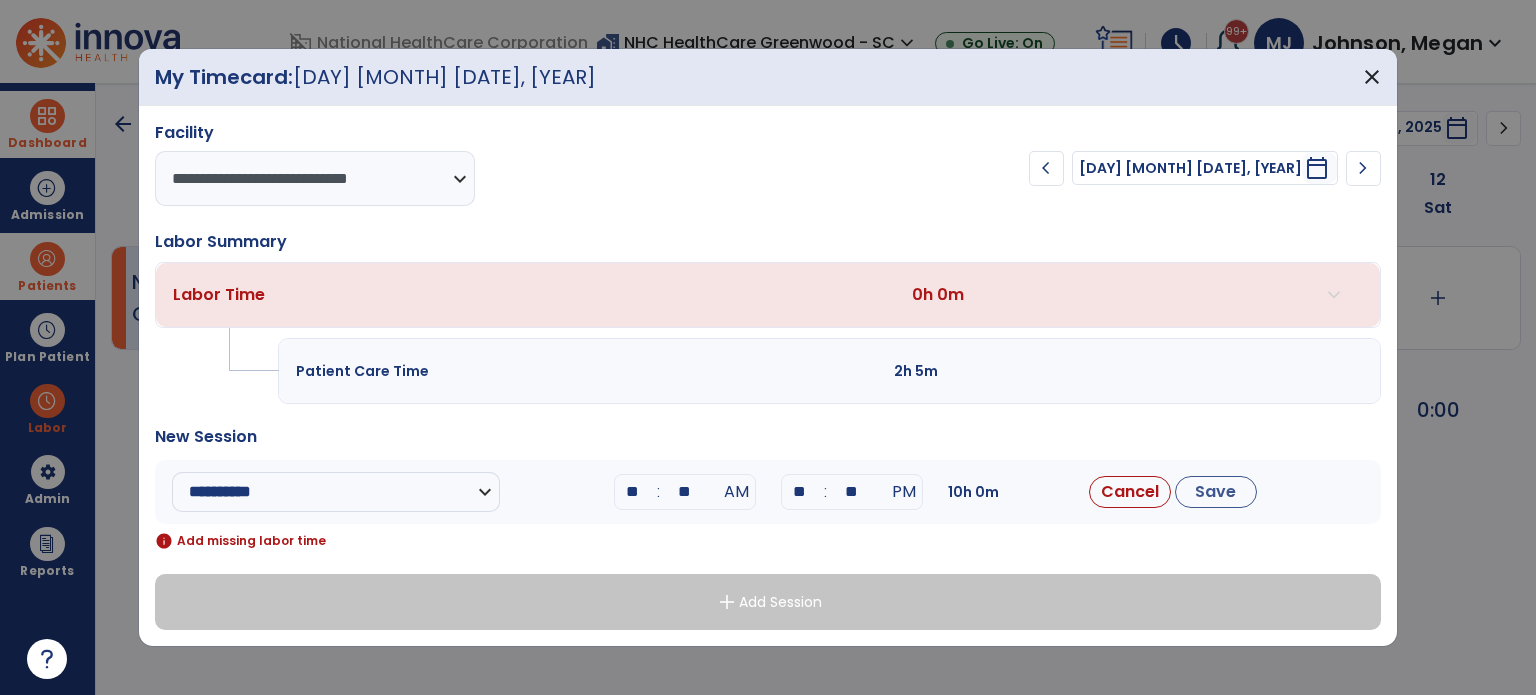 type on "**" 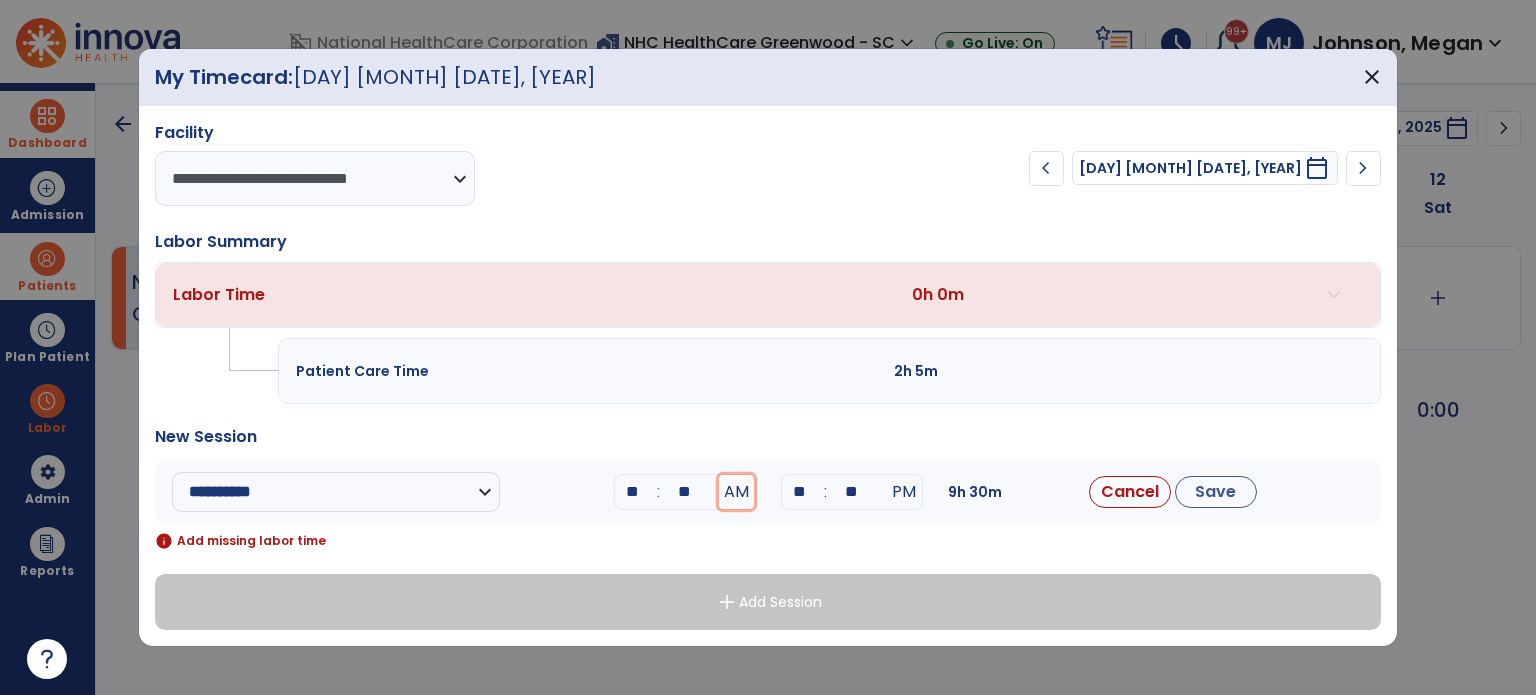 type 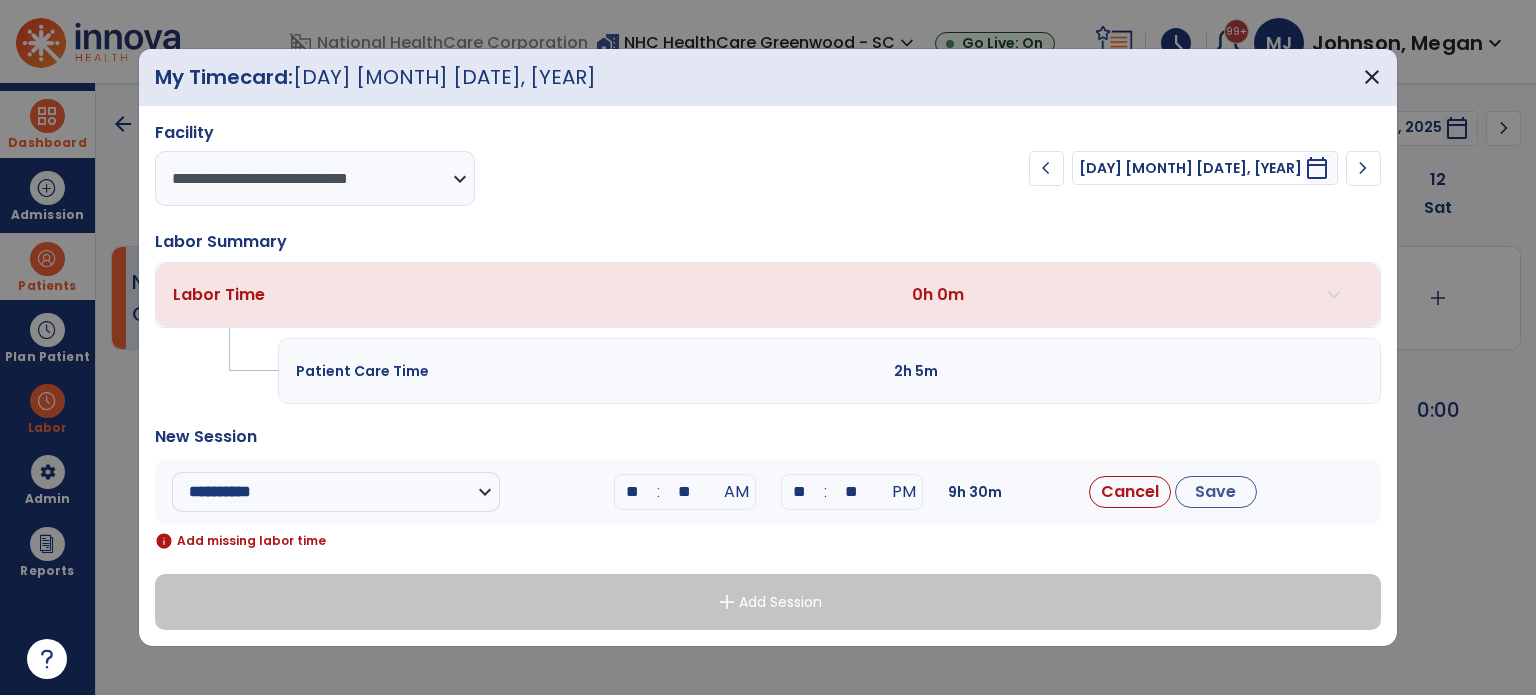 click on "**" at bounding box center (800, 492) 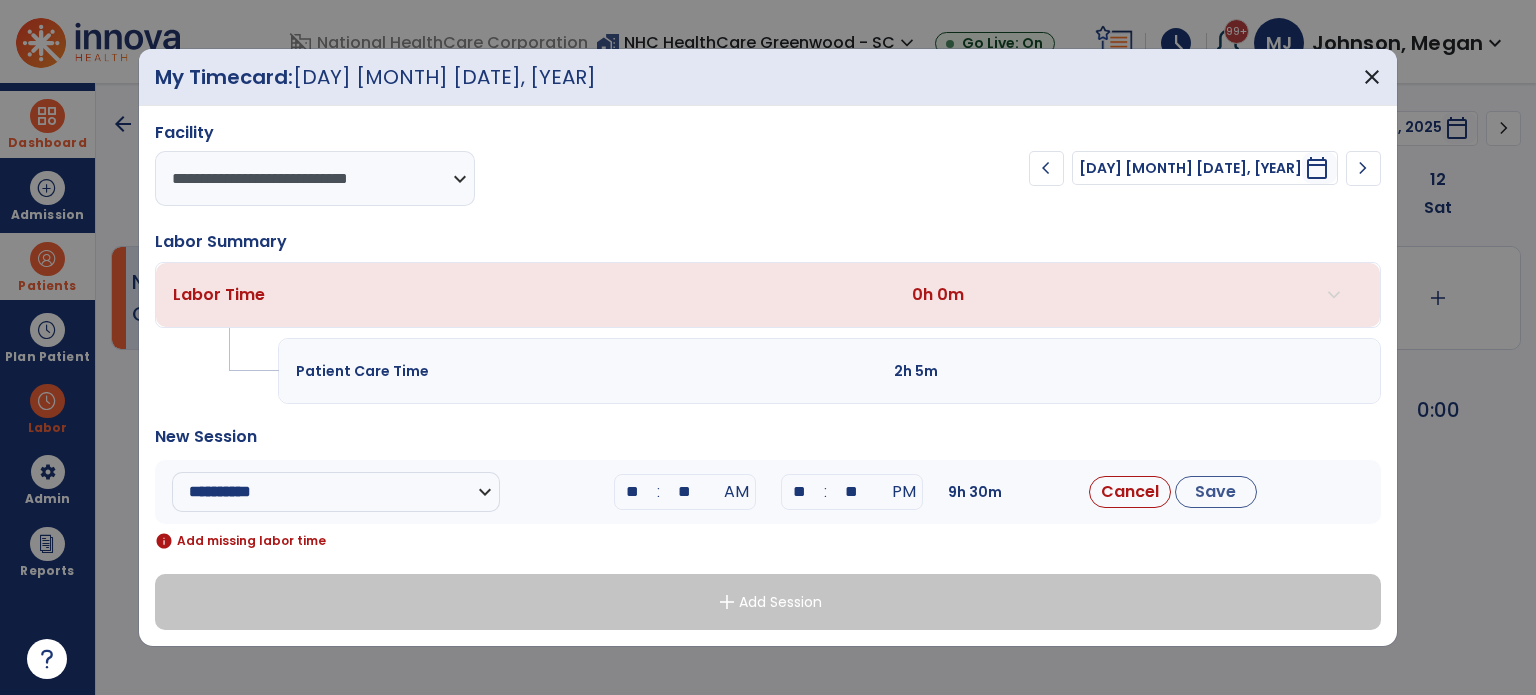 type on "**" 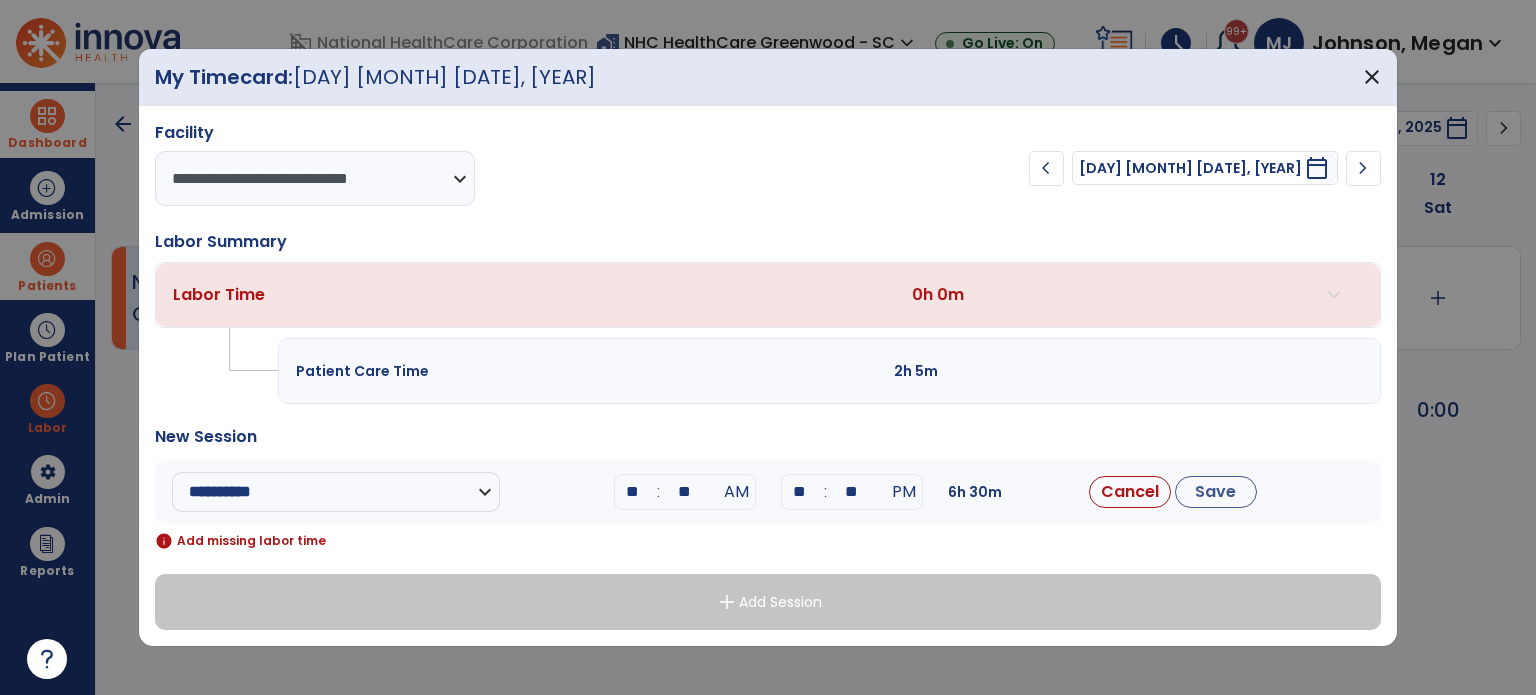 type on "**" 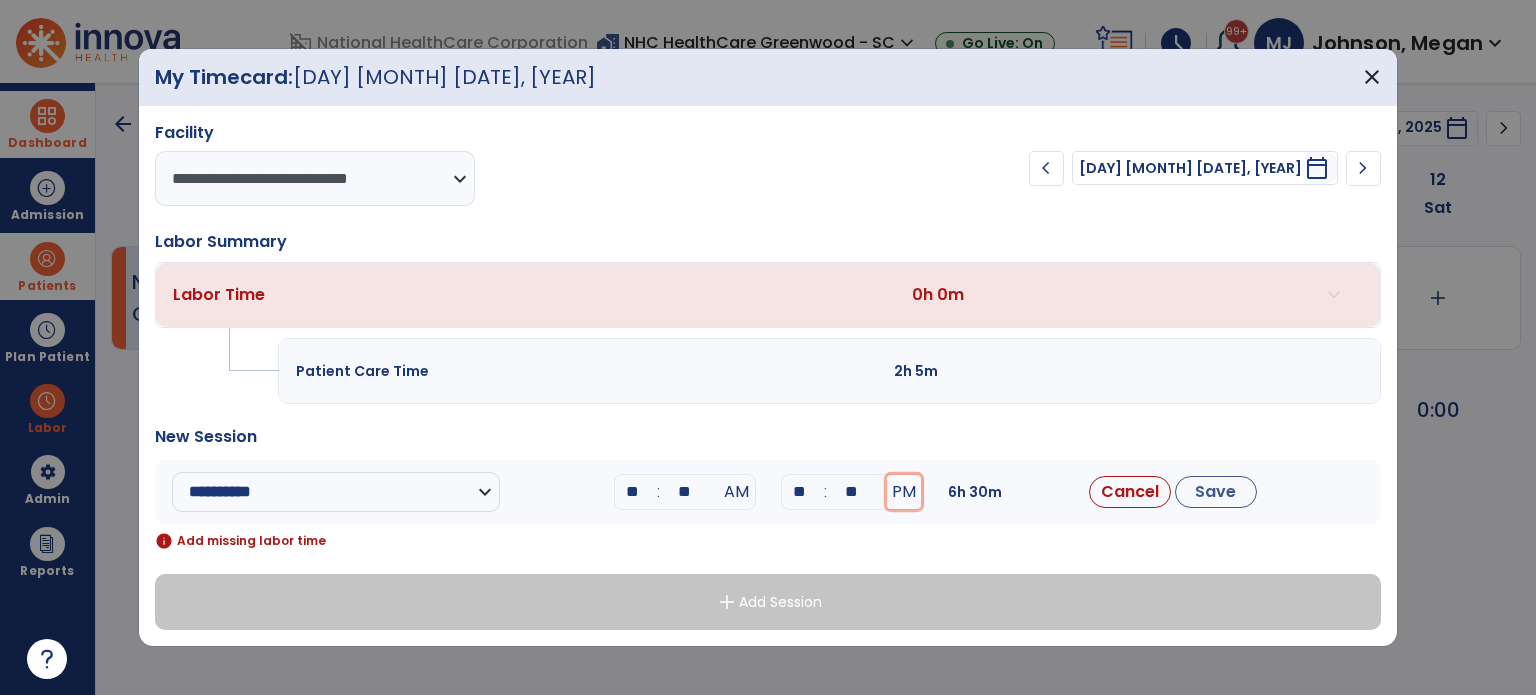 type 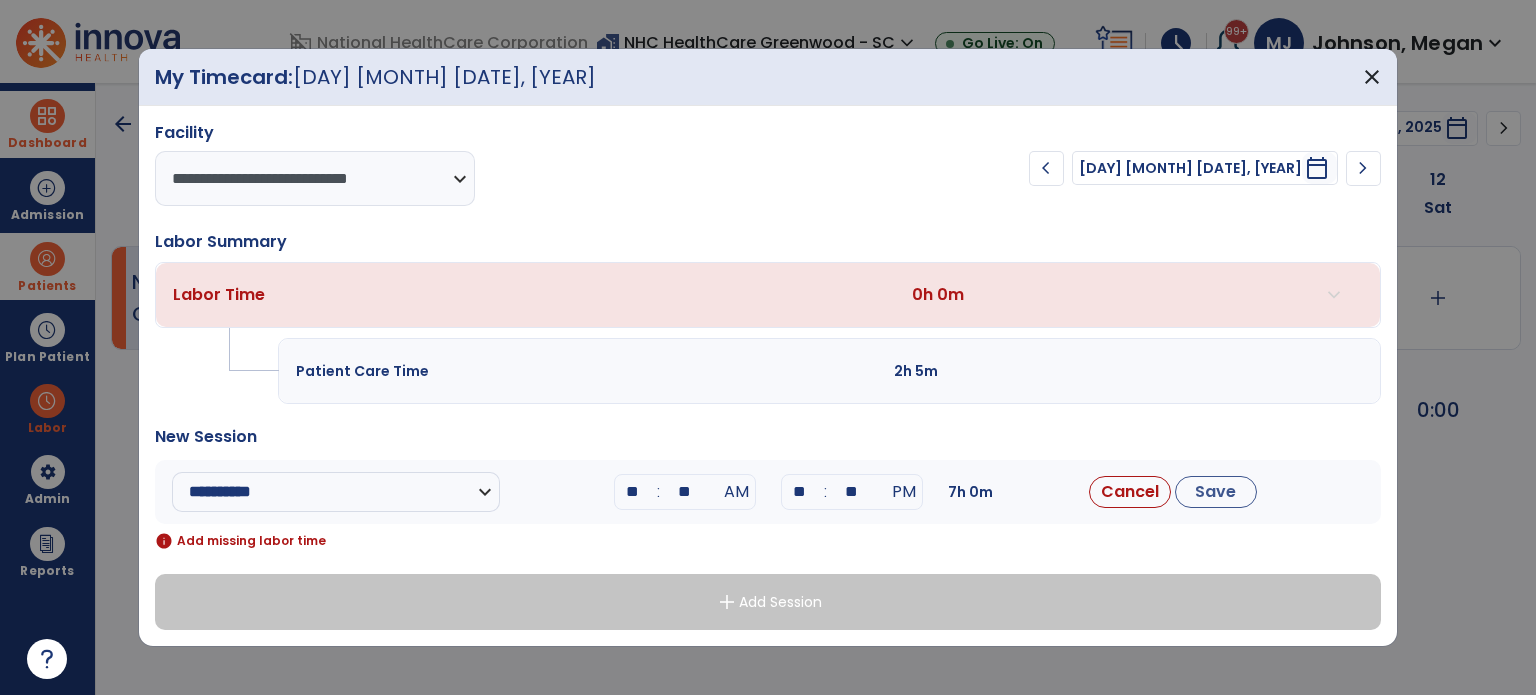 click on "**" at bounding box center [852, 492] 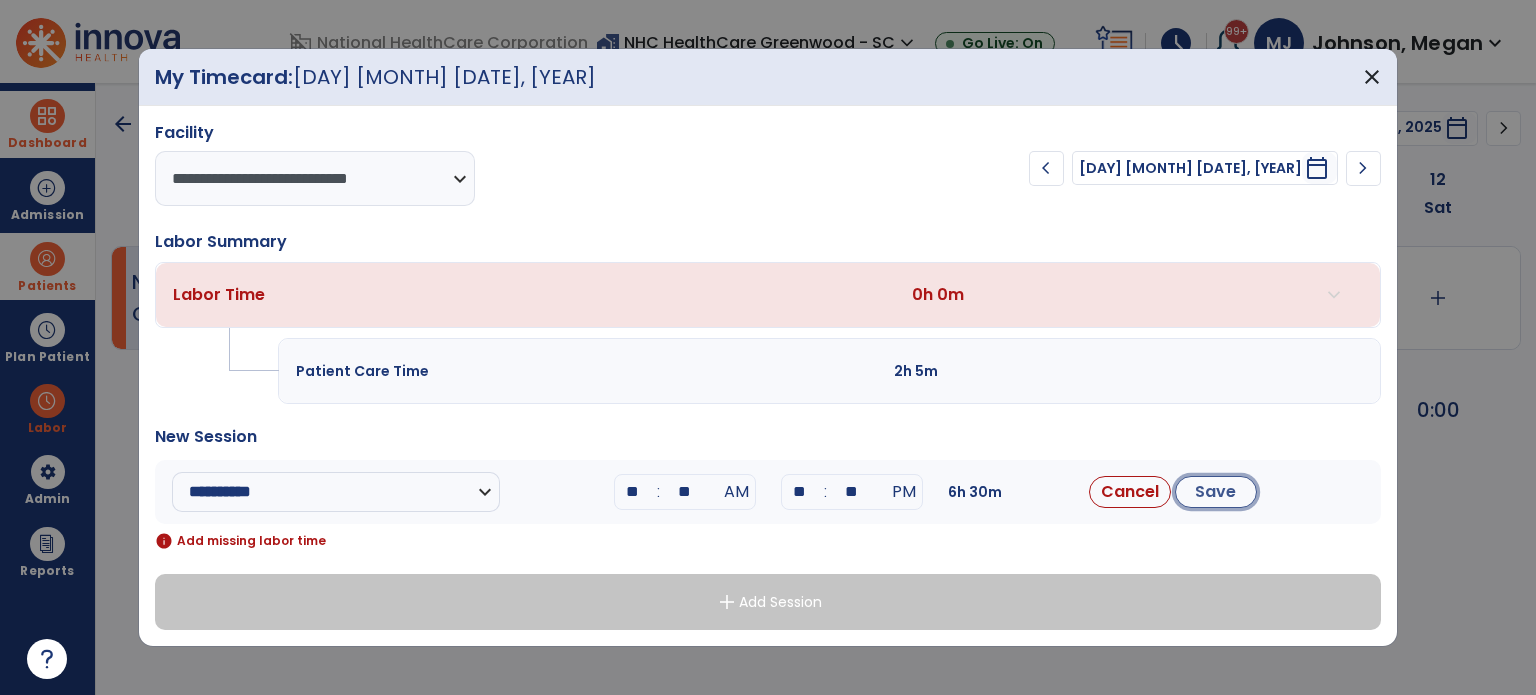 click on "Save" at bounding box center (1216, 492) 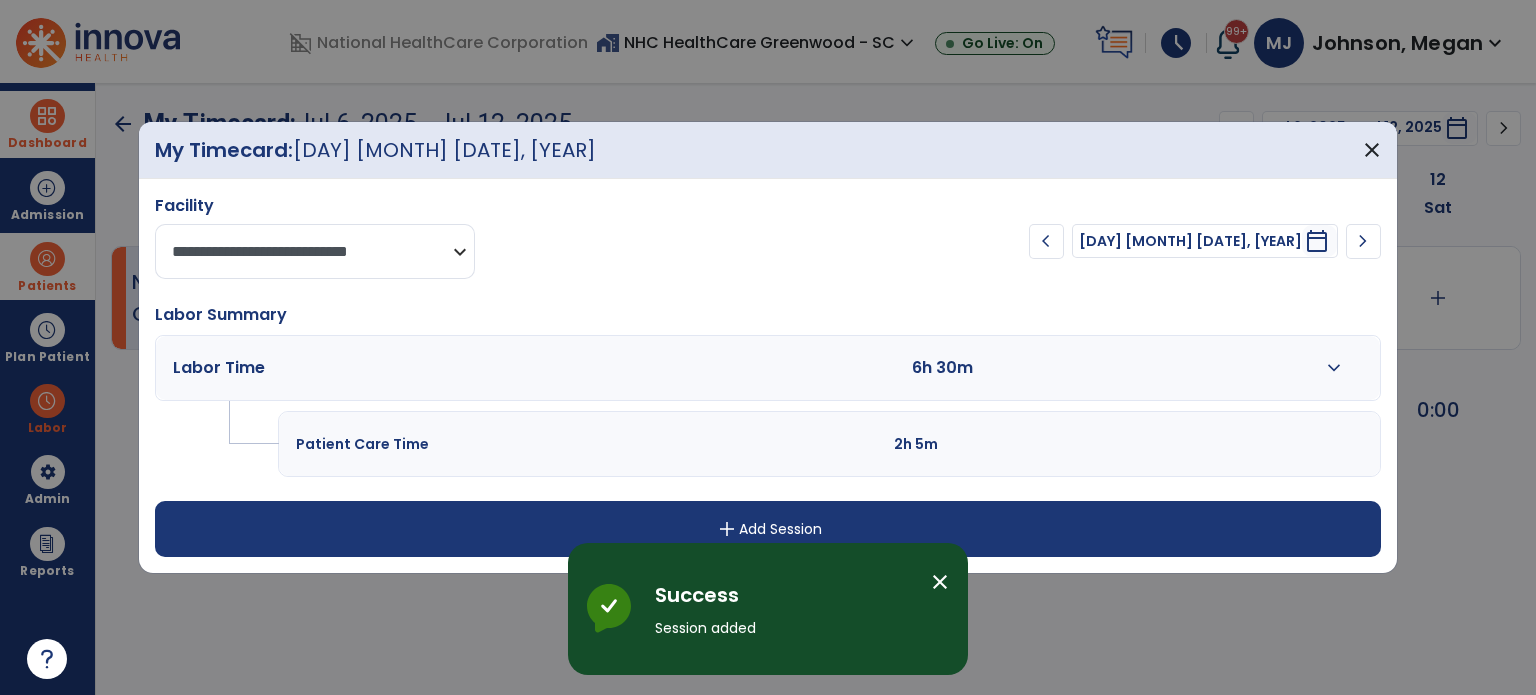 click on "**********" at bounding box center [315, 251] 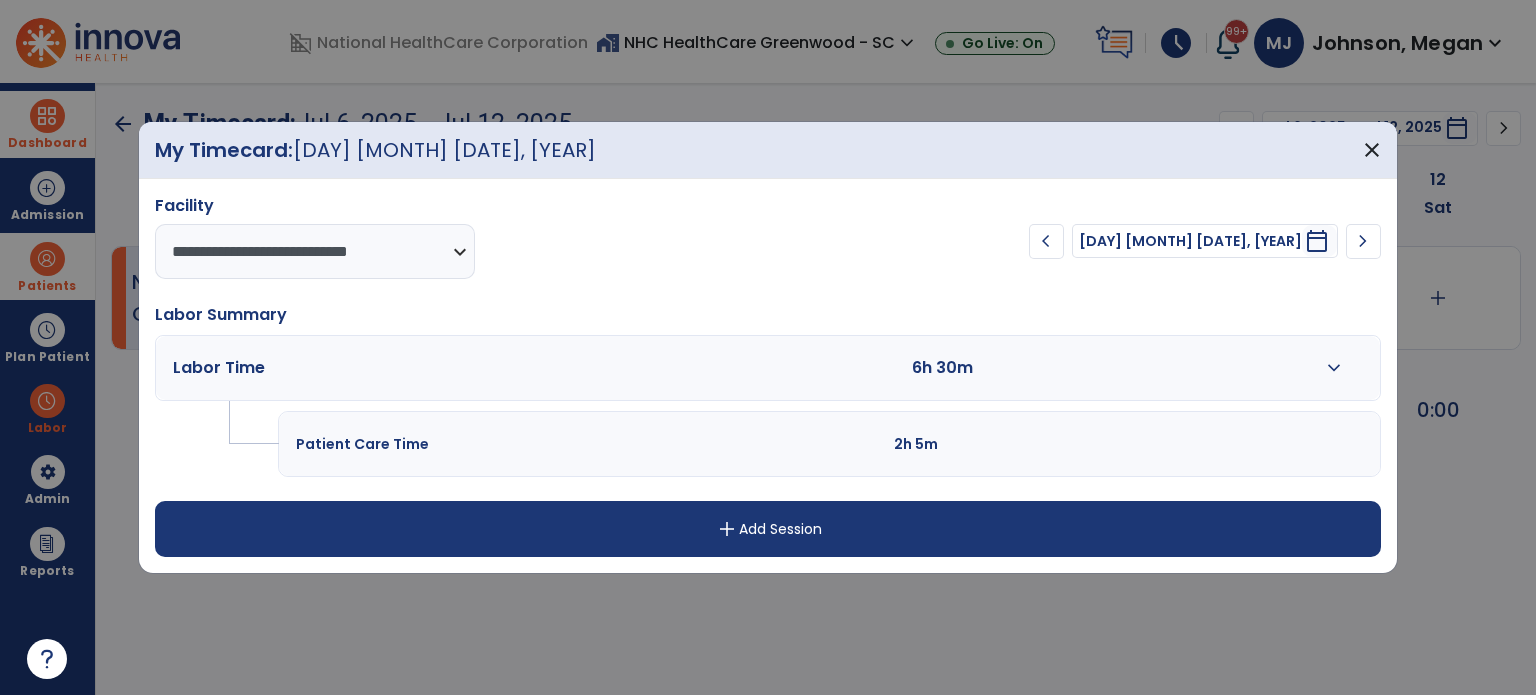 click on "**********" at bounding box center (507, 237) 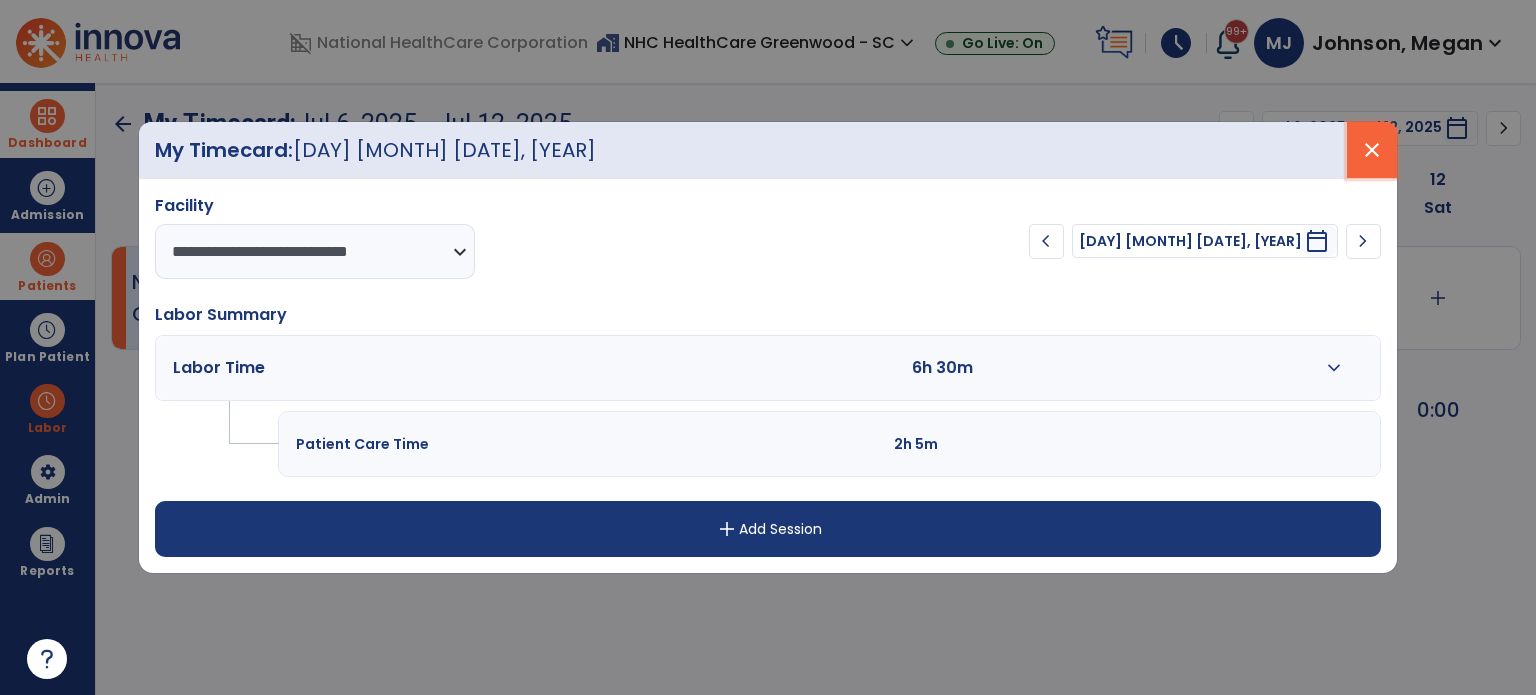 click on "close" at bounding box center (1372, 150) 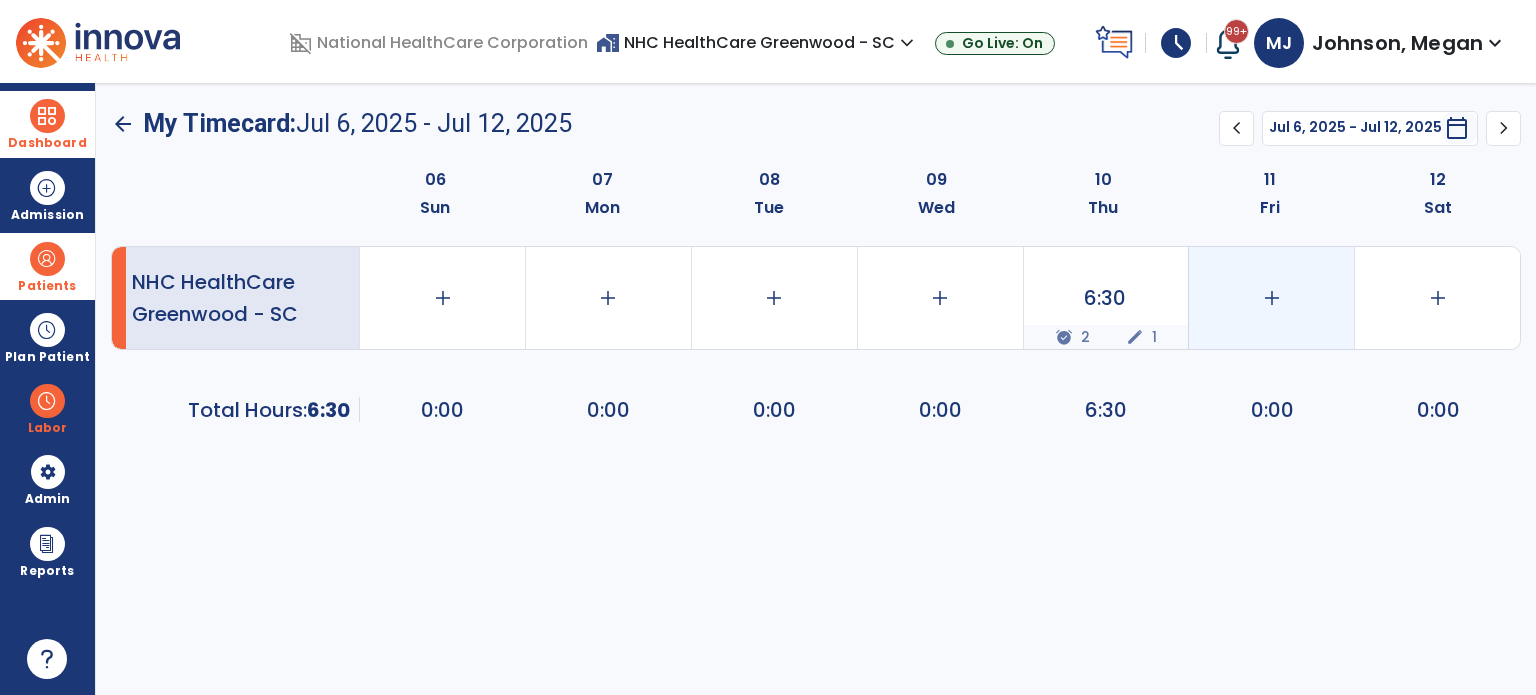 click on "add" 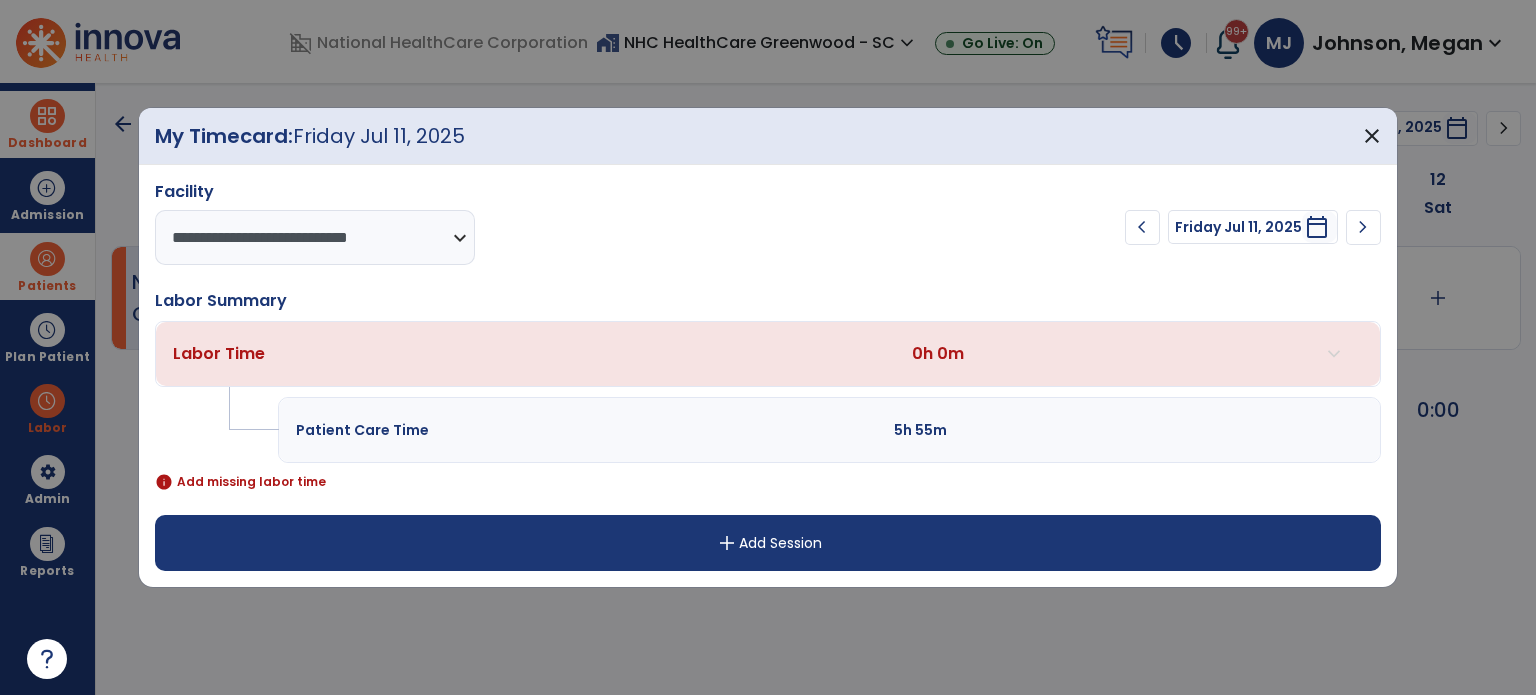 click on "add  Add Session" at bounding box center (768, 543) 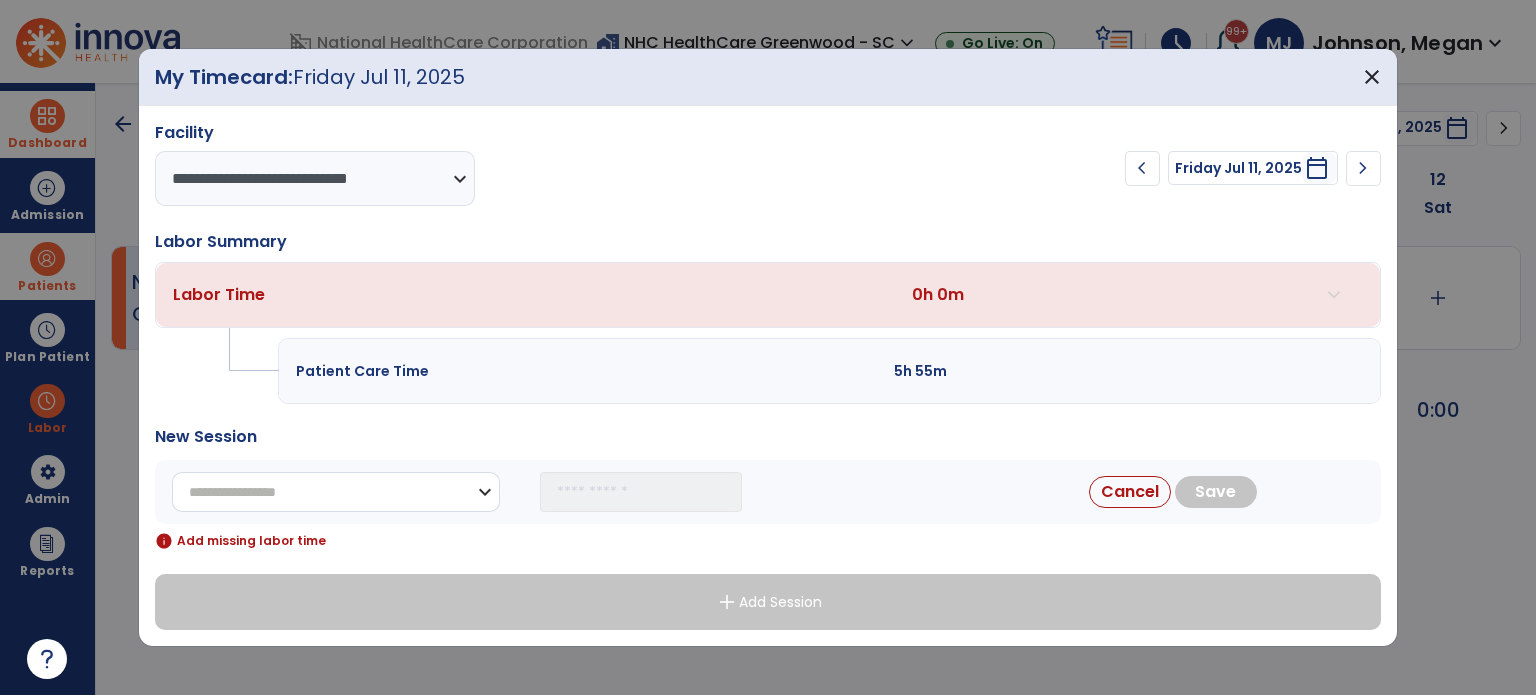 click on "**********" at bounding box center [336, 492] 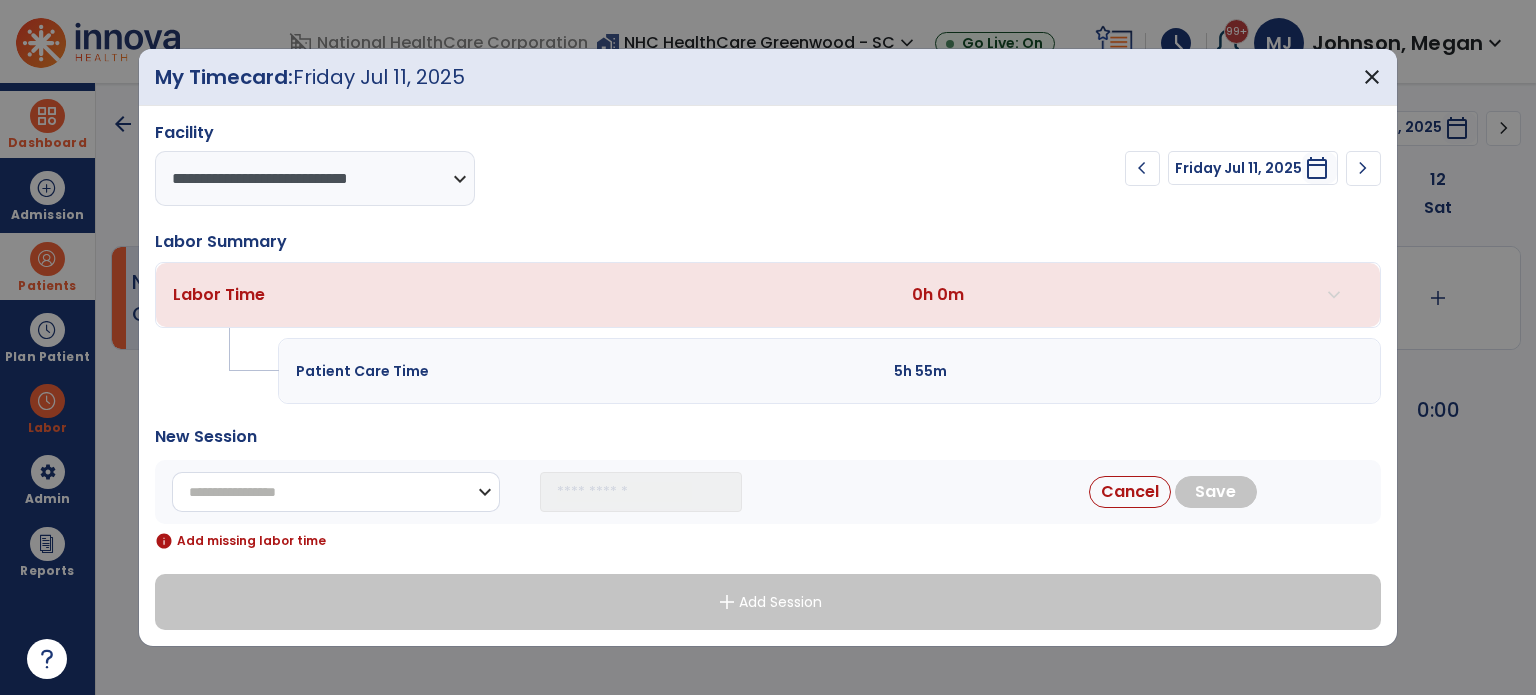 select on "**********" 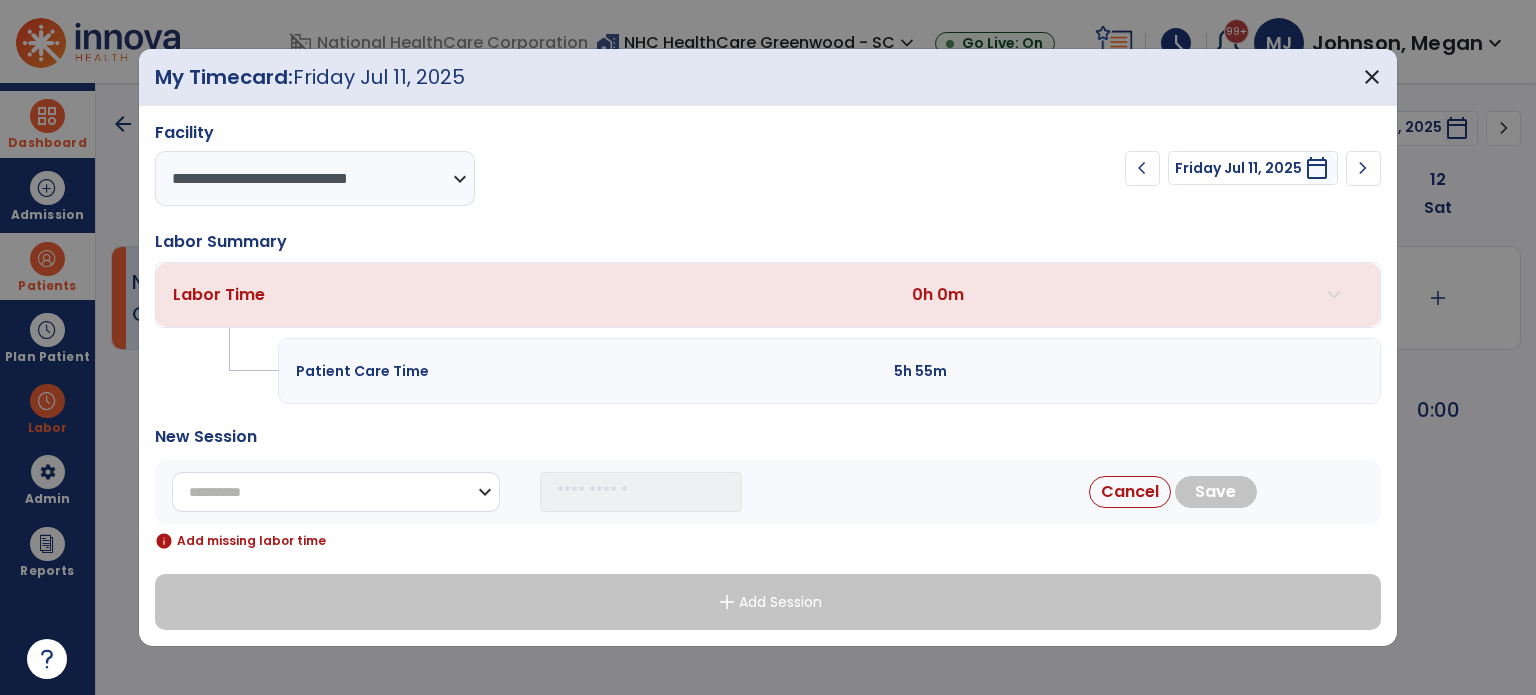 click on "**********" at bounding box center (336, 492) 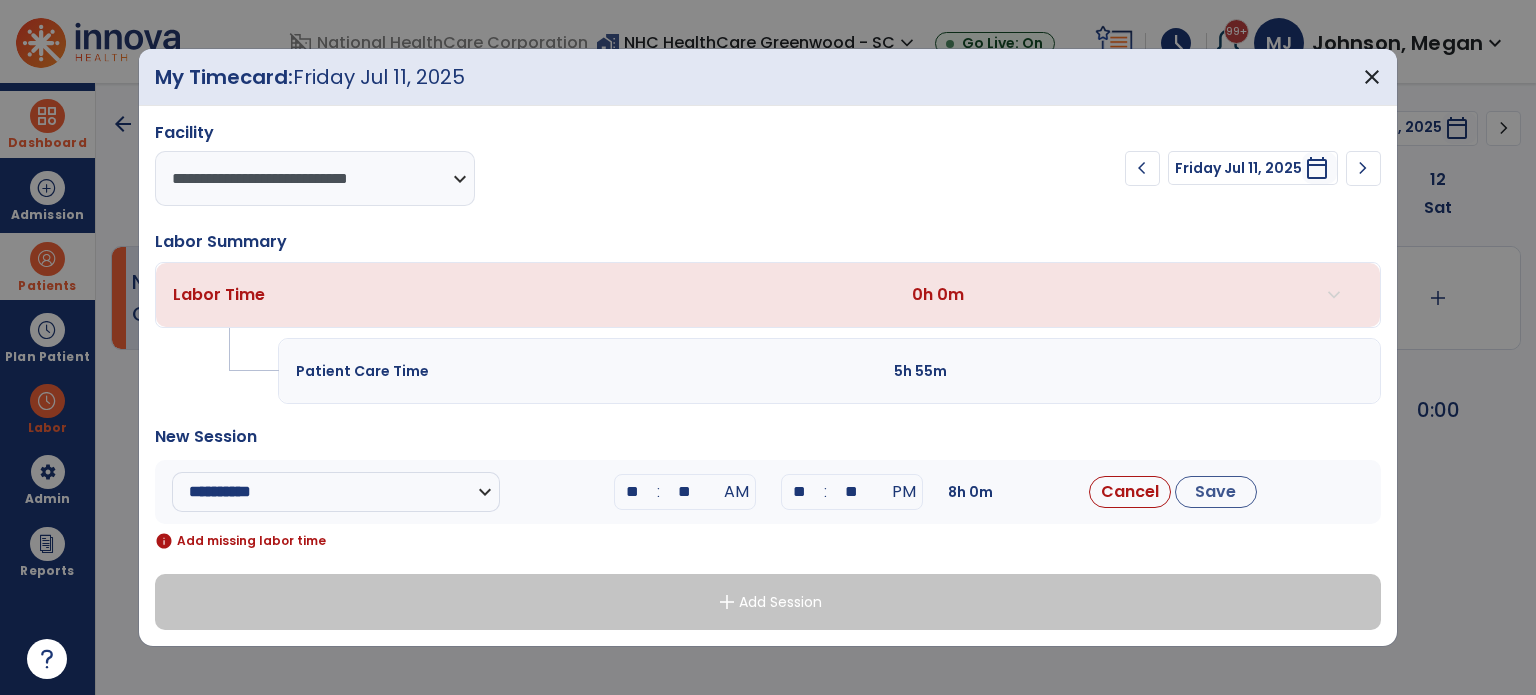 click on ":" at bounding box center (659, 492) 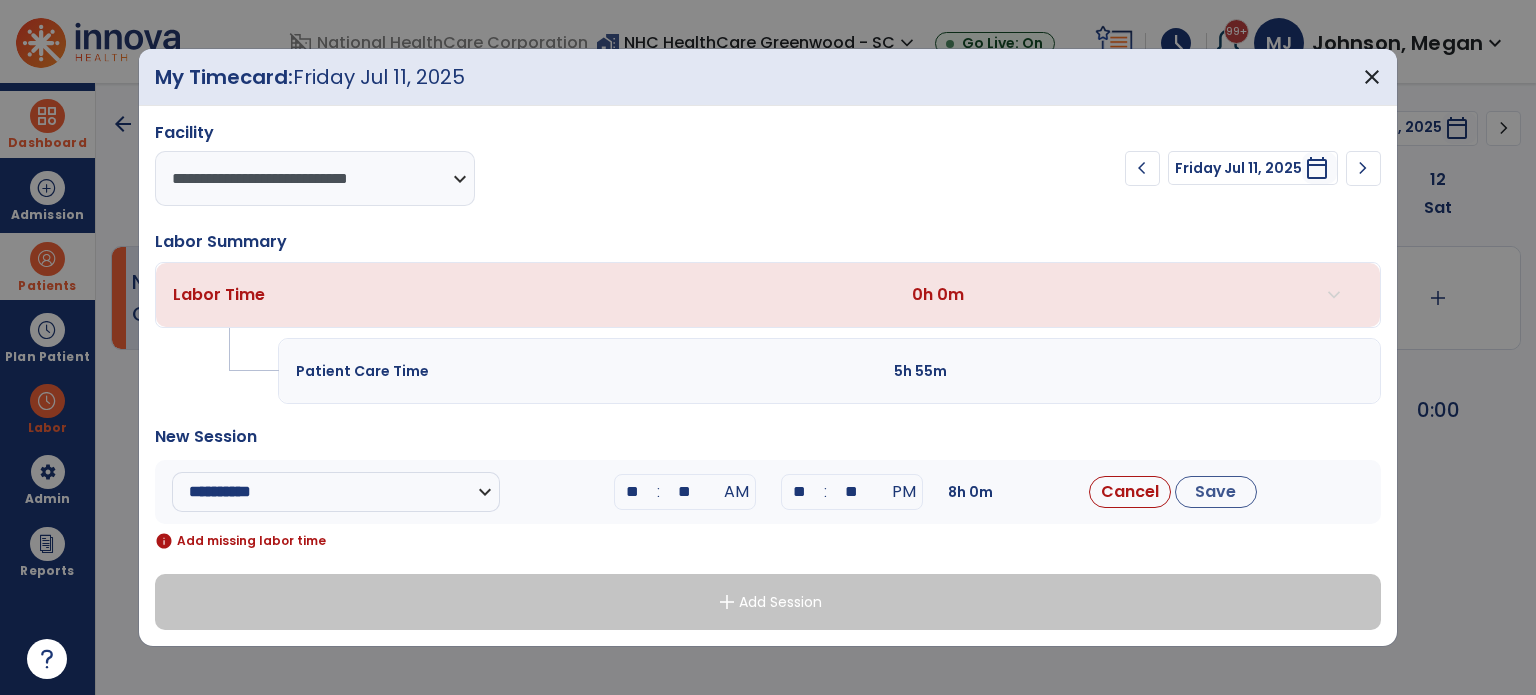 type on "**" 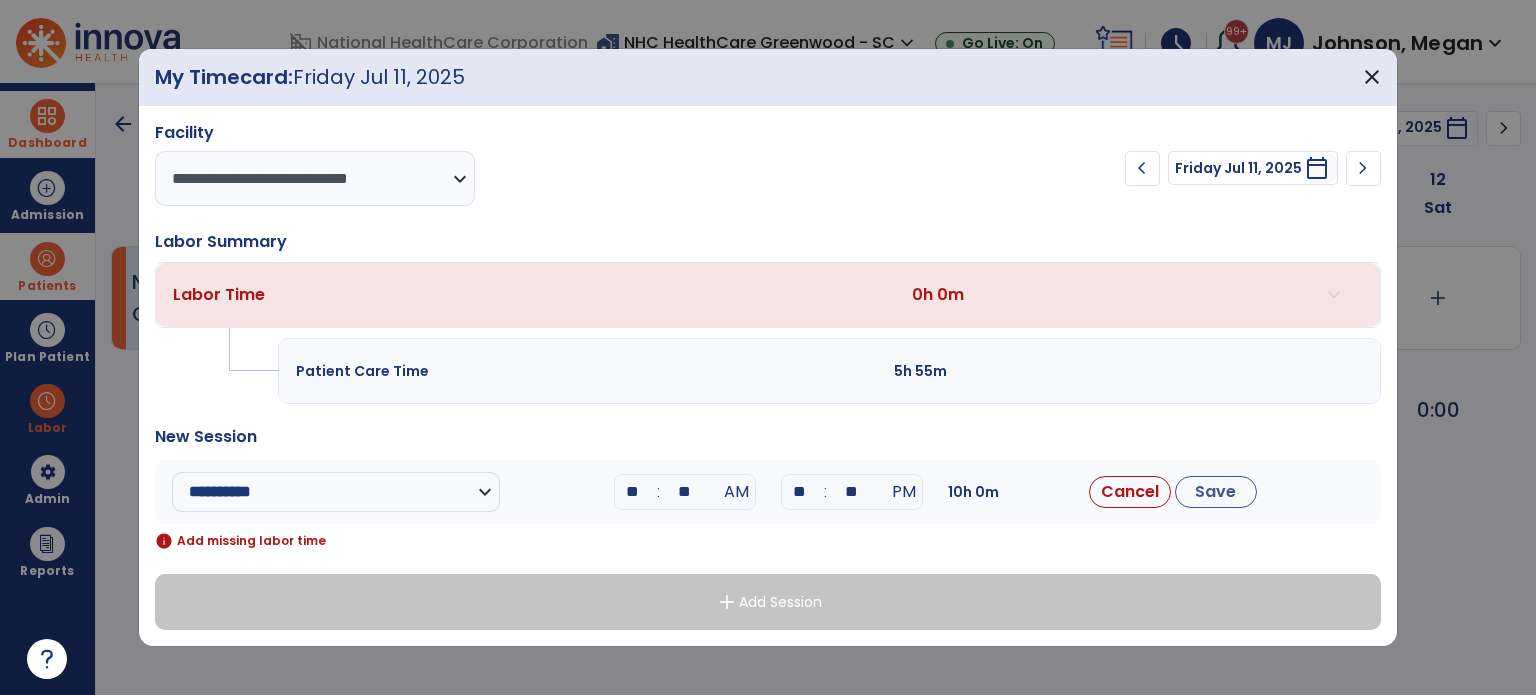 type on "**" 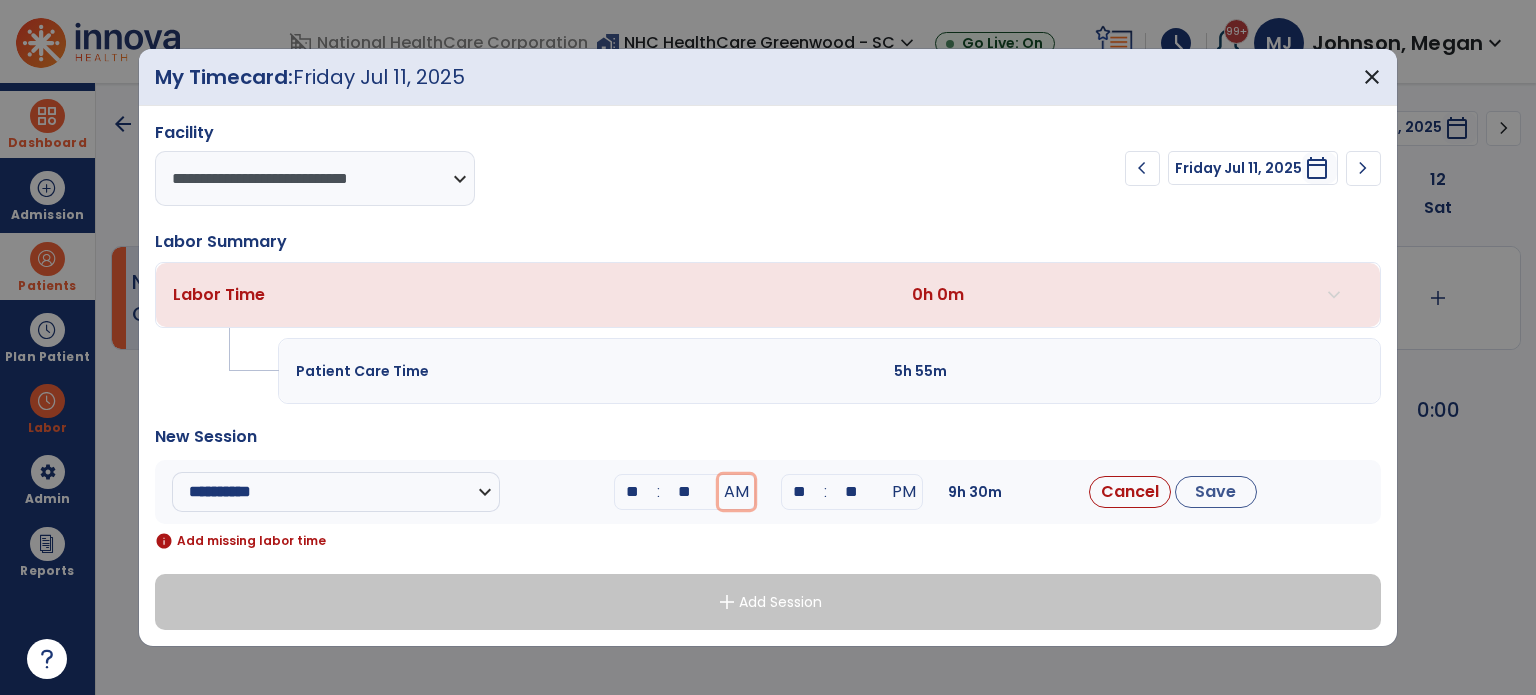 type 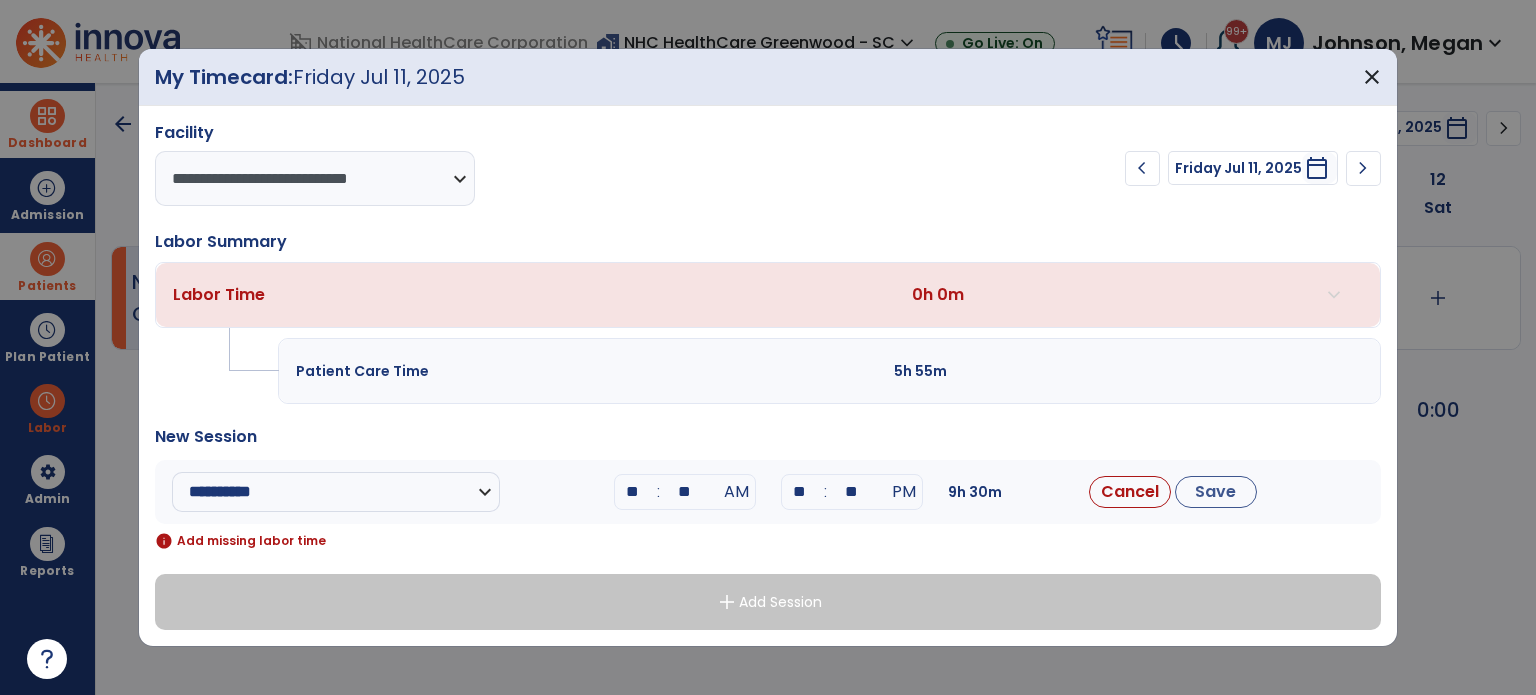click on "**" at bounding box center [800, 492] 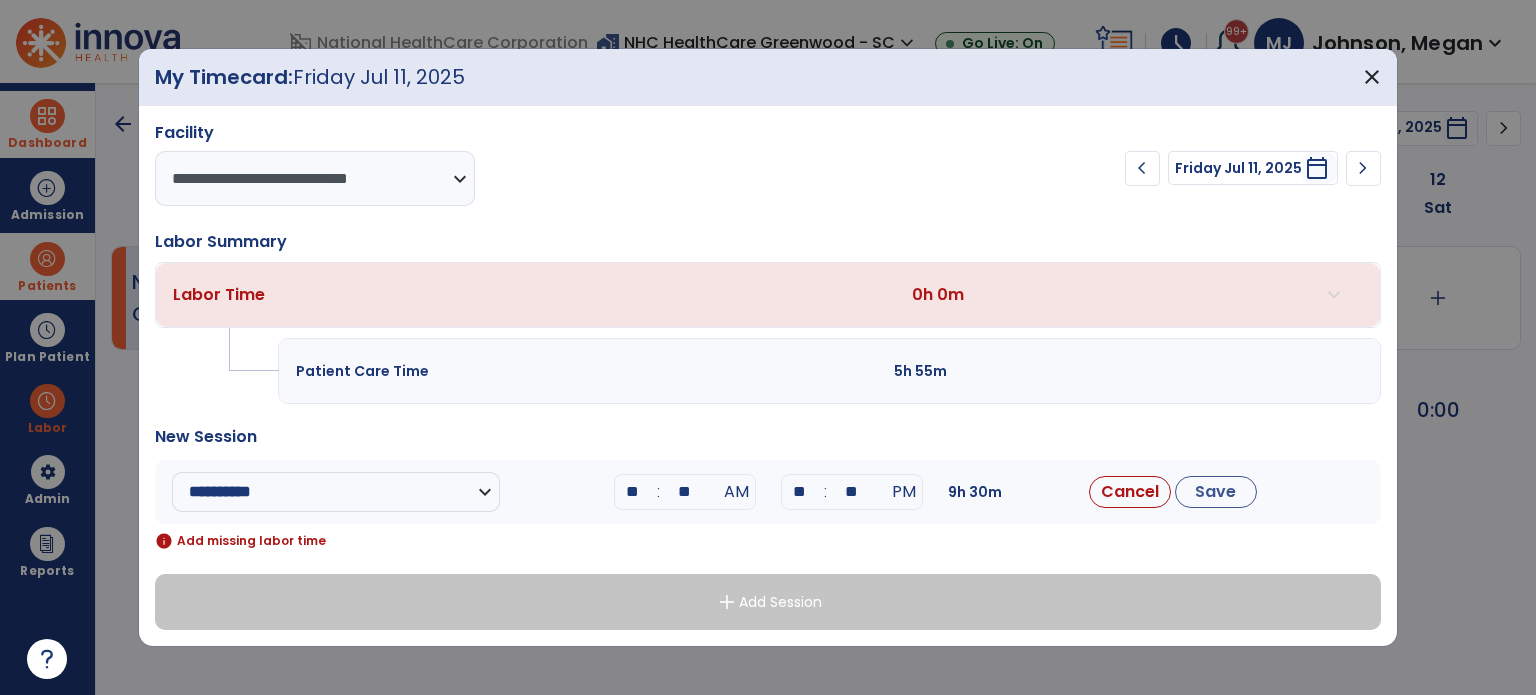 type on "**" 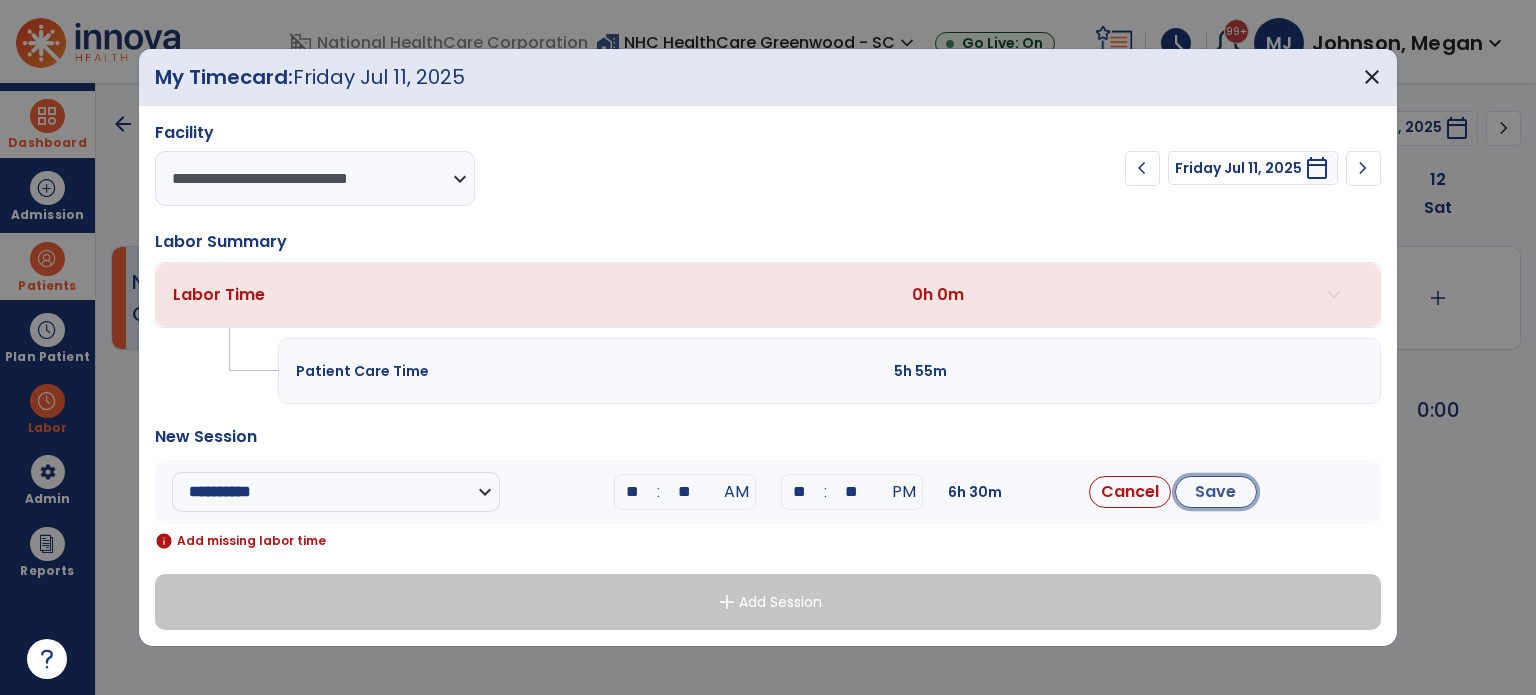 click on "Save" at bounding box center (1216, 492) 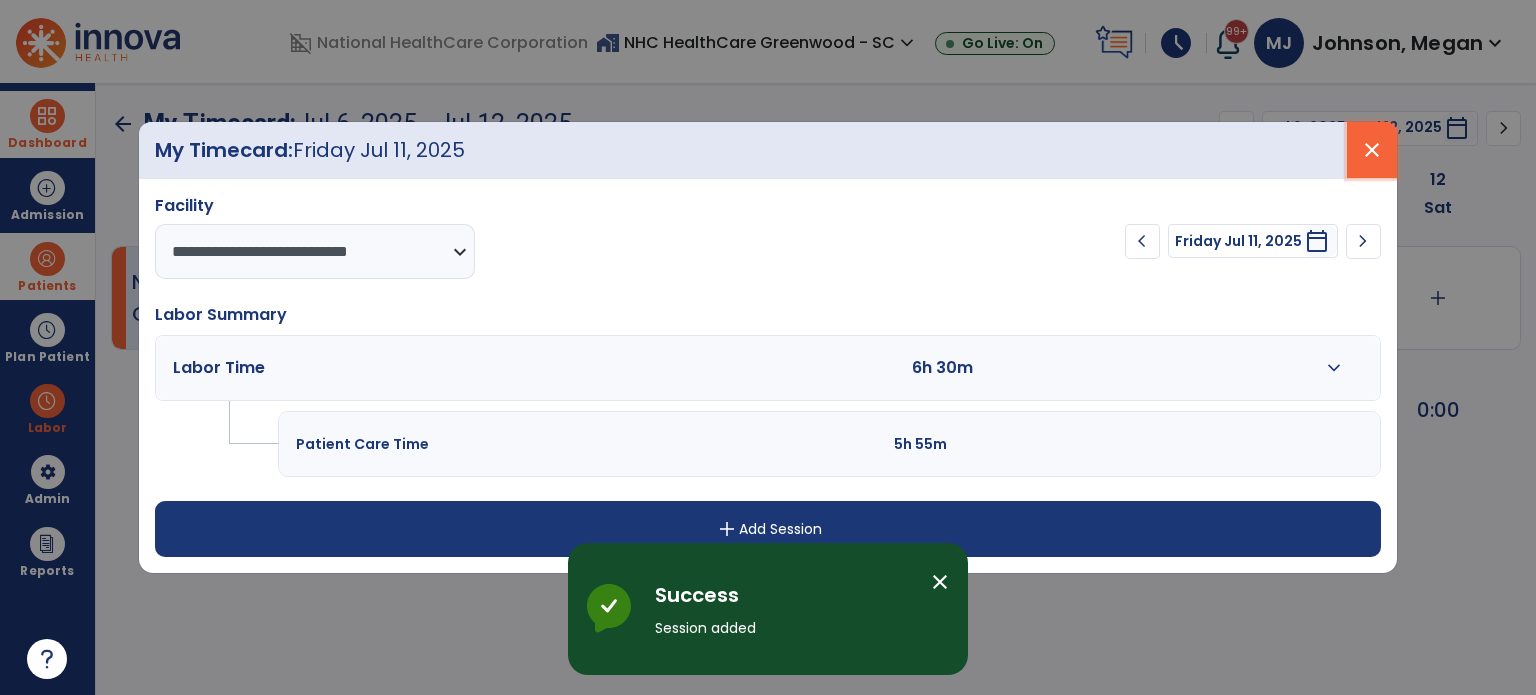 click on "close" at bounding box center (1372, 150) 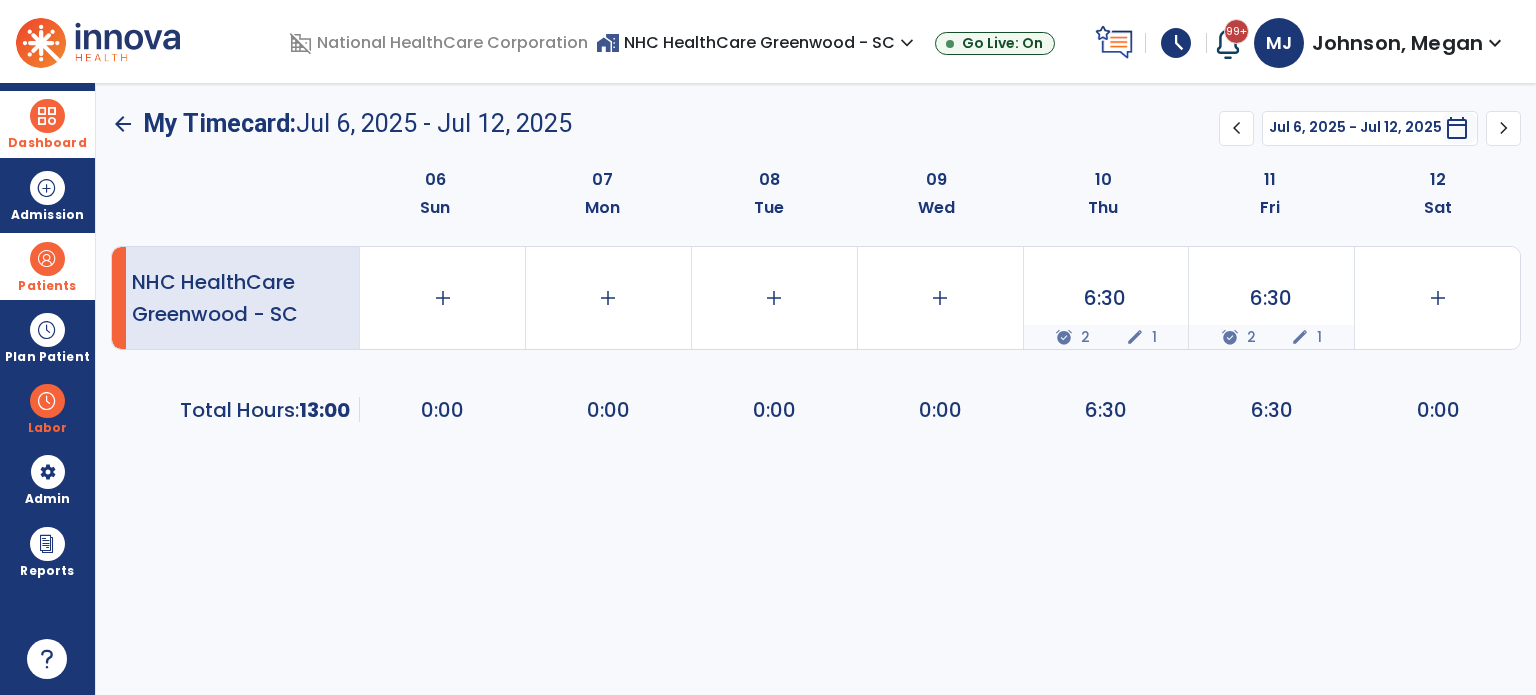 click at bounding box center [47, 116] 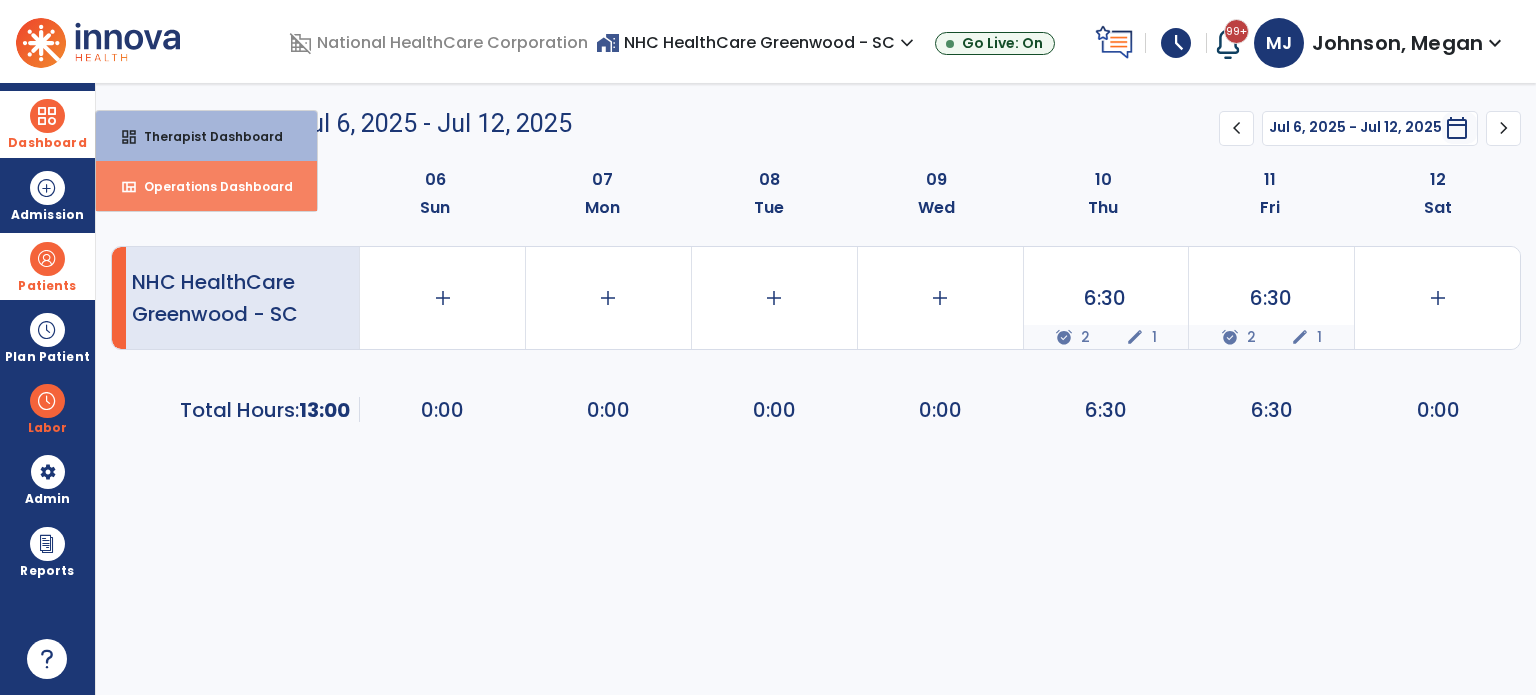 click on "Operations Dashboard" at bounding box center (210, 186) 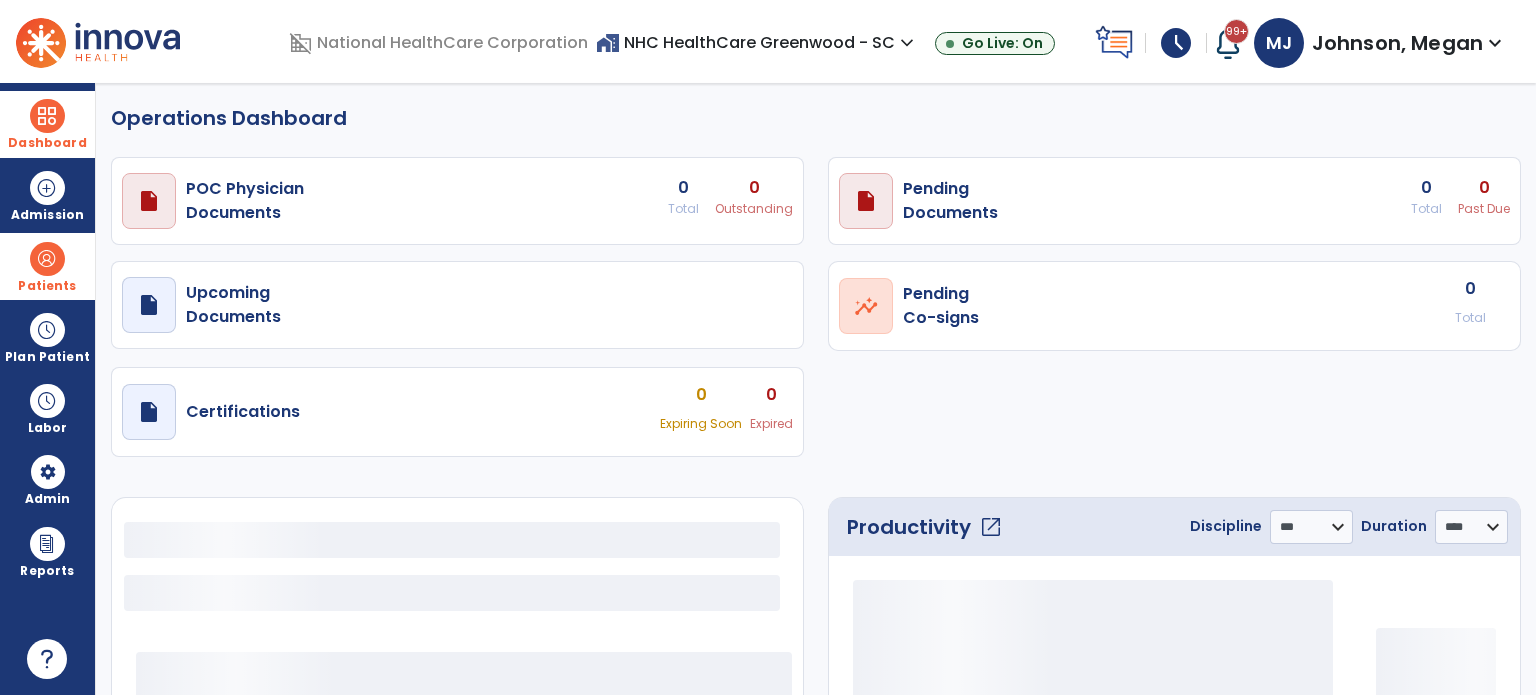 select on "***" 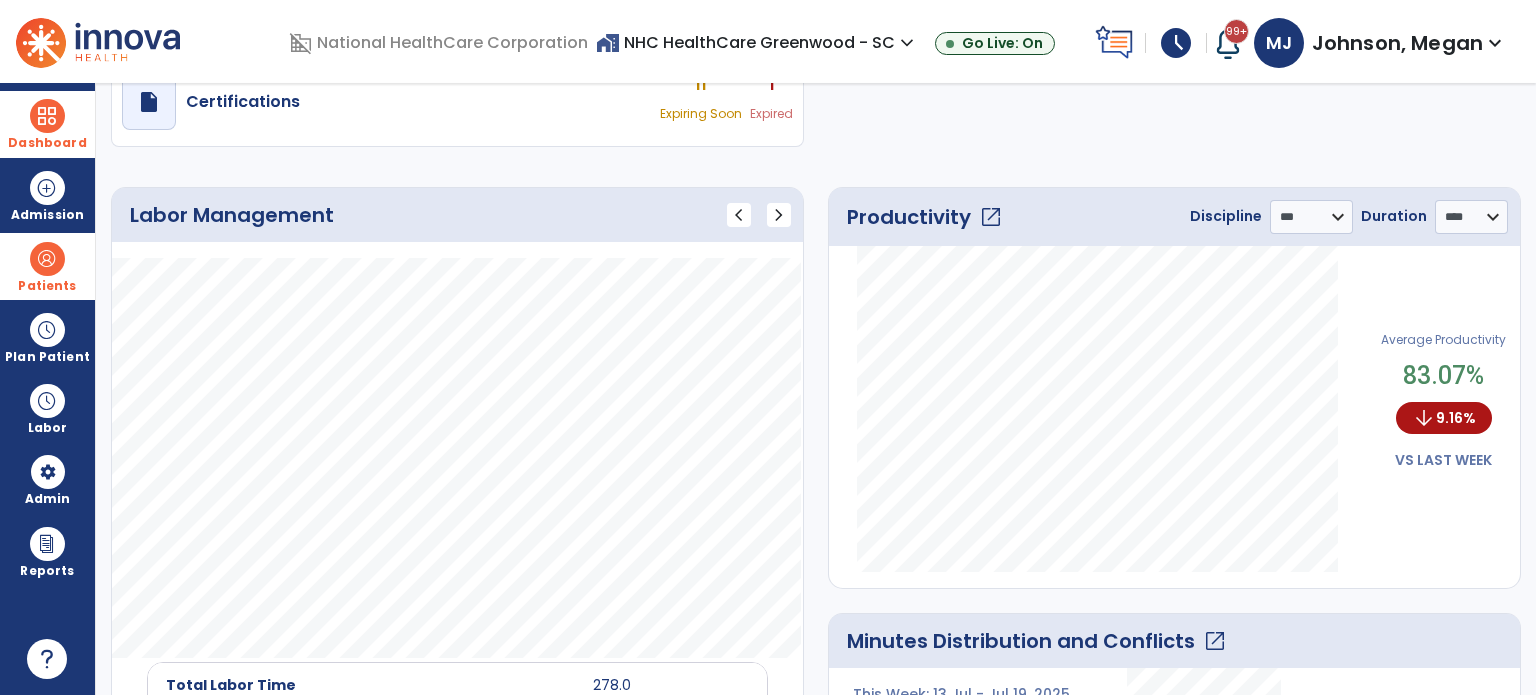 scroll, scrollTop: 311, scrollLeft: 0, axis: vertical 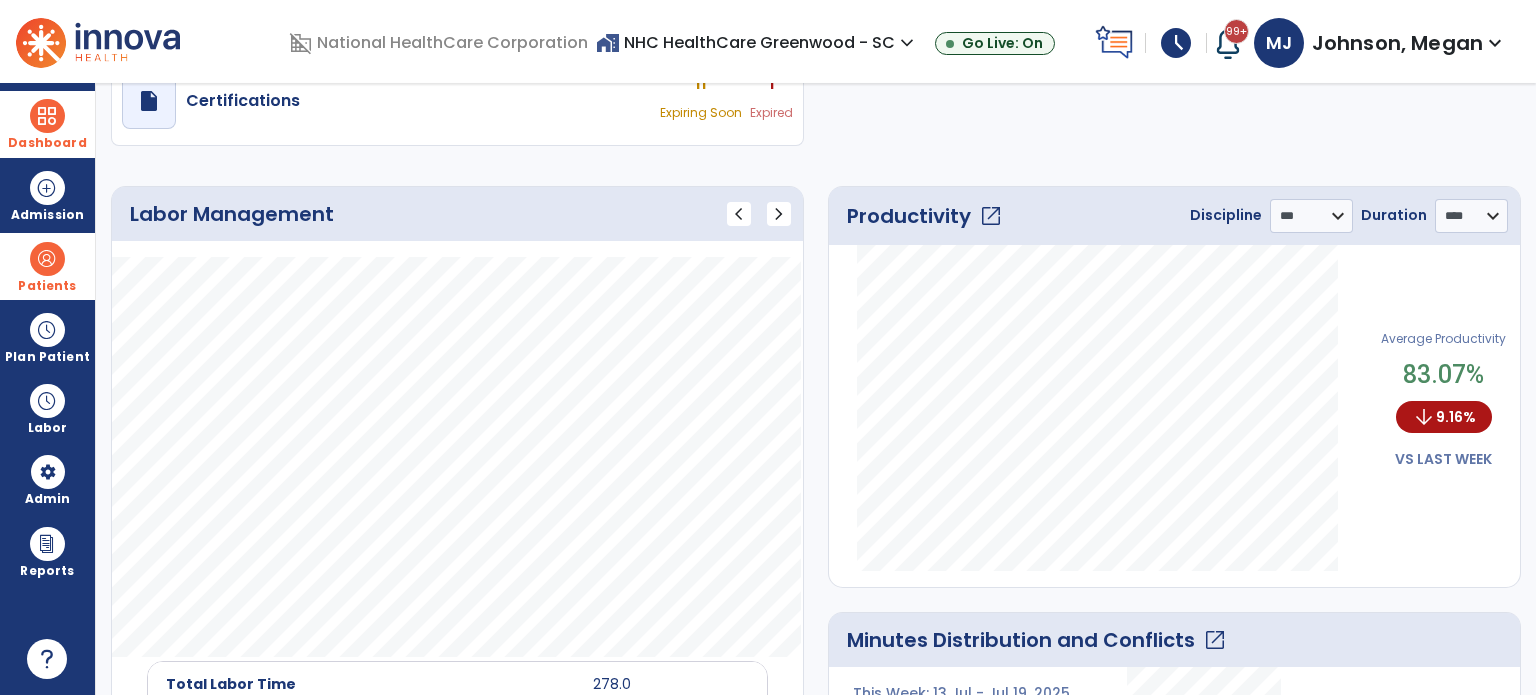 click on "open_in_new" 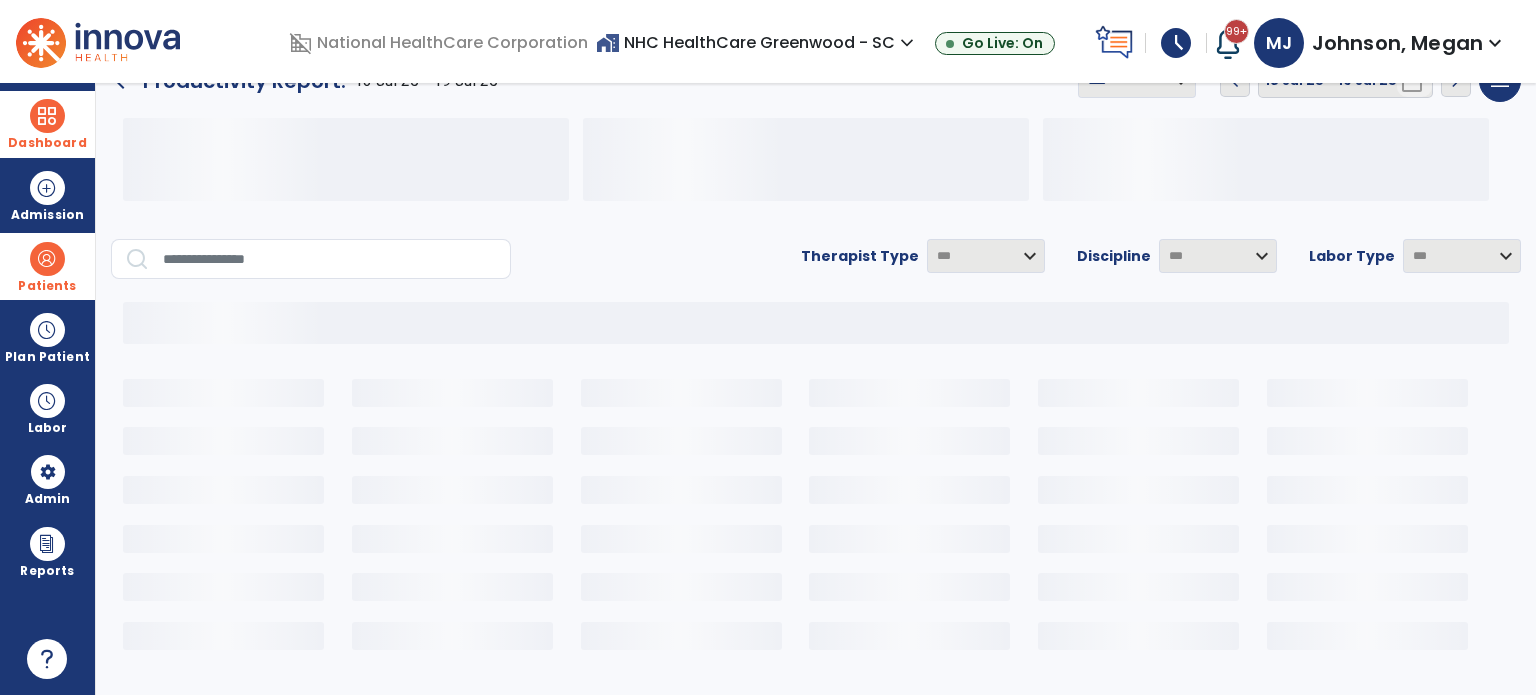 scroll, scrollTop: 30, scrollLeft: 0, axis: vertical 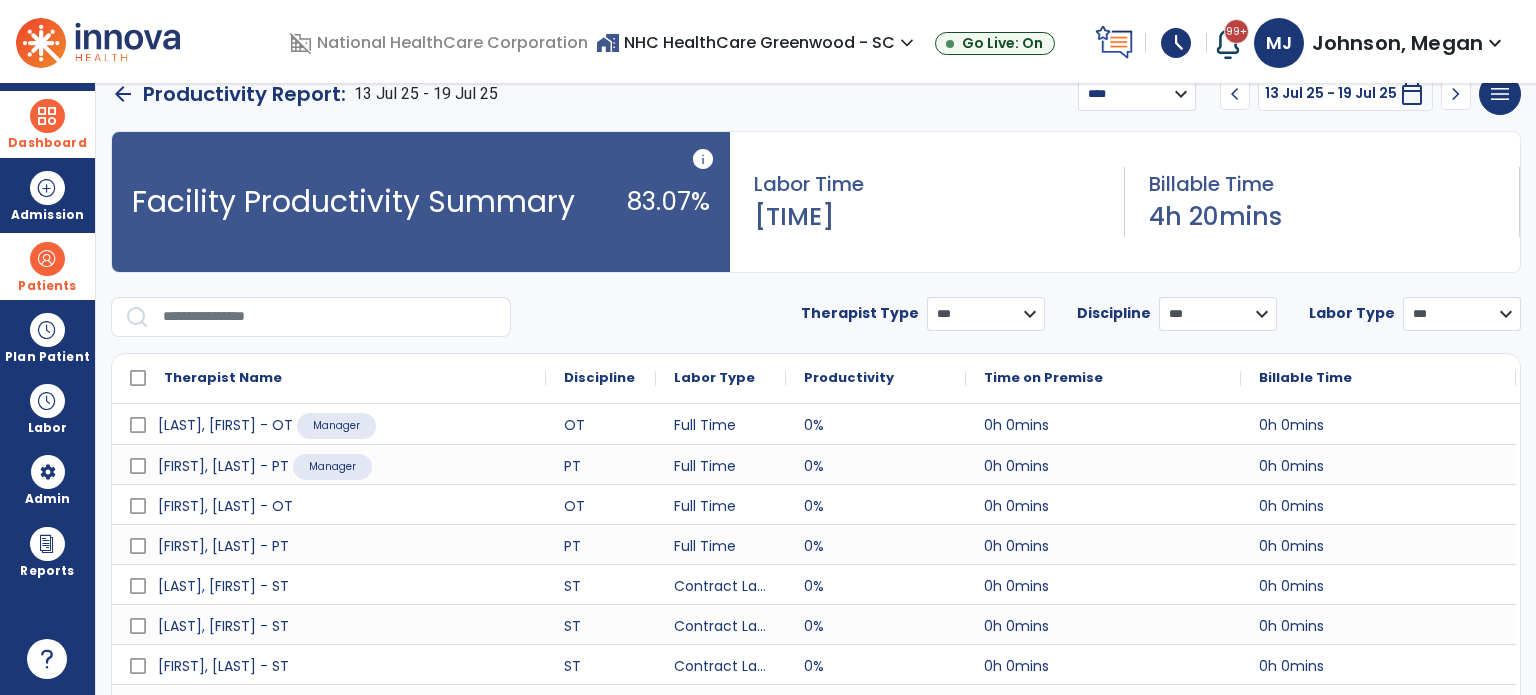 click on "**********" at bounding box center [986, 314] 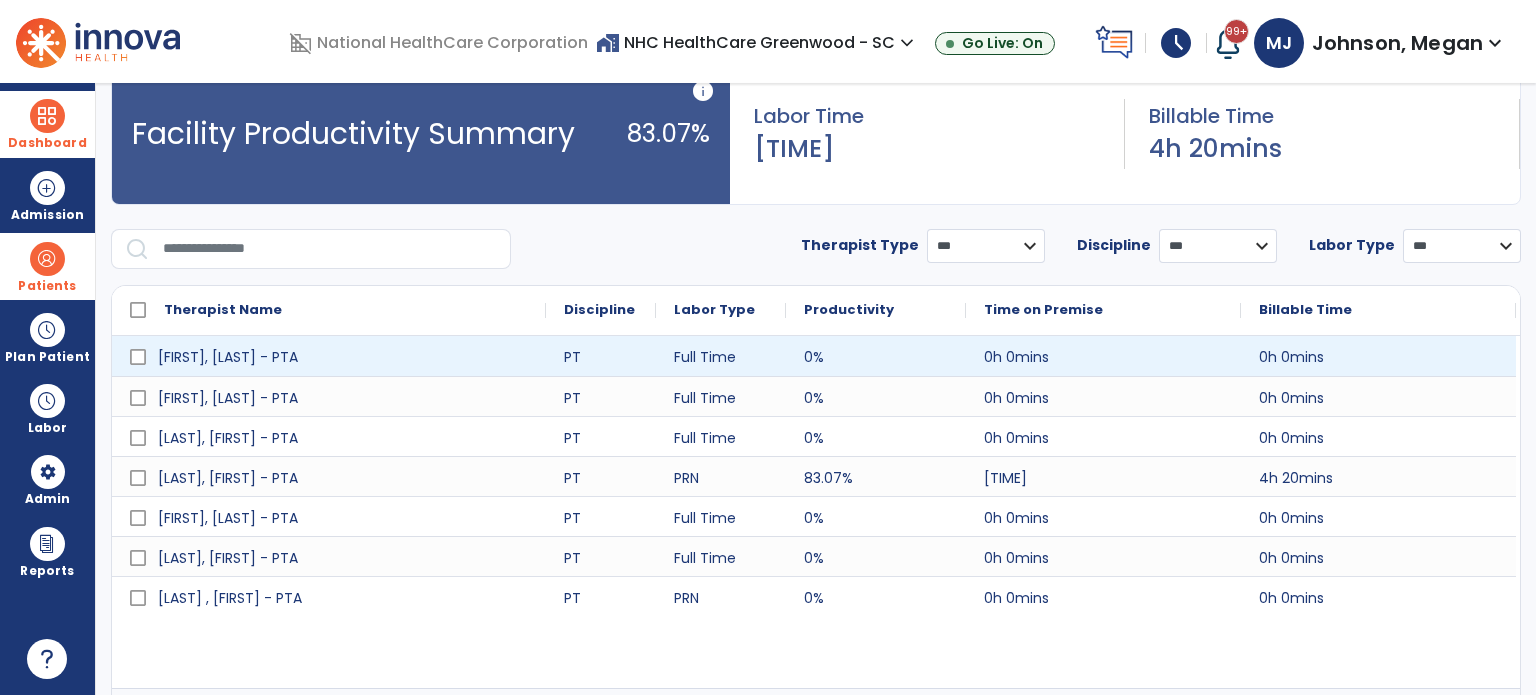 scroll, scrollTop: 138, scrollLeft: 0, axis: vertical 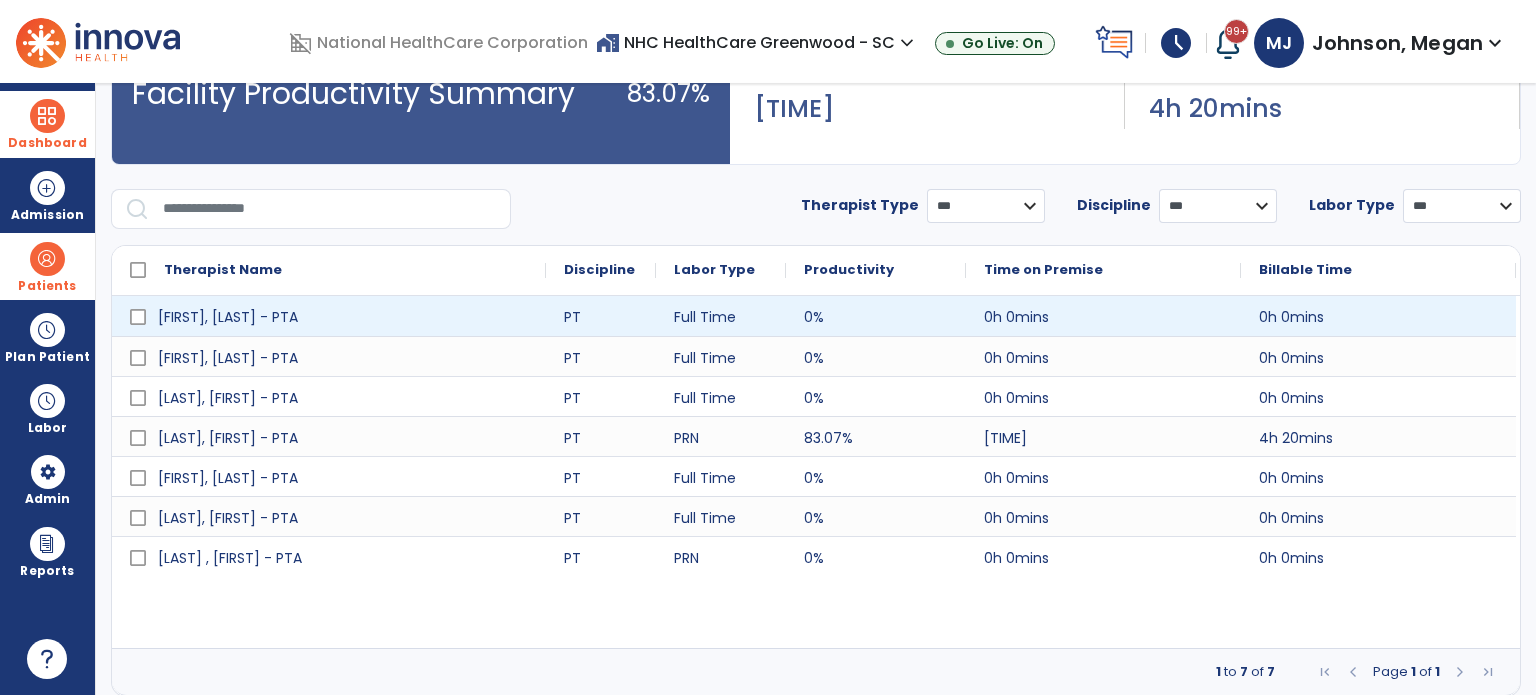 click at bounding box center [1460, 672] 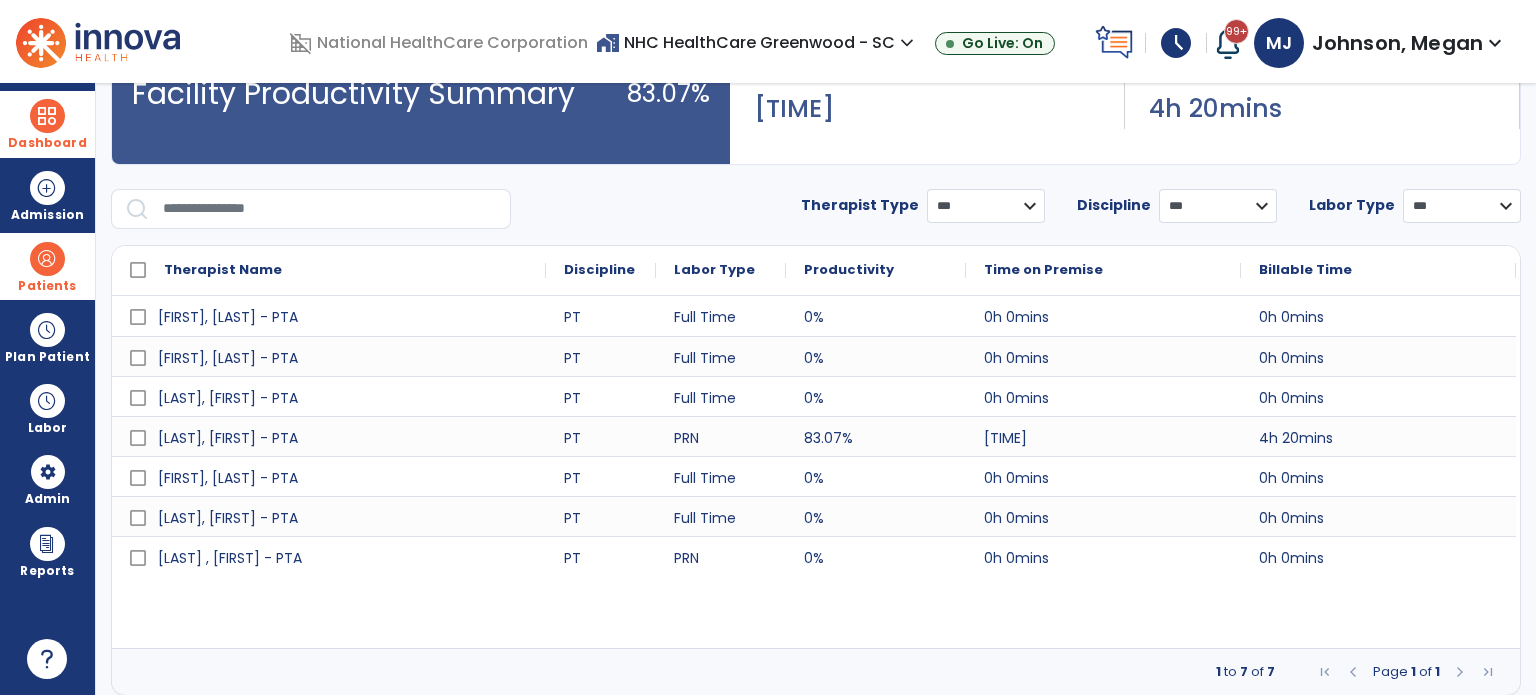 scroll, scrollTop: 0, scrollLeft: 0, axis: both 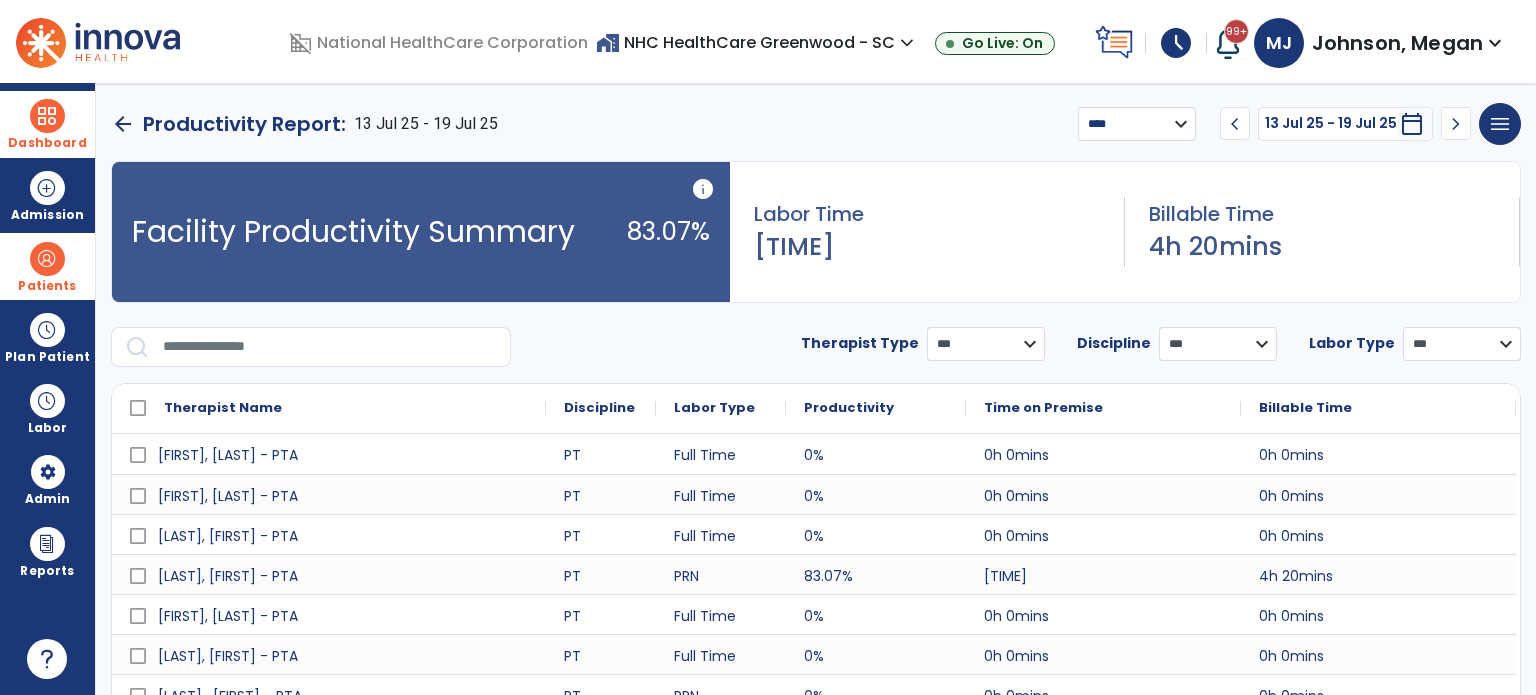 click on "chevron_left" at bounding box center (1235, 124) 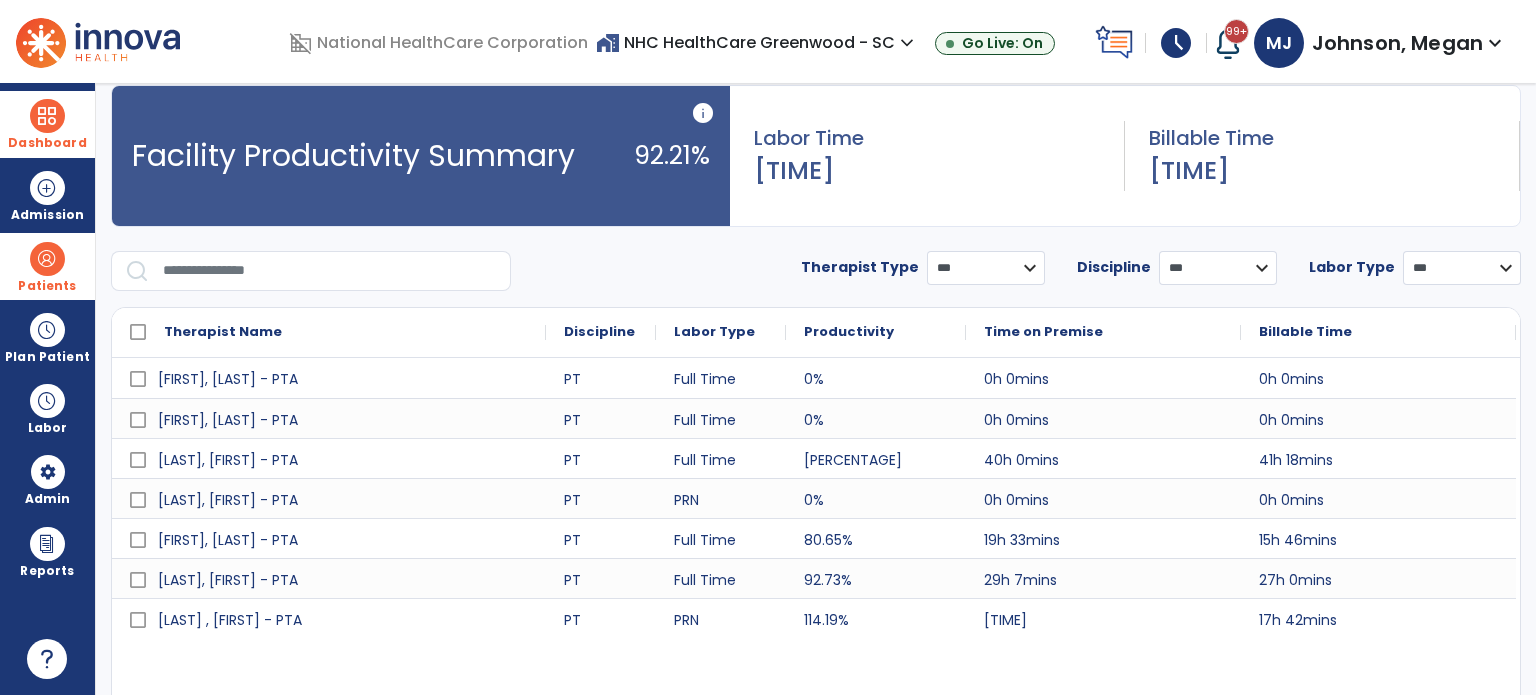 scroll, scrollTop: 63, scrollLeft: 0, axis: vertical 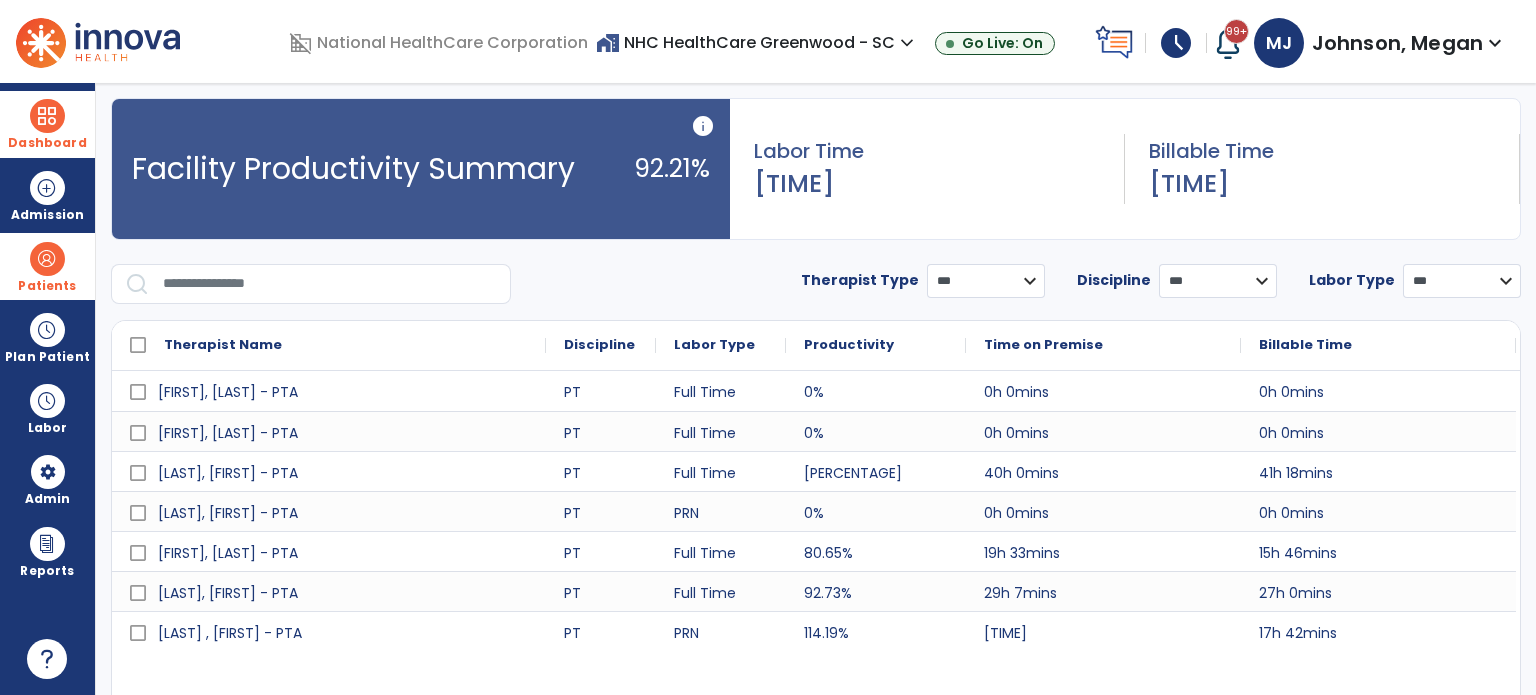 click on "**********" at bounding box center [986, 281] 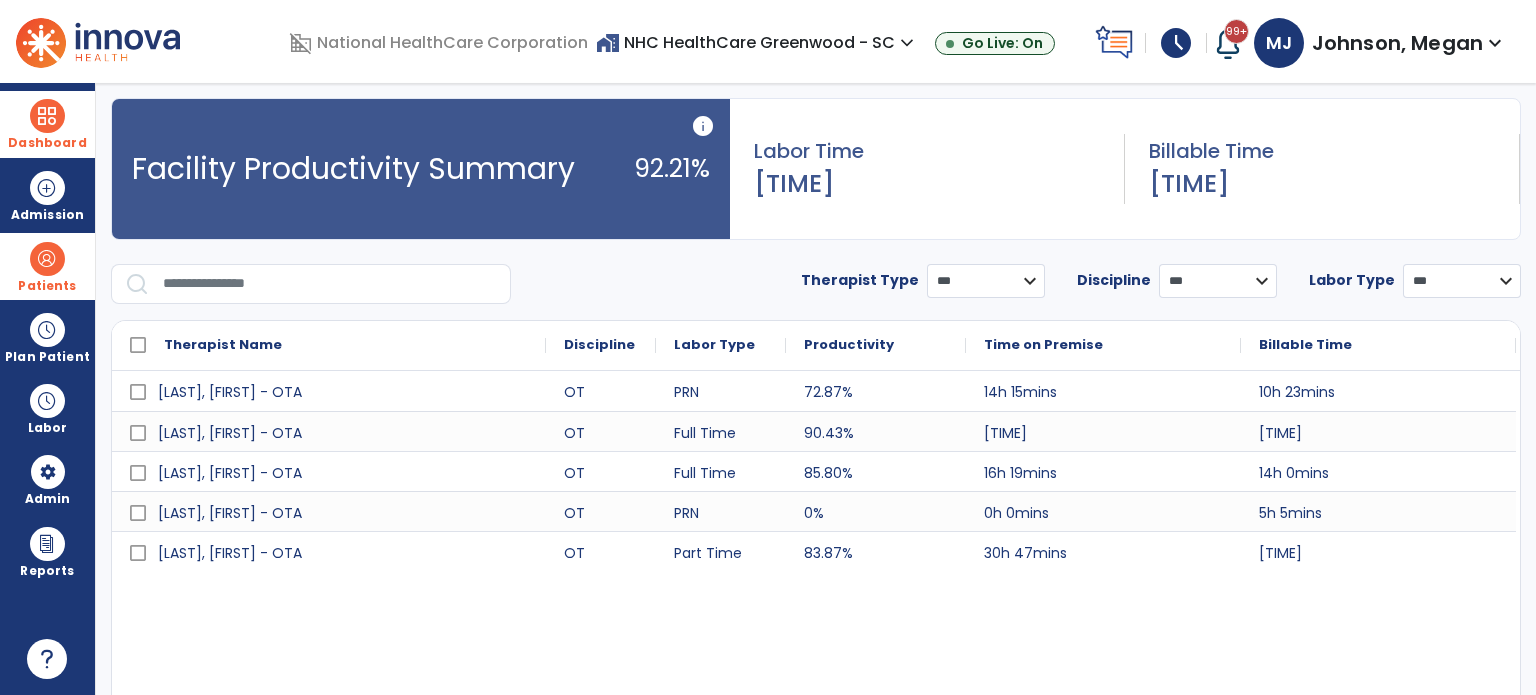 click on "**********" at bounding box center (986, 281) 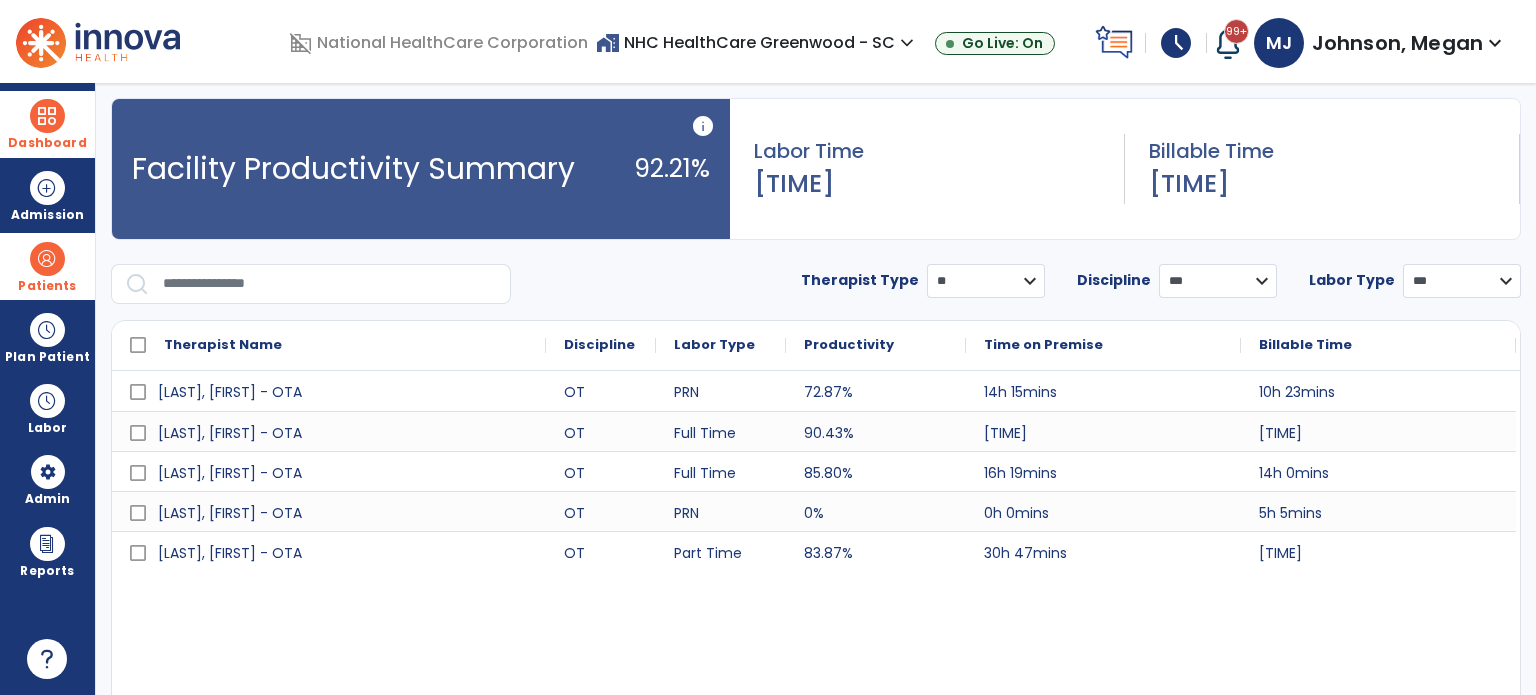 click on "**********" at bounding box center (986, 281) 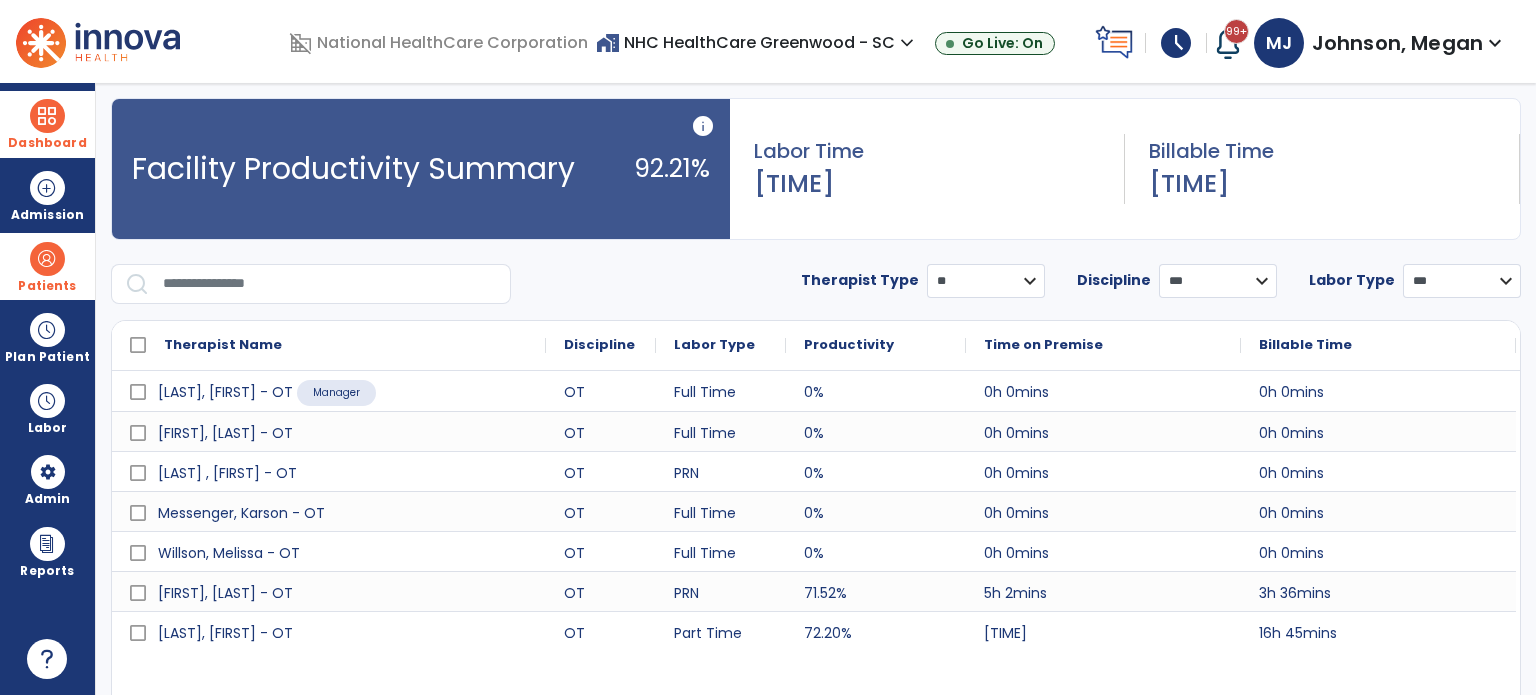 scroll, scrollTop: 0, scrollLeft: 0, axis: both 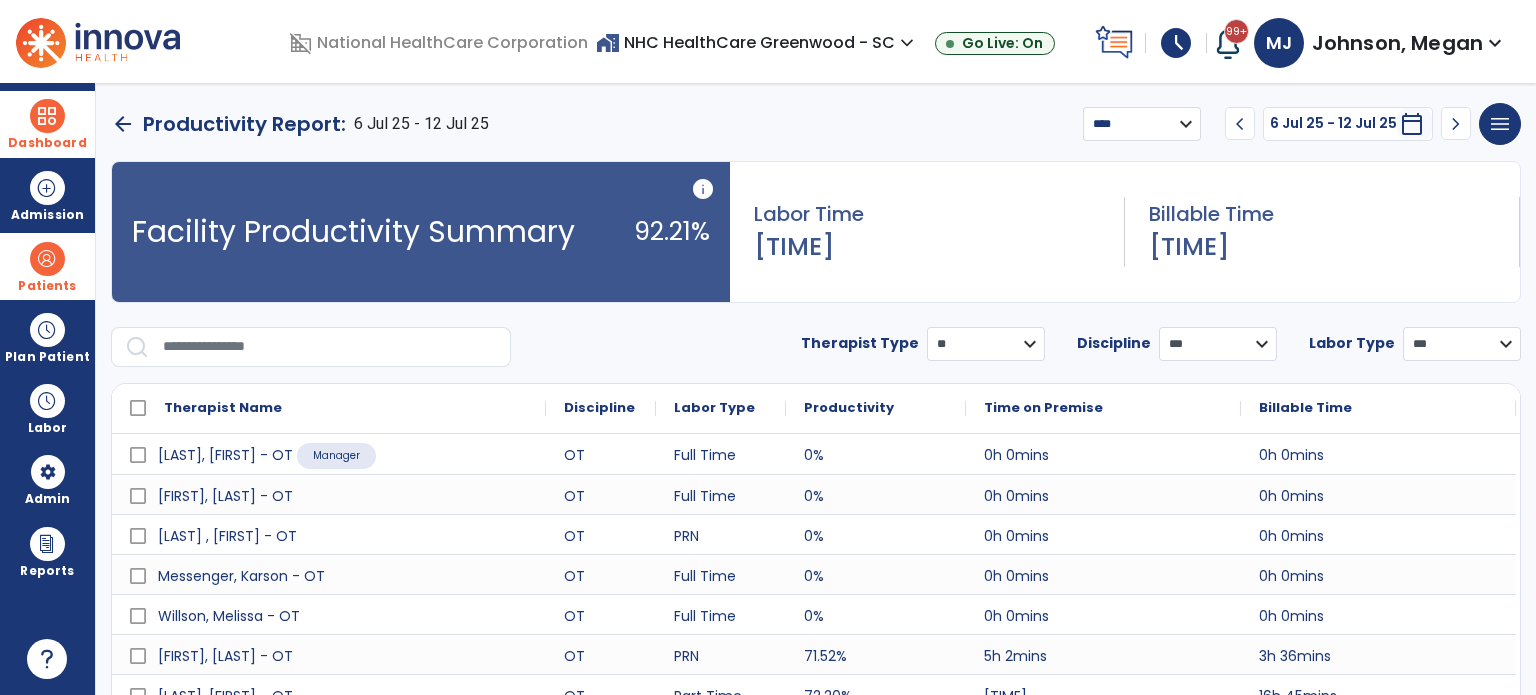 click on "arrow_back" at bounding box center [123, 124] 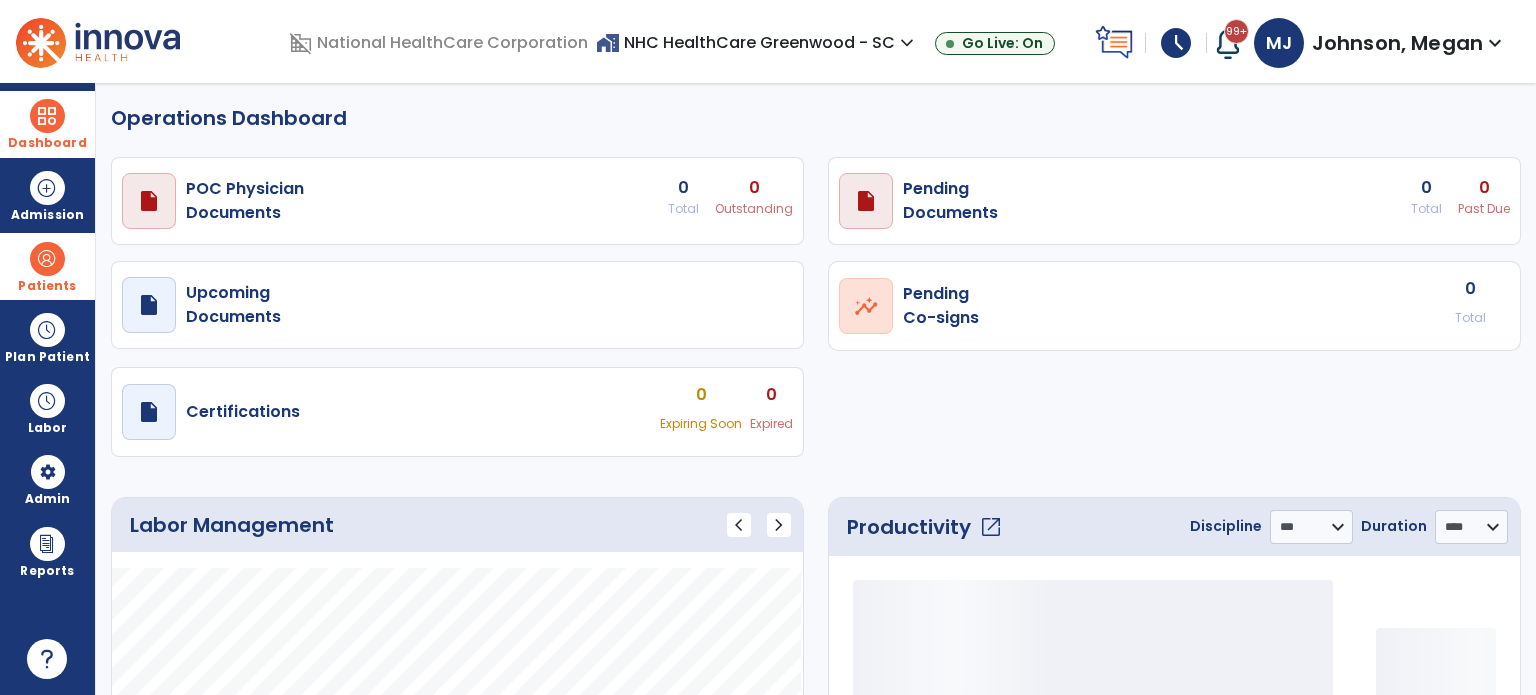 select on "***" 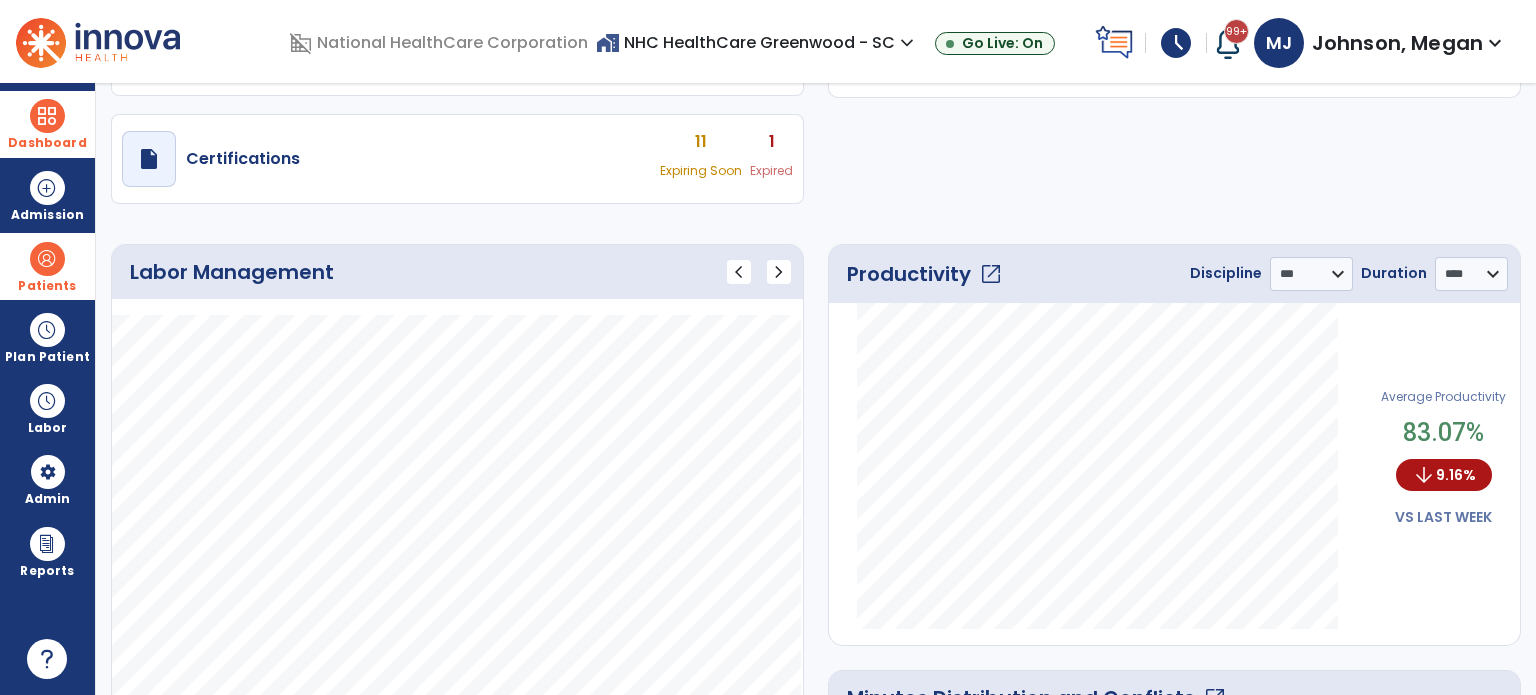 scroll, scrollTop: 254, scrollLeft: 0, axis: vertical 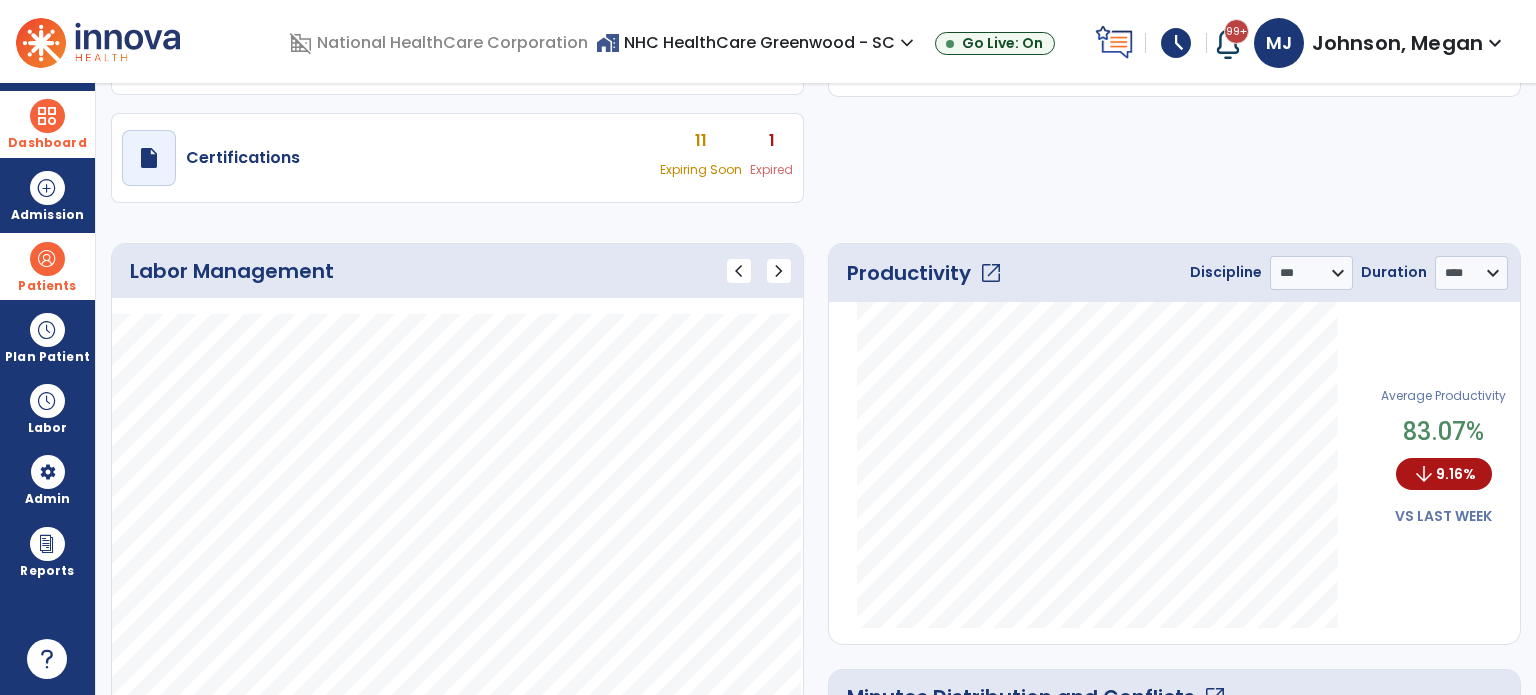 click on "open_in_new" 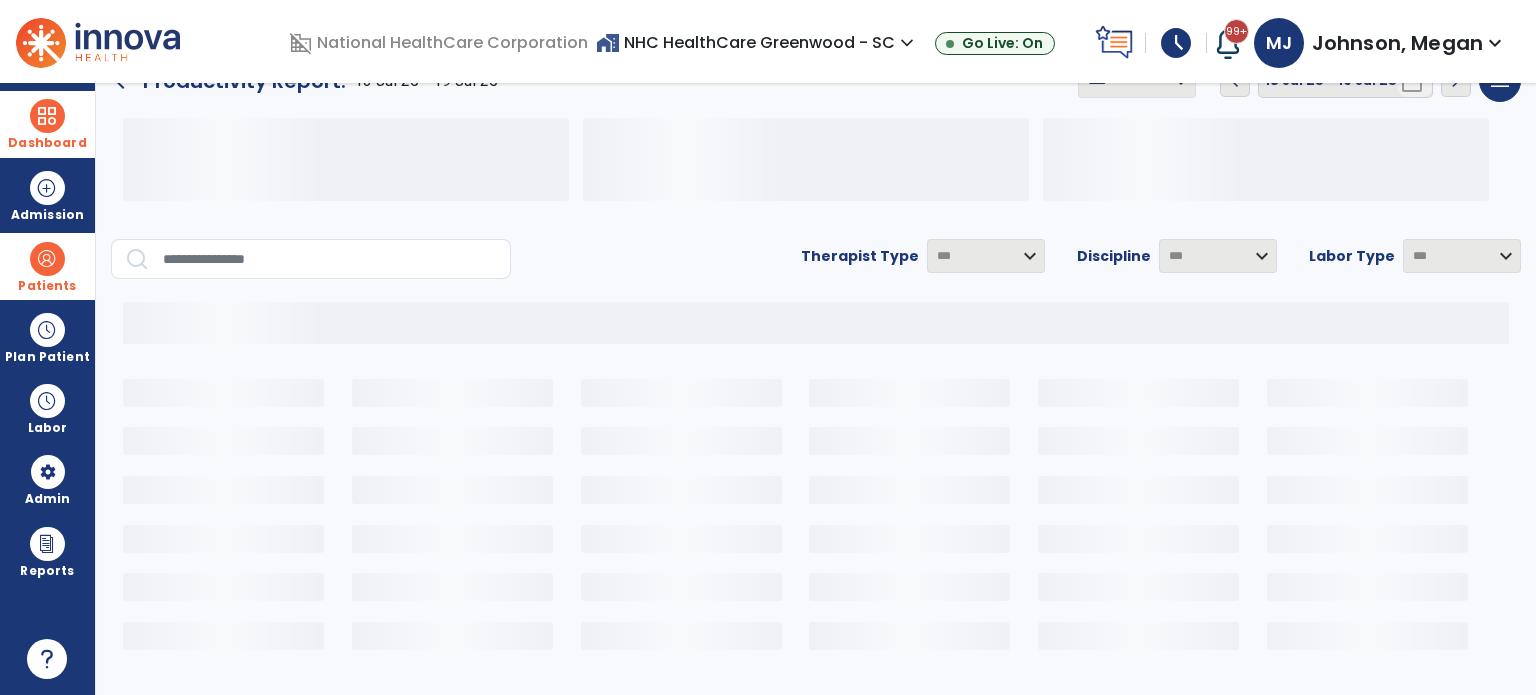 scroll, scrollTop: 30, scrollLeft: 0, axis: vertical 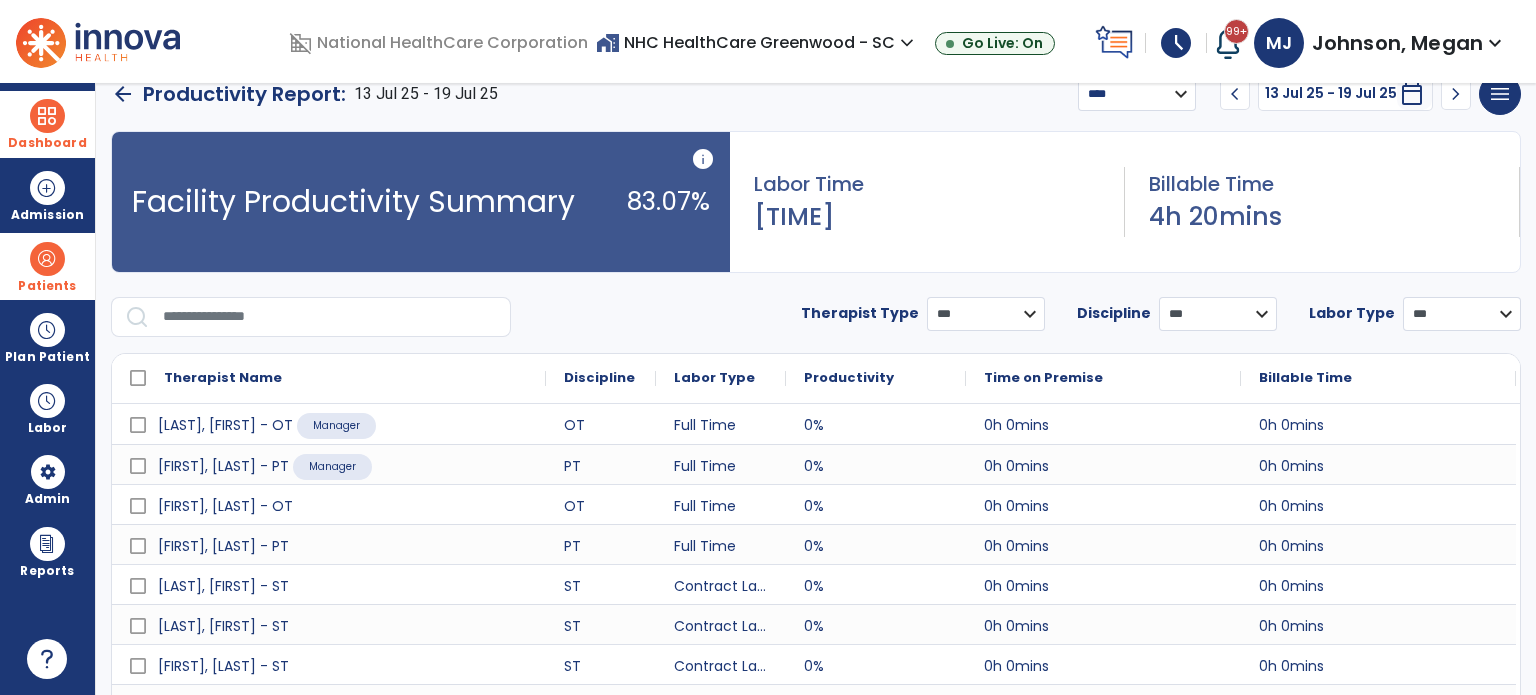 click on "chevron_left" at bounding box center [1235, 94] 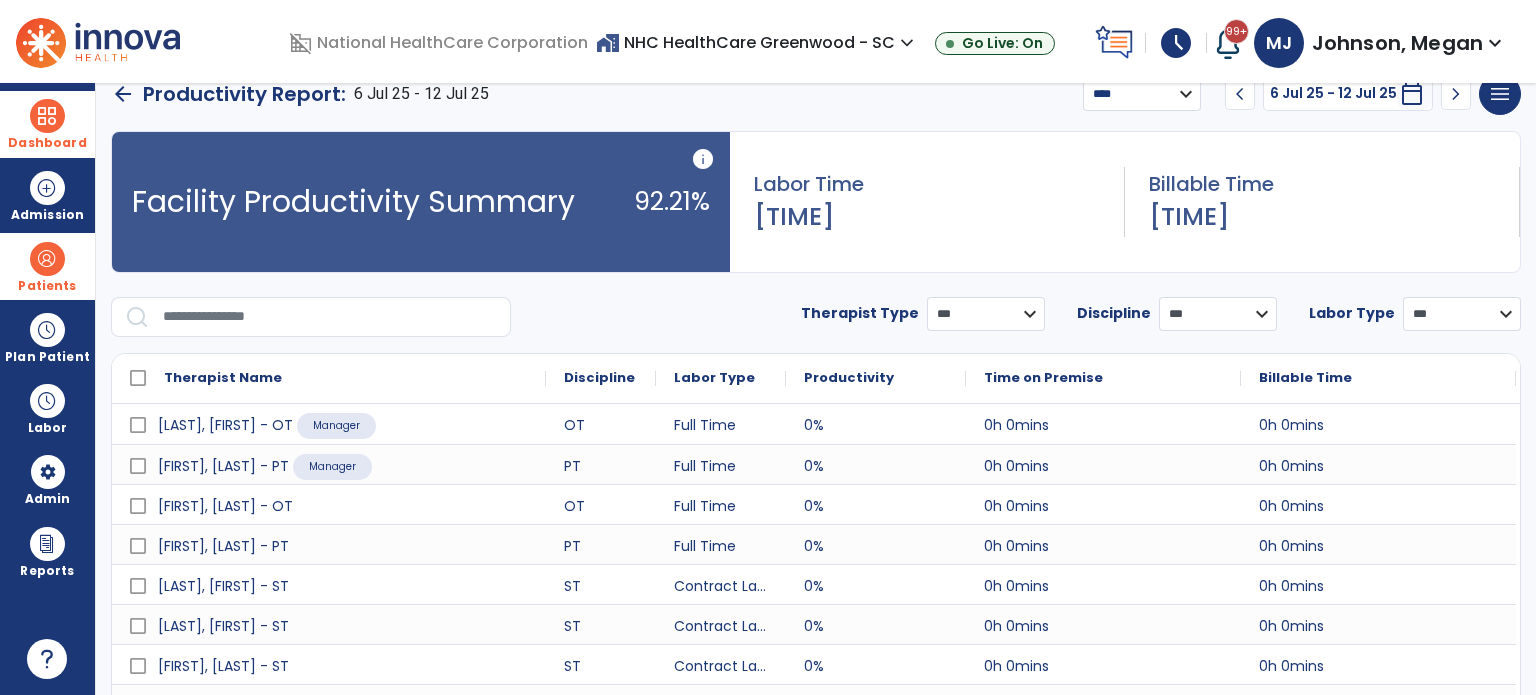 scroll, scrollTop: 0, scrollLeft: 0, axis: both 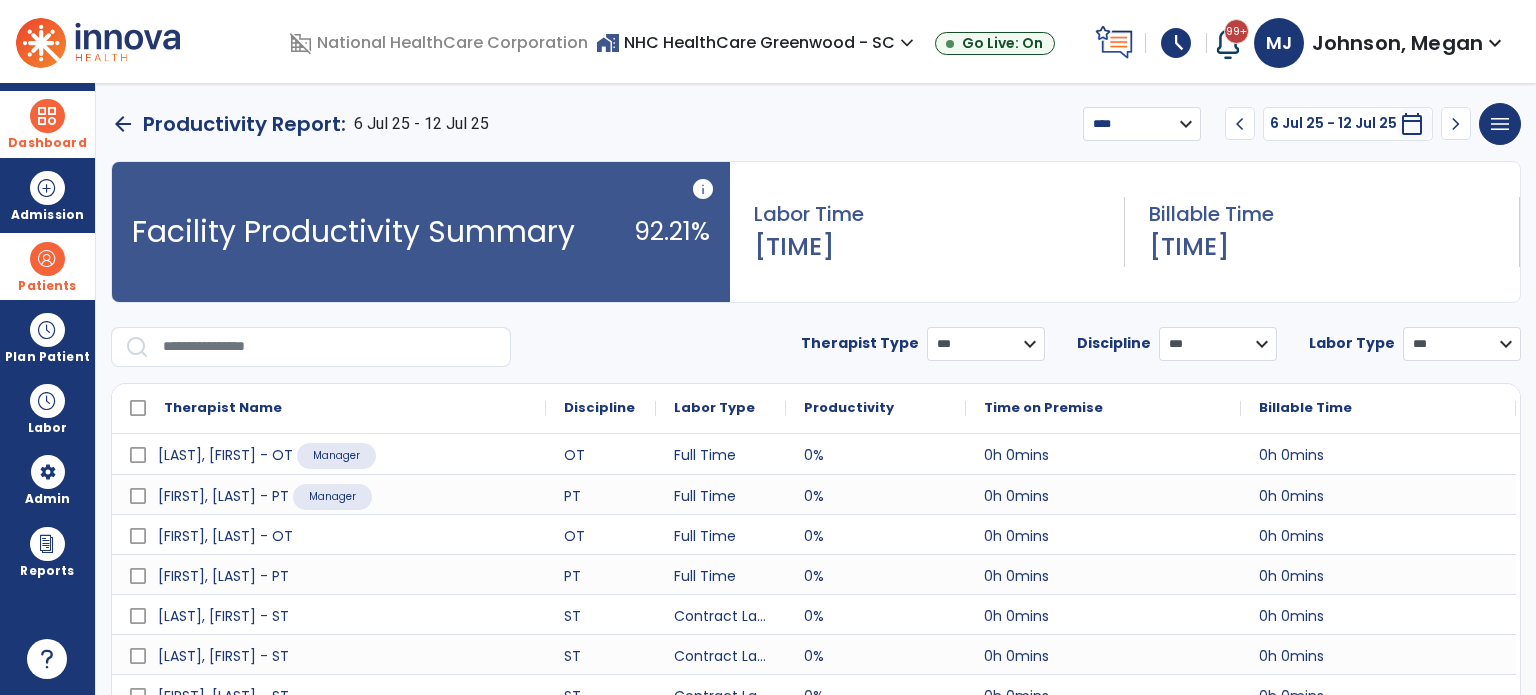 click at bounding box center [47, 116] 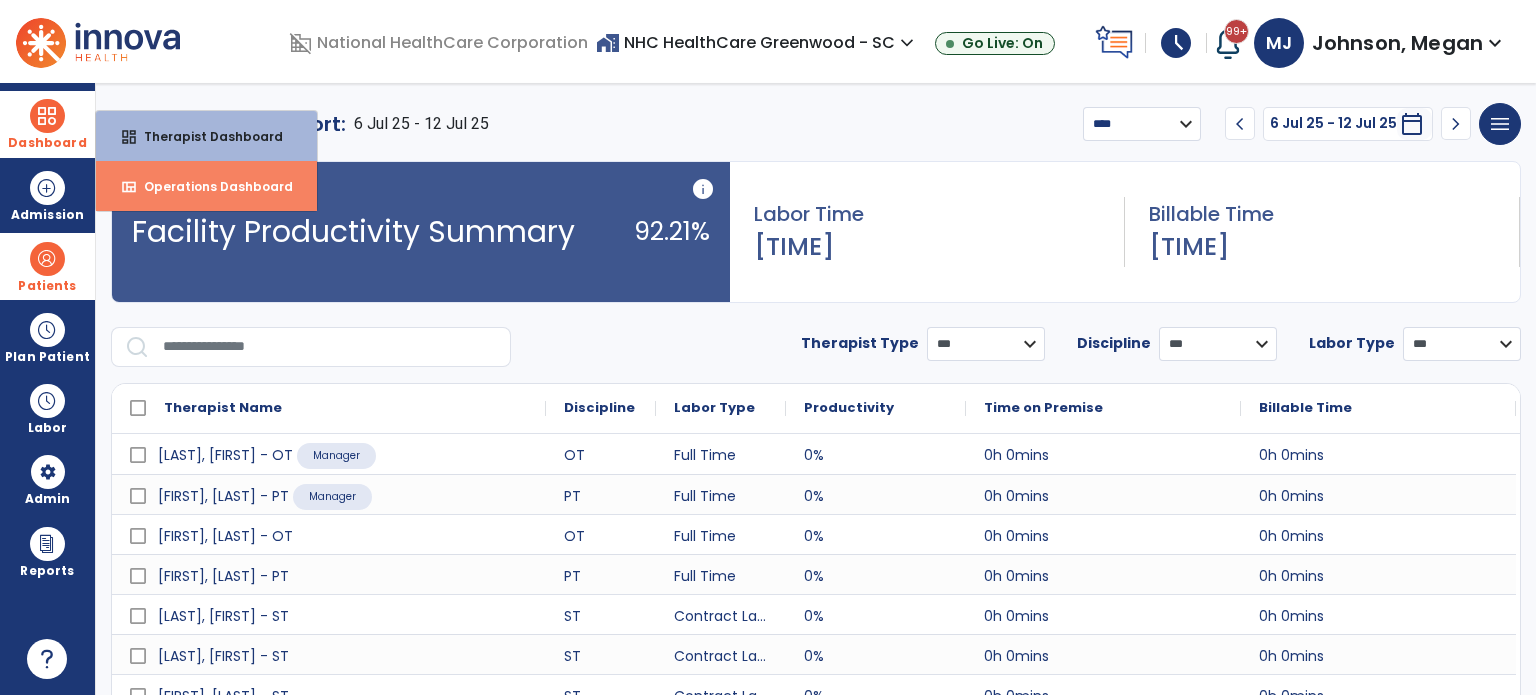 click on "Operations Dashboard" at bounding box center (210, 186) 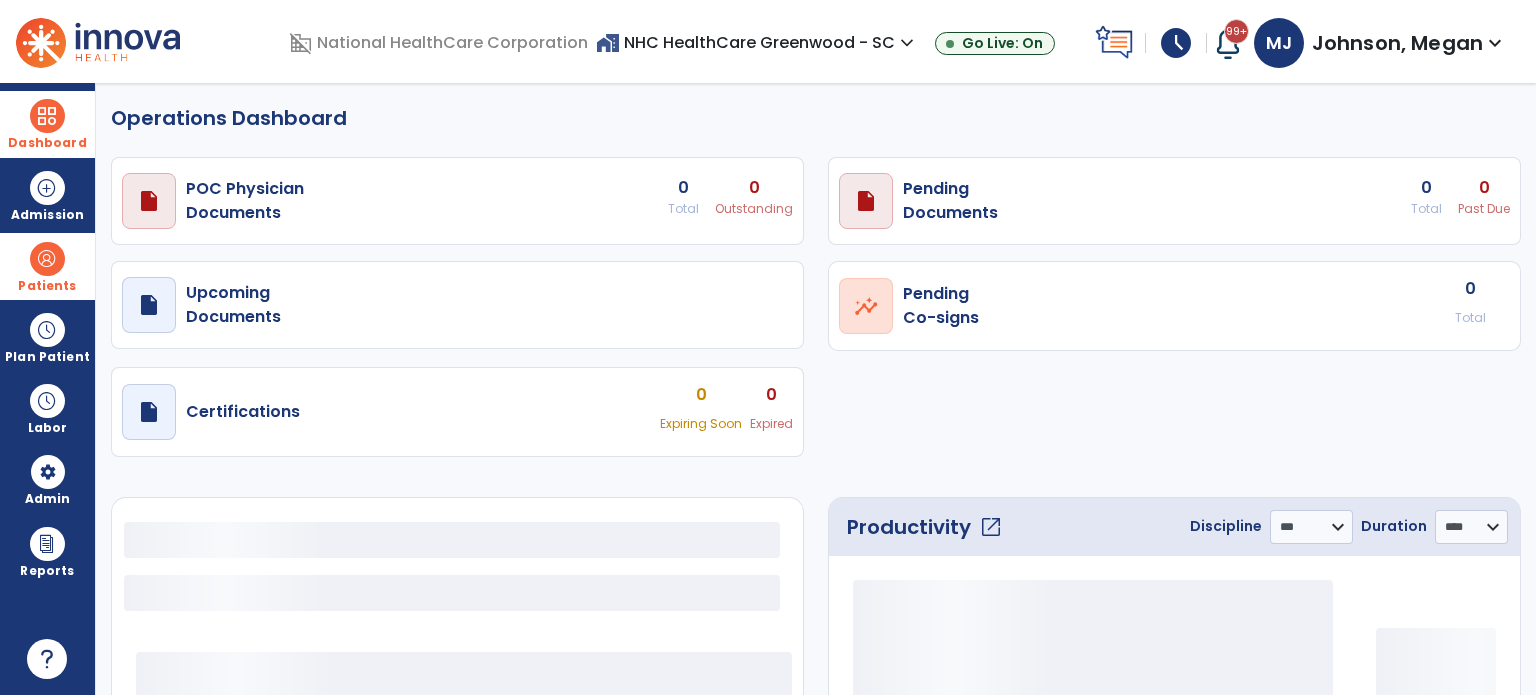 select on "***" 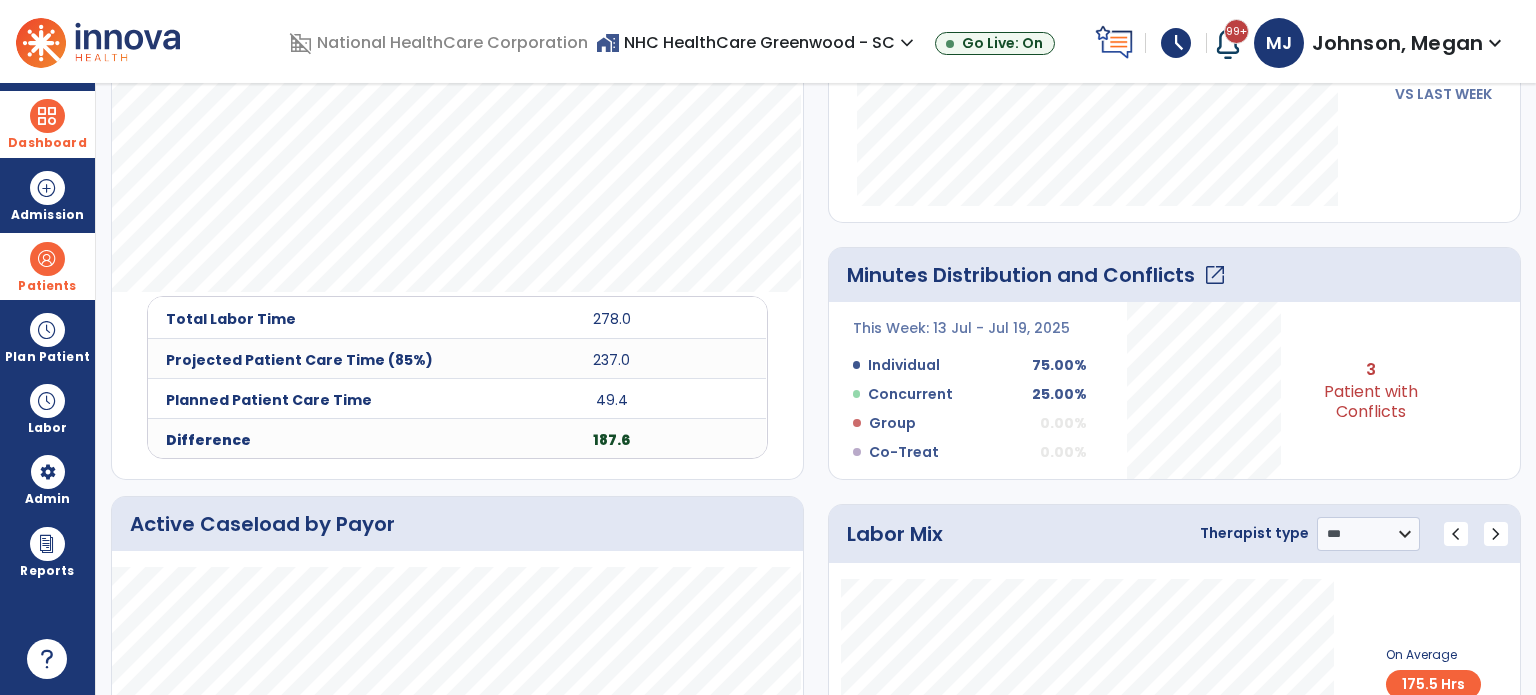 click on "open_in_new" 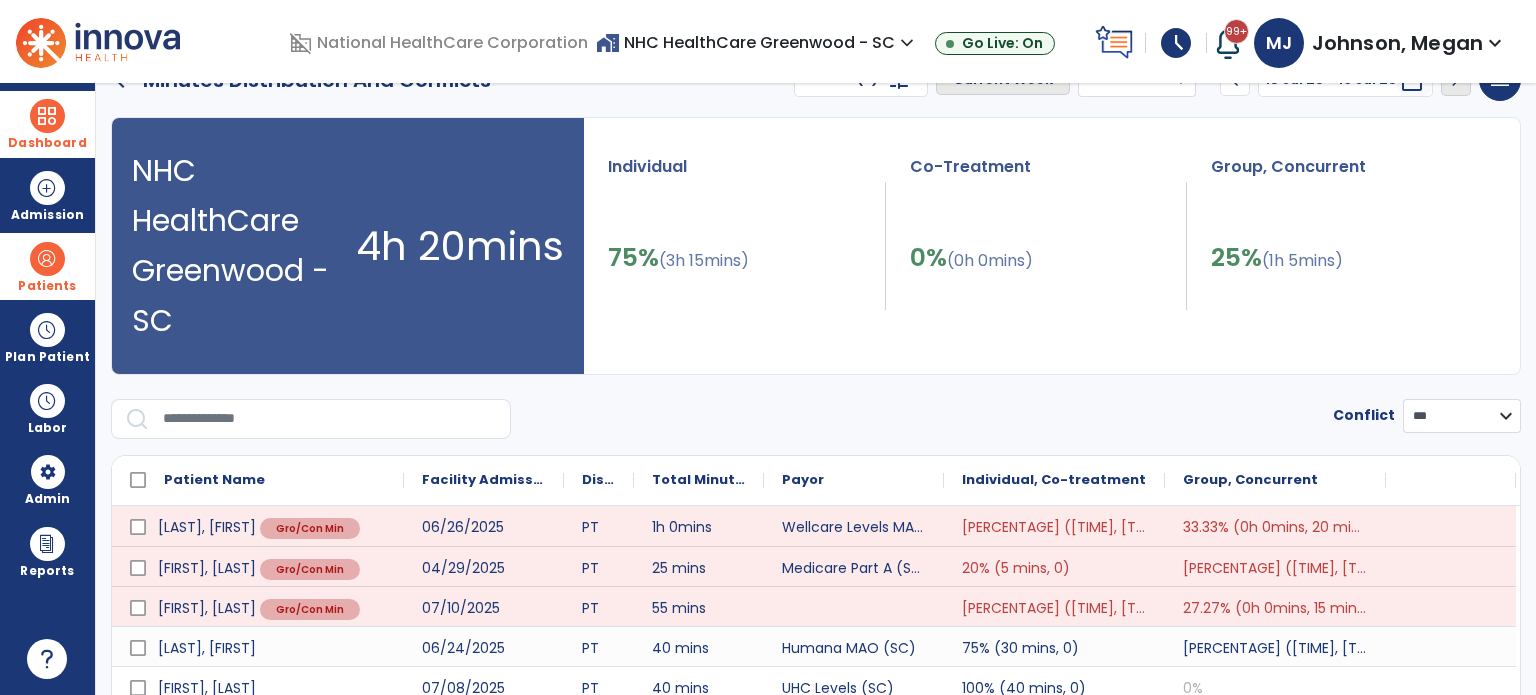 scroll, scrollTop: 0, scrollLeft: 0, axis: both 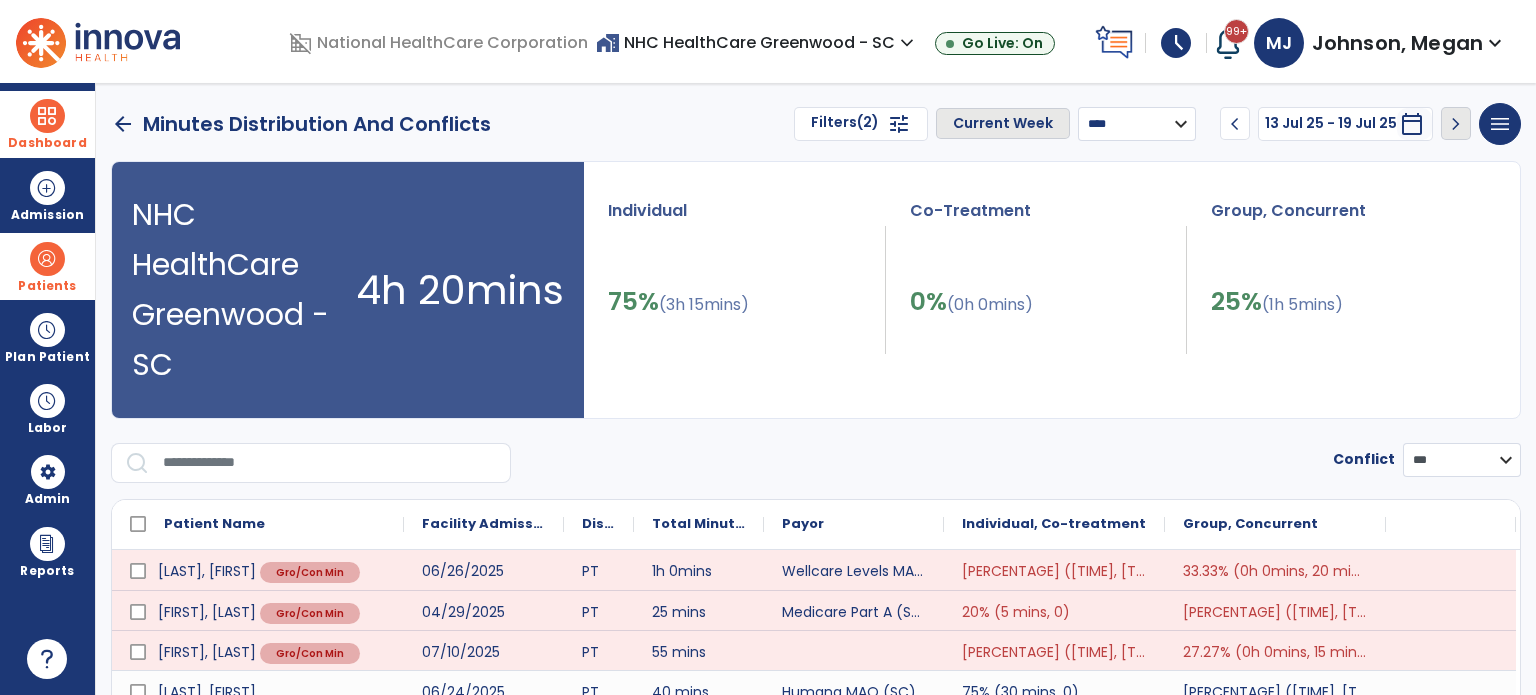 click on "chevron_left" at bounding box center (1235, 124) 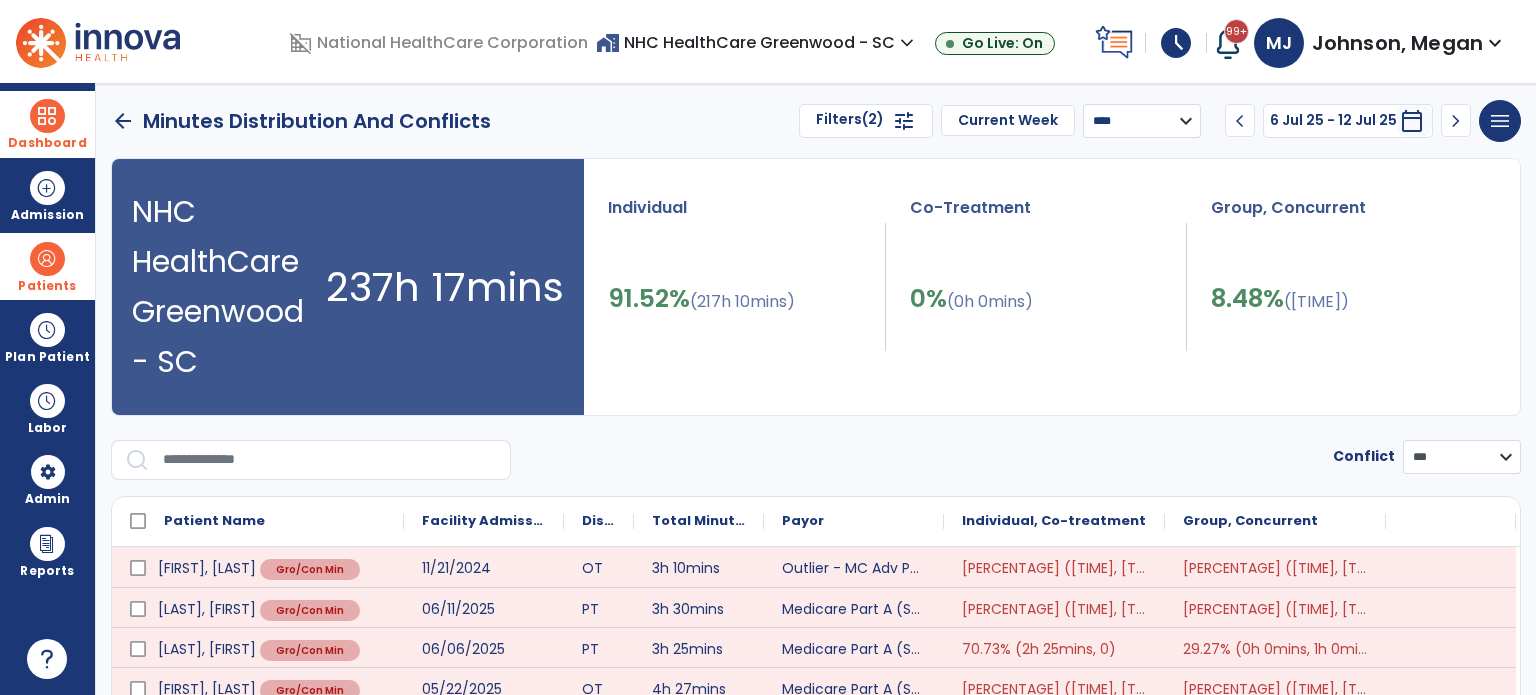 scroll, scrollTop: 0, scrollLeft: 0, axis: both 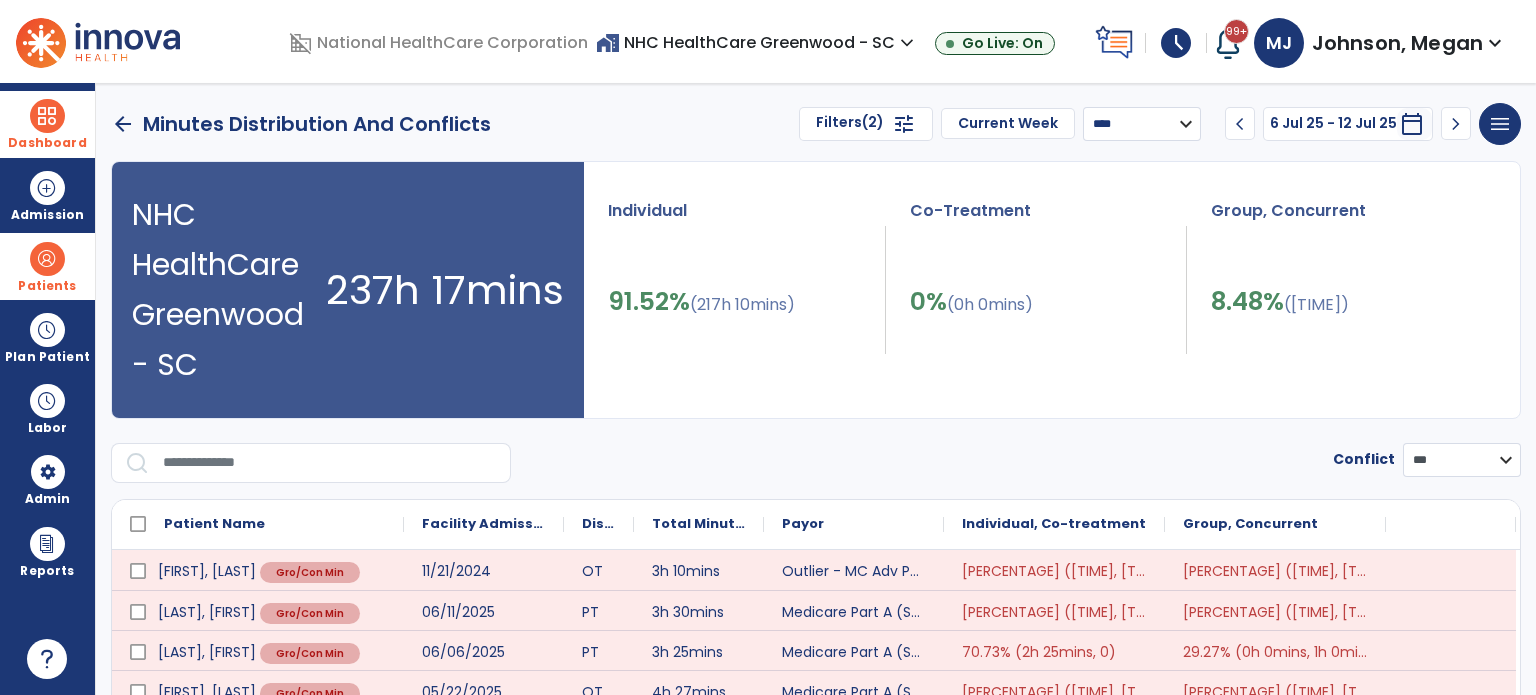 click on "**********" at bounding box center (1142, 124) 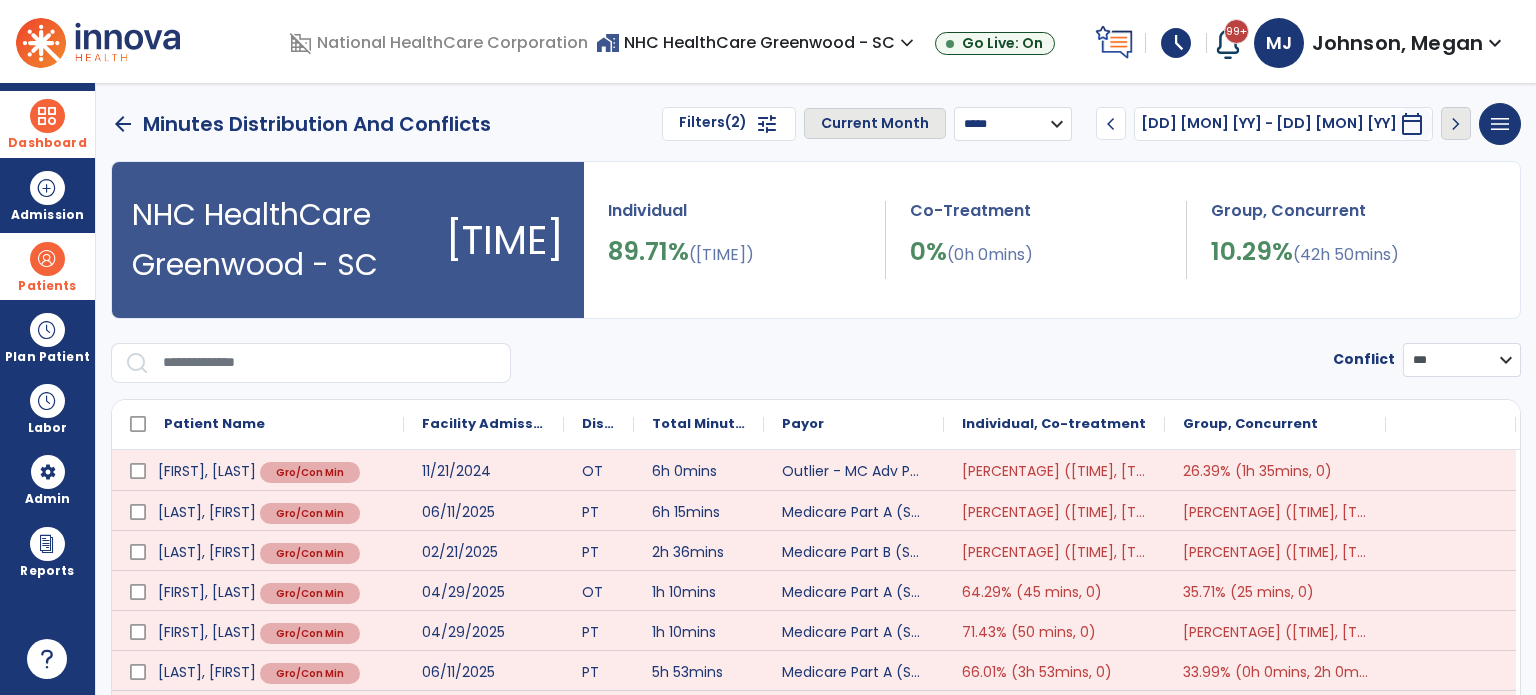 click on "**********" at bounding box center (1013, 124) 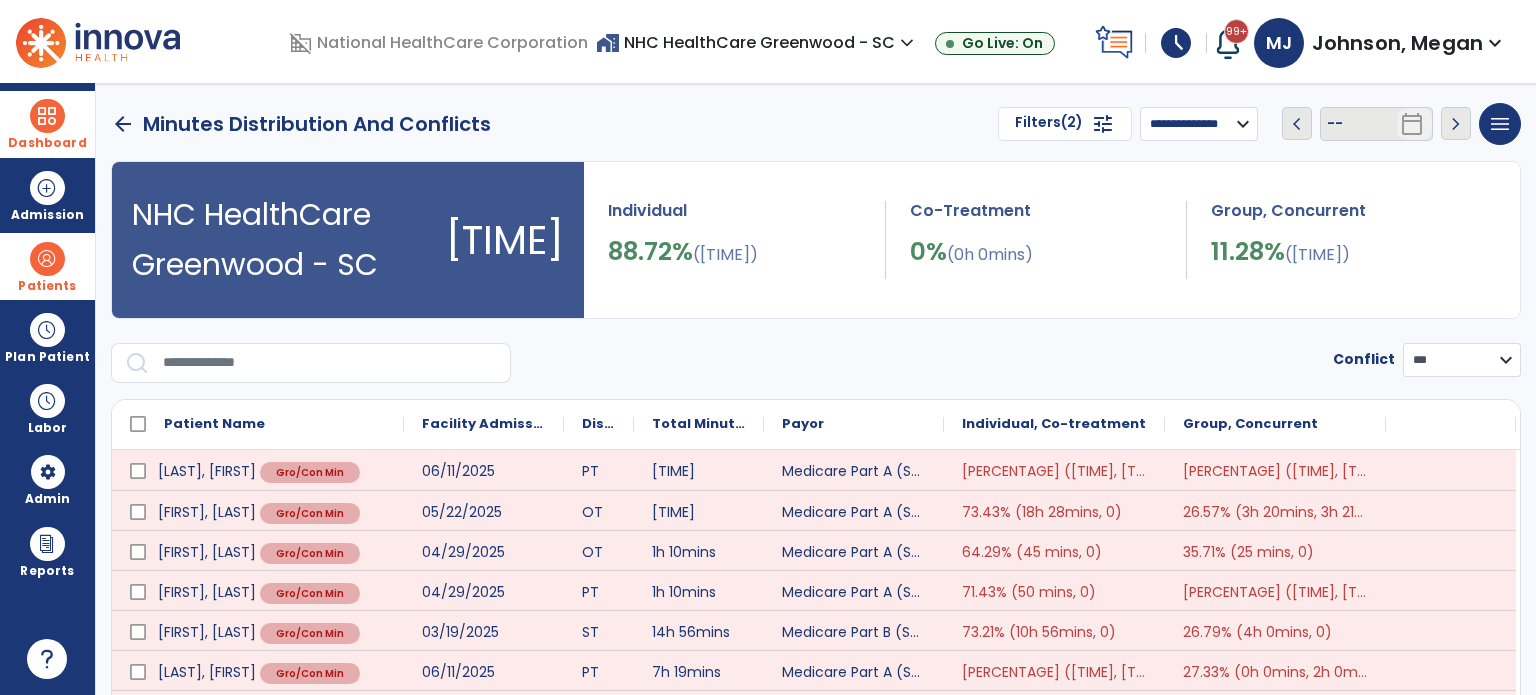 click on "Patient Name" at bounding box center (258, 424) 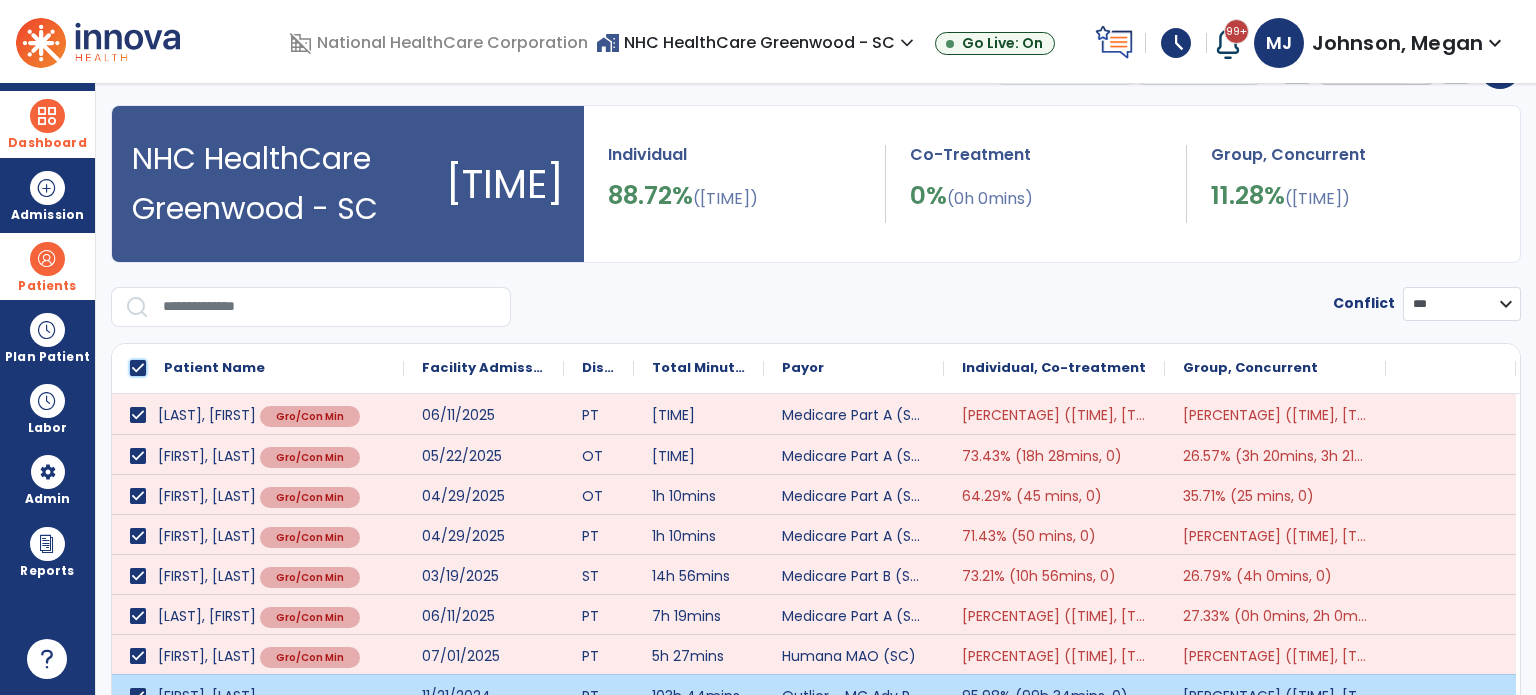 scroll, scrollTop: 204, scrollLeft: 0, axis: vertical 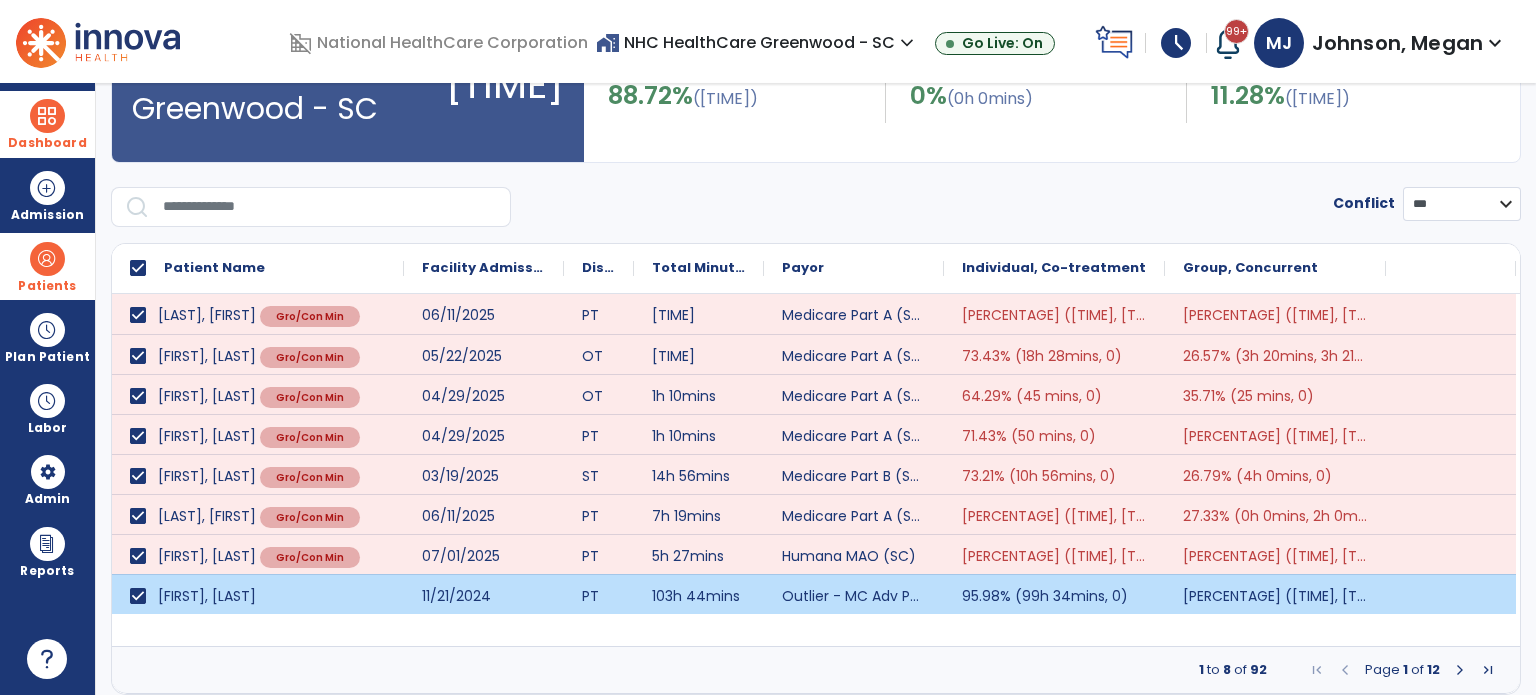 click at bounding box center [1460, 670] 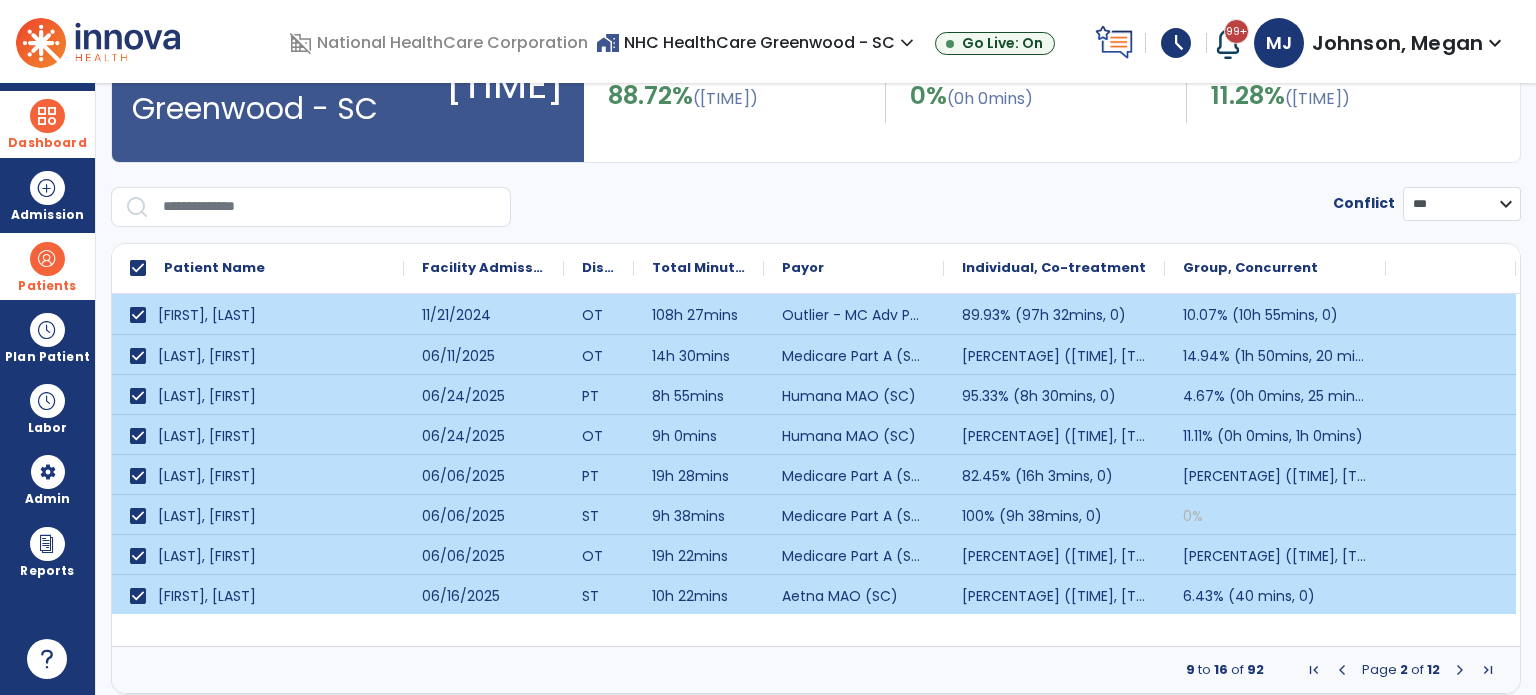 click at bounding box center (1460, 670) 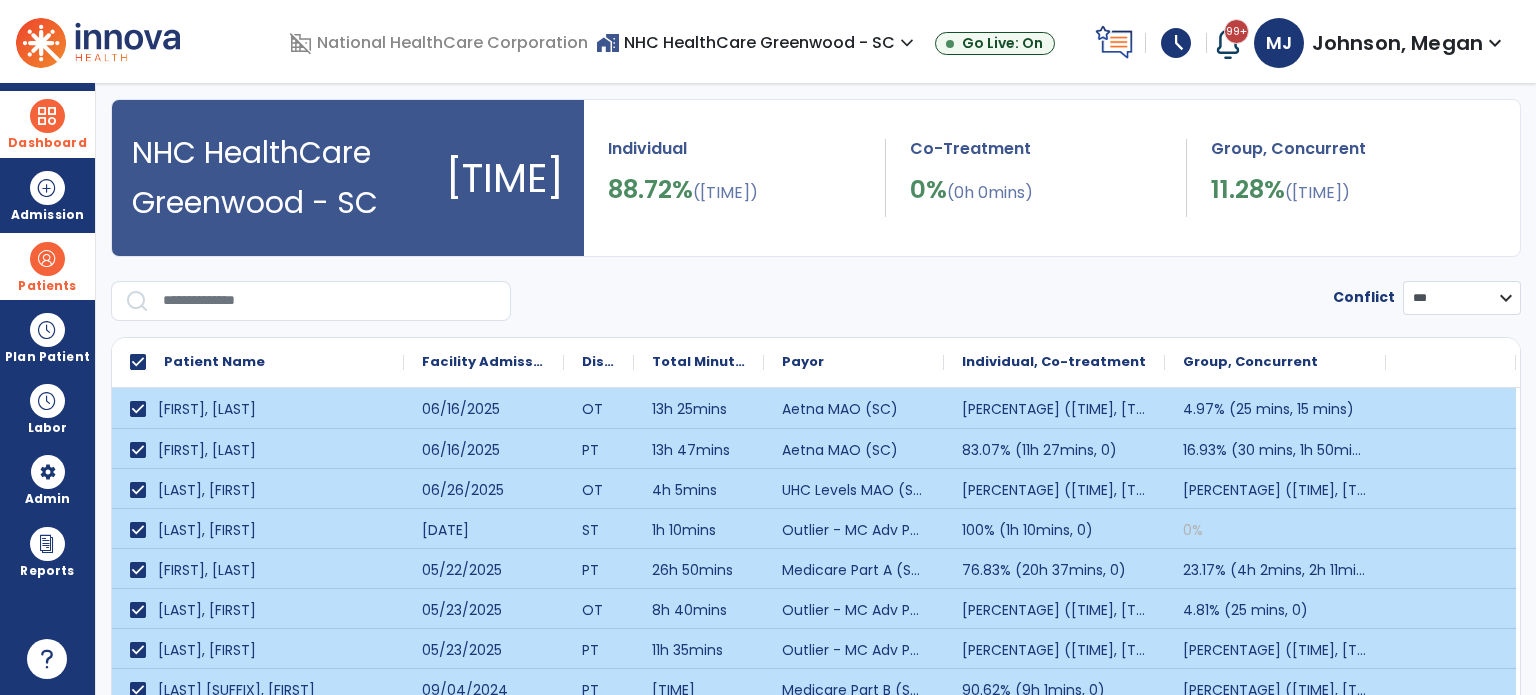 scroll, scrollTop: 0, scrollLeft: 0, axis: both 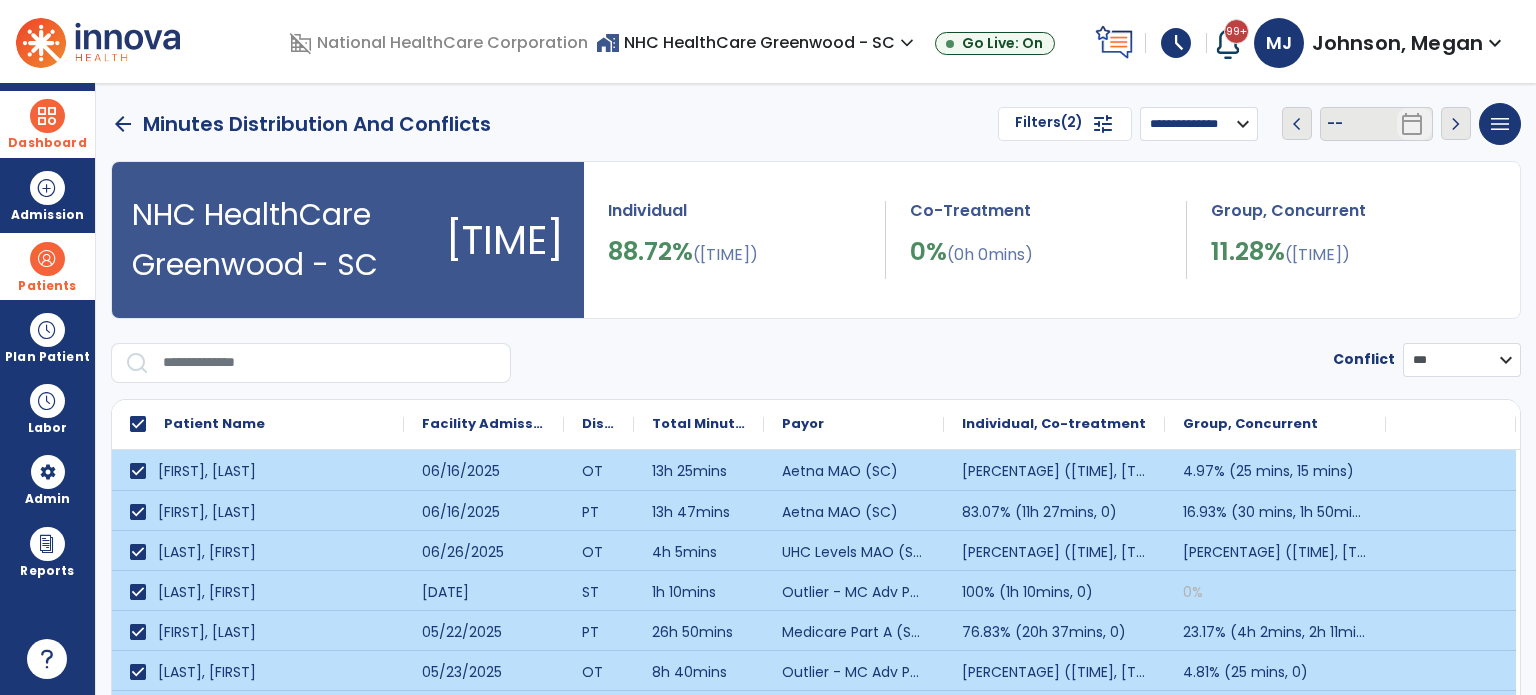 click on "**********" at bounding box center (1199, 124) 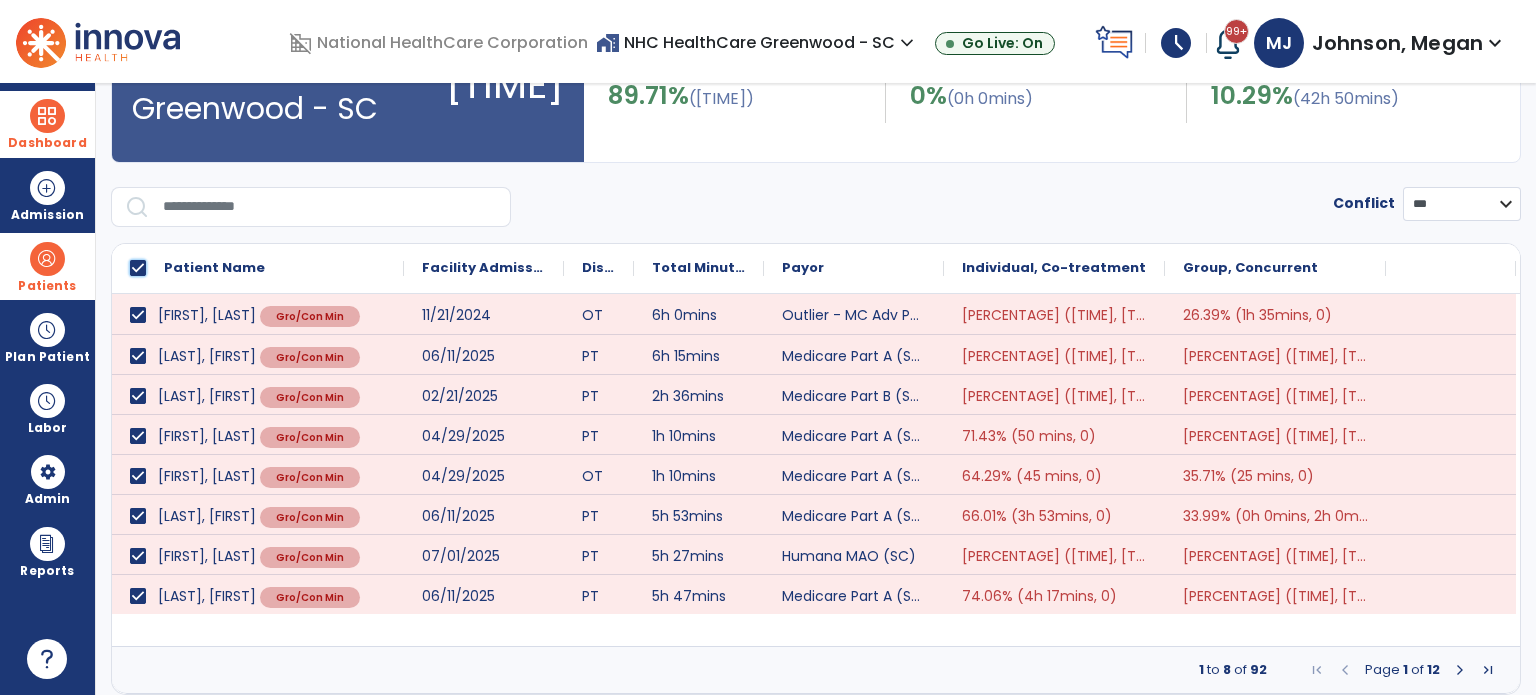 scroll, scrollTop: 254, scrollLeft: 0, axis: vertical 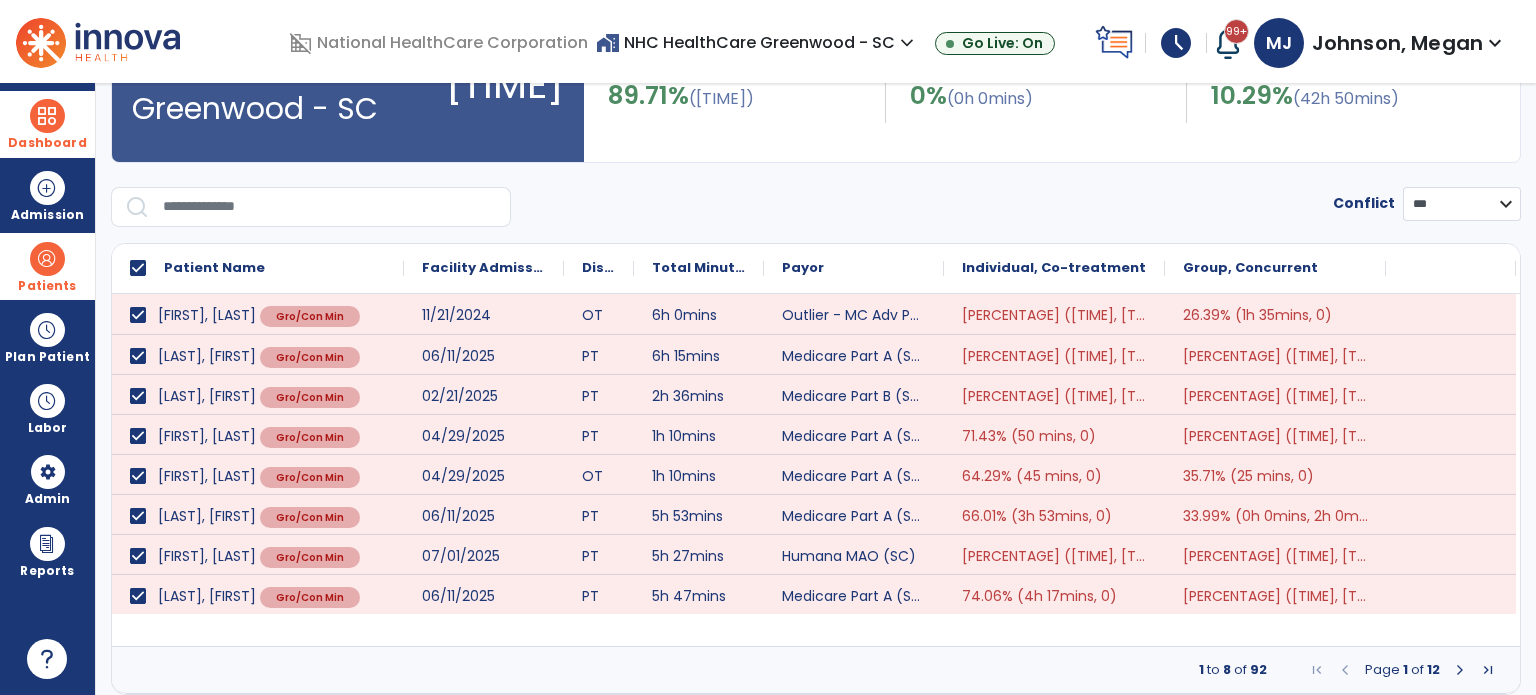 click at bounding box center [1460, 670] 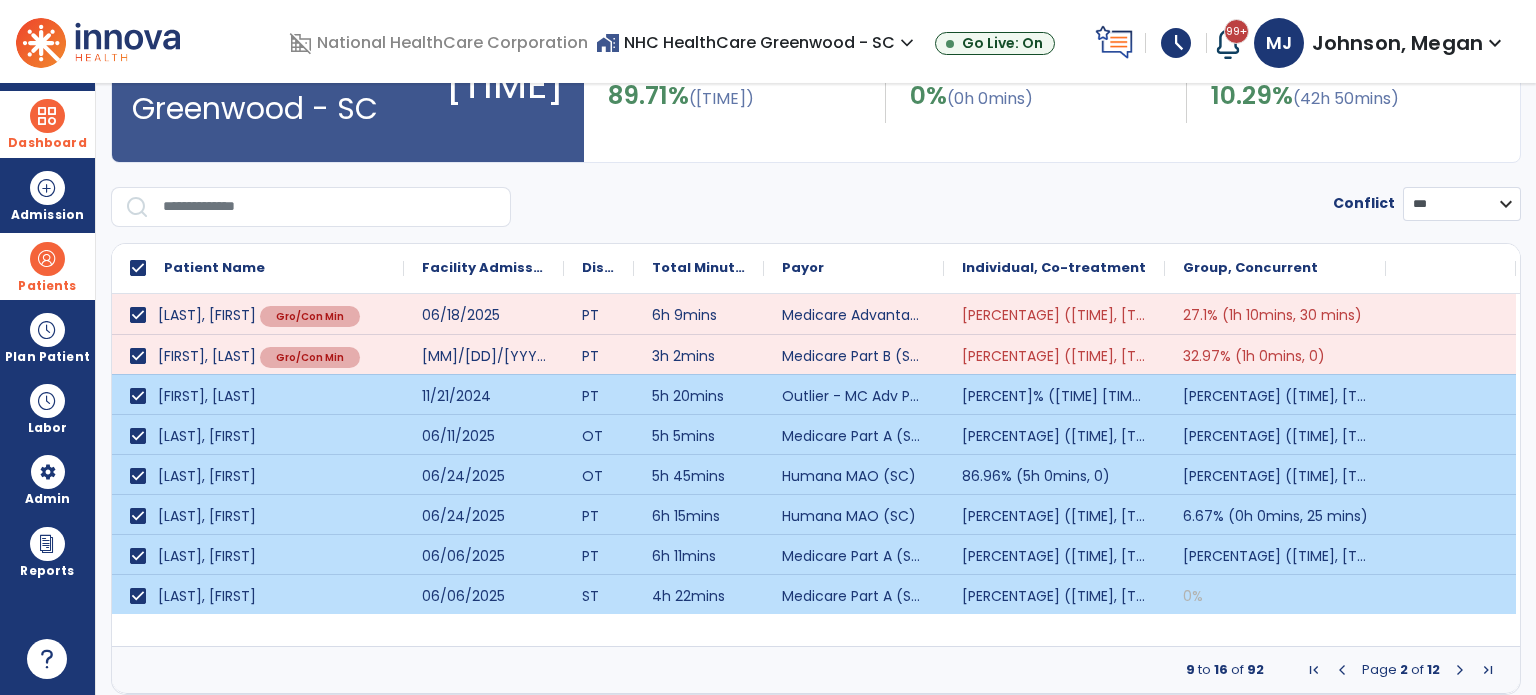 click at bounding box center (1460, 670) 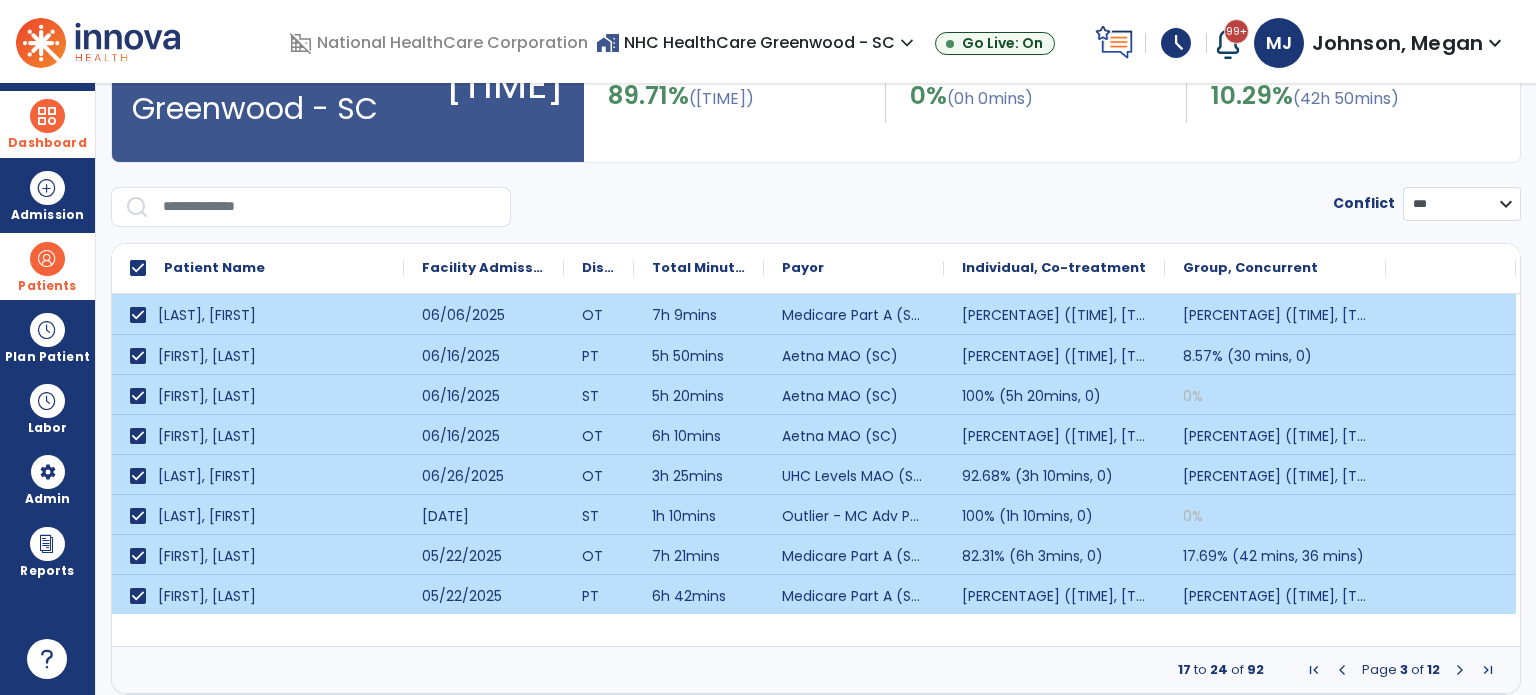 click at bounding box center (1460, 670) 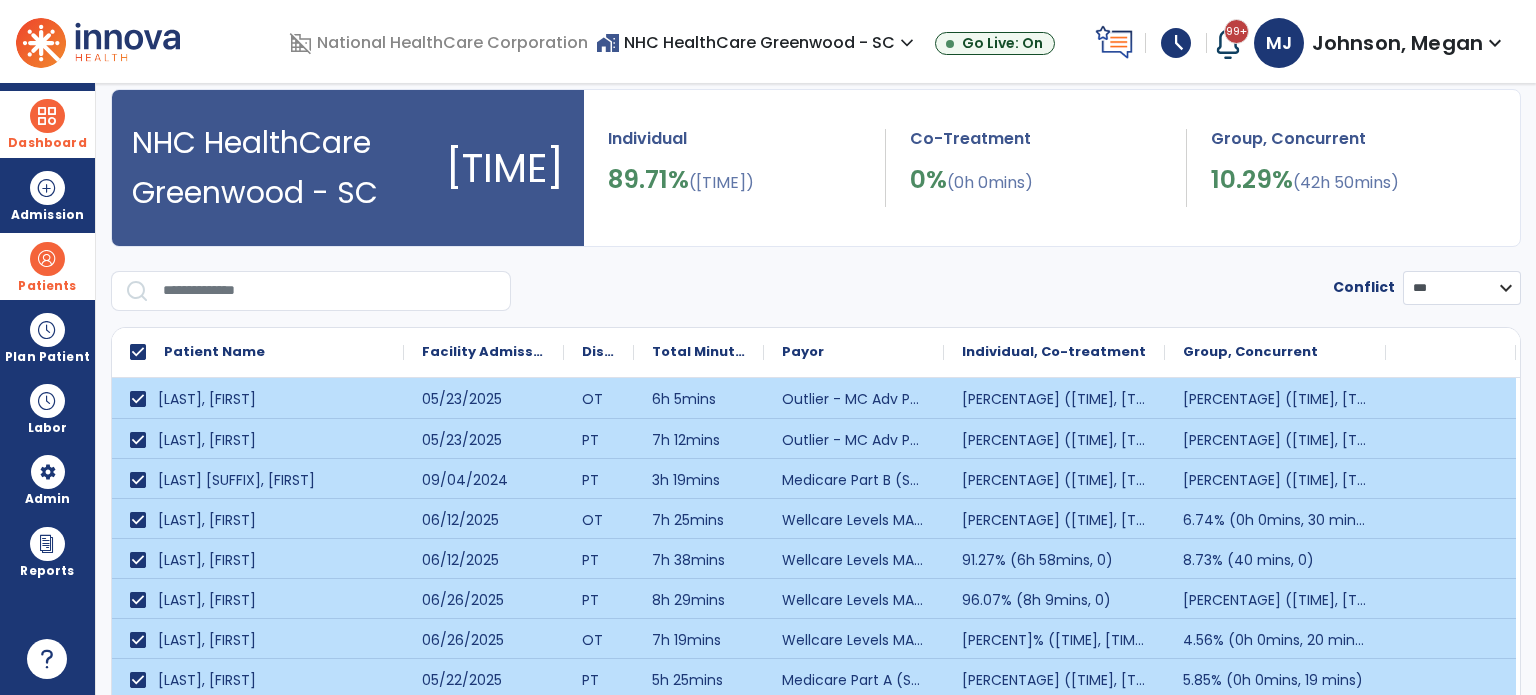 scroll, scrollTop: 0, scrollLeft: 0, axis: both 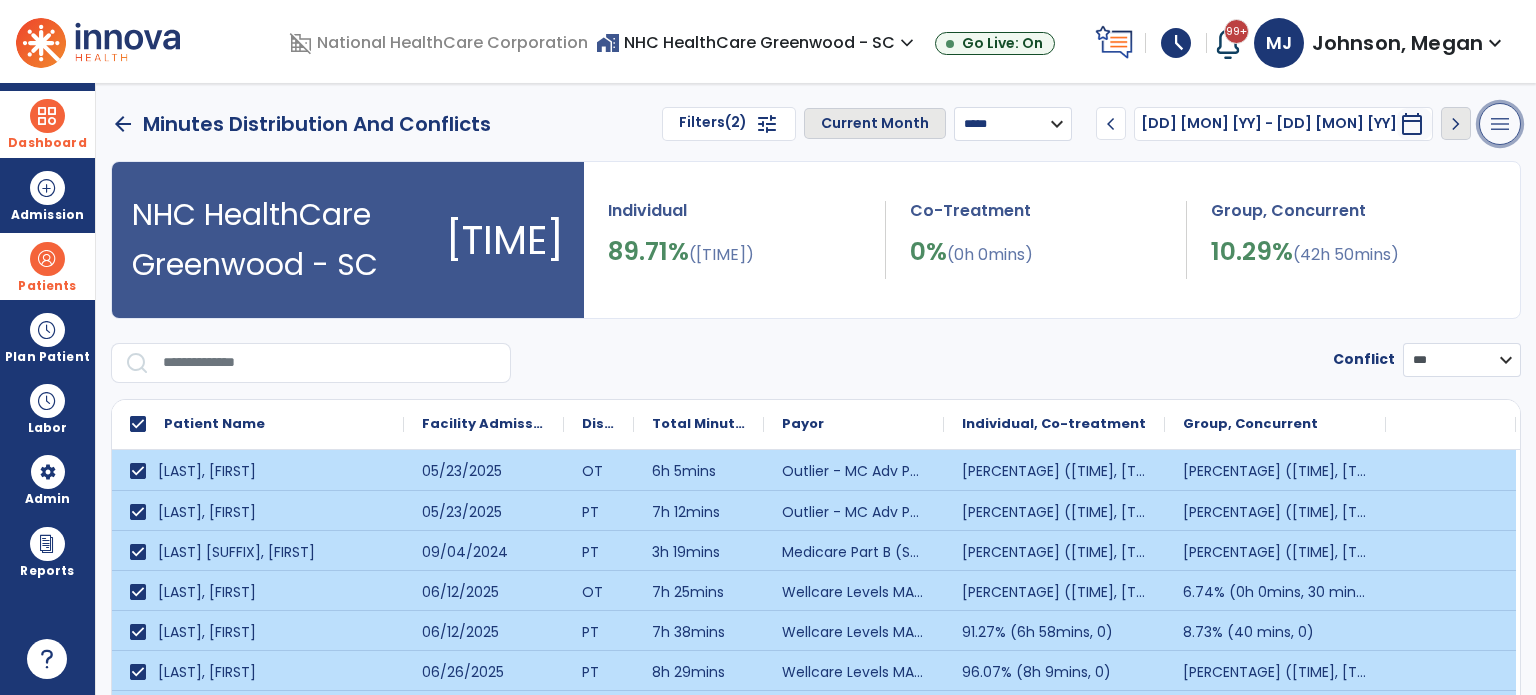 click on "menu" at bounding box center (1500, 124) 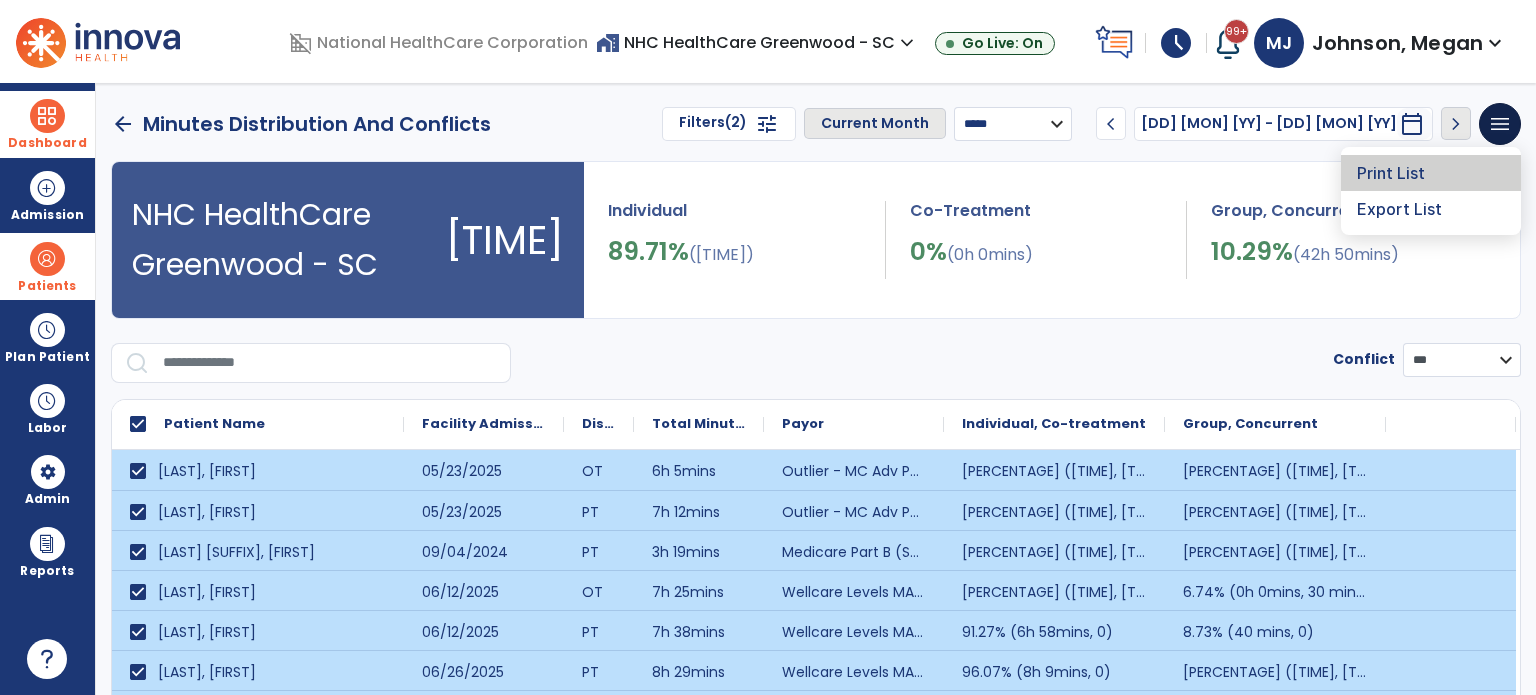 click on "Print List" at bounding box center (1431, 173) 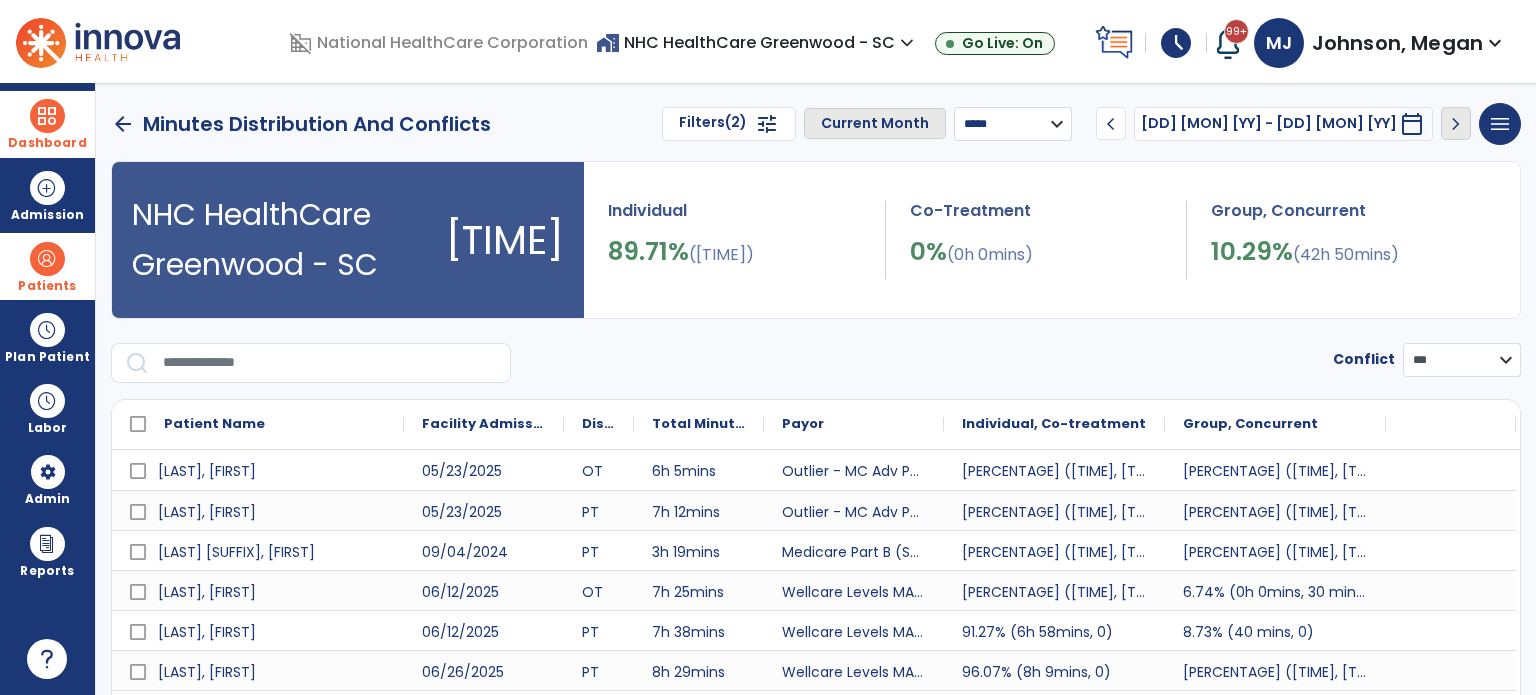 click on "Dashboard" at bounding box center (47, 124) 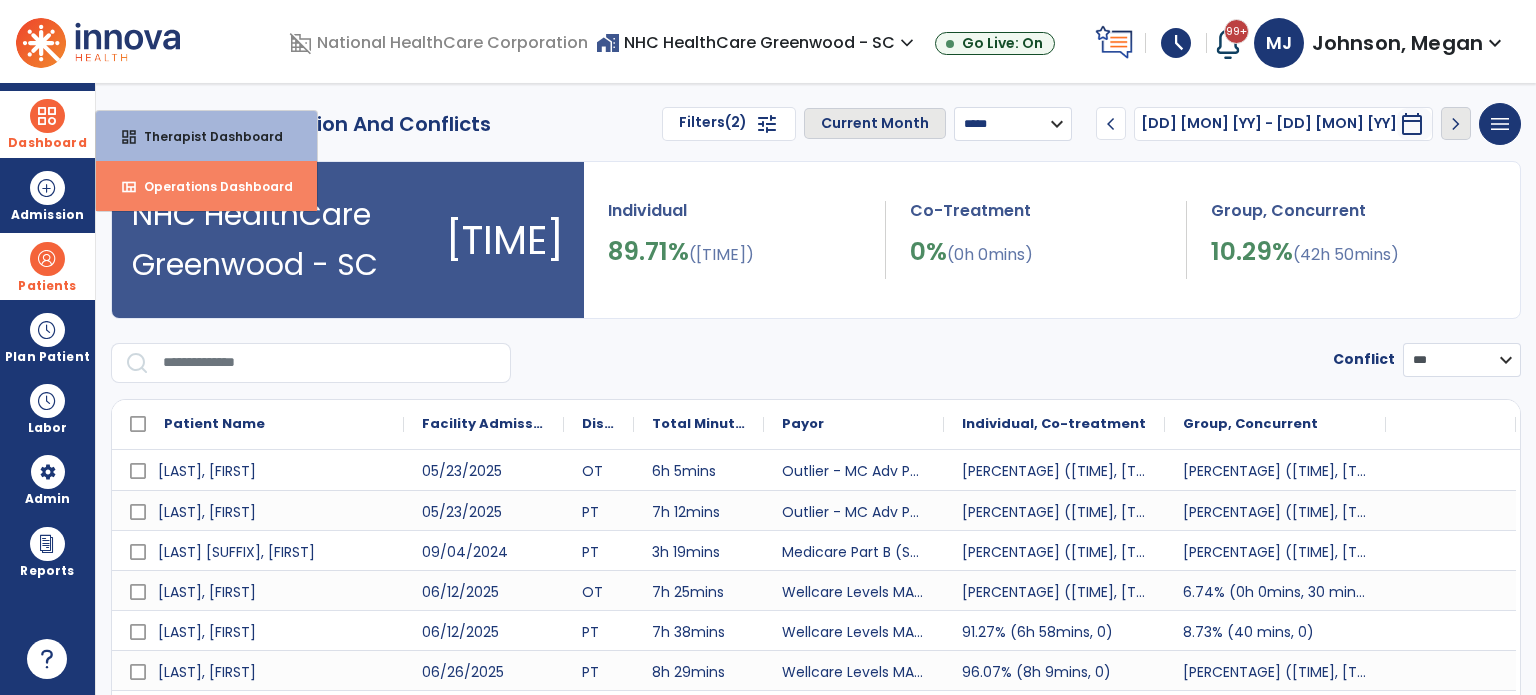 click on "Operations Dashboard" at bounding box center (210, 186) 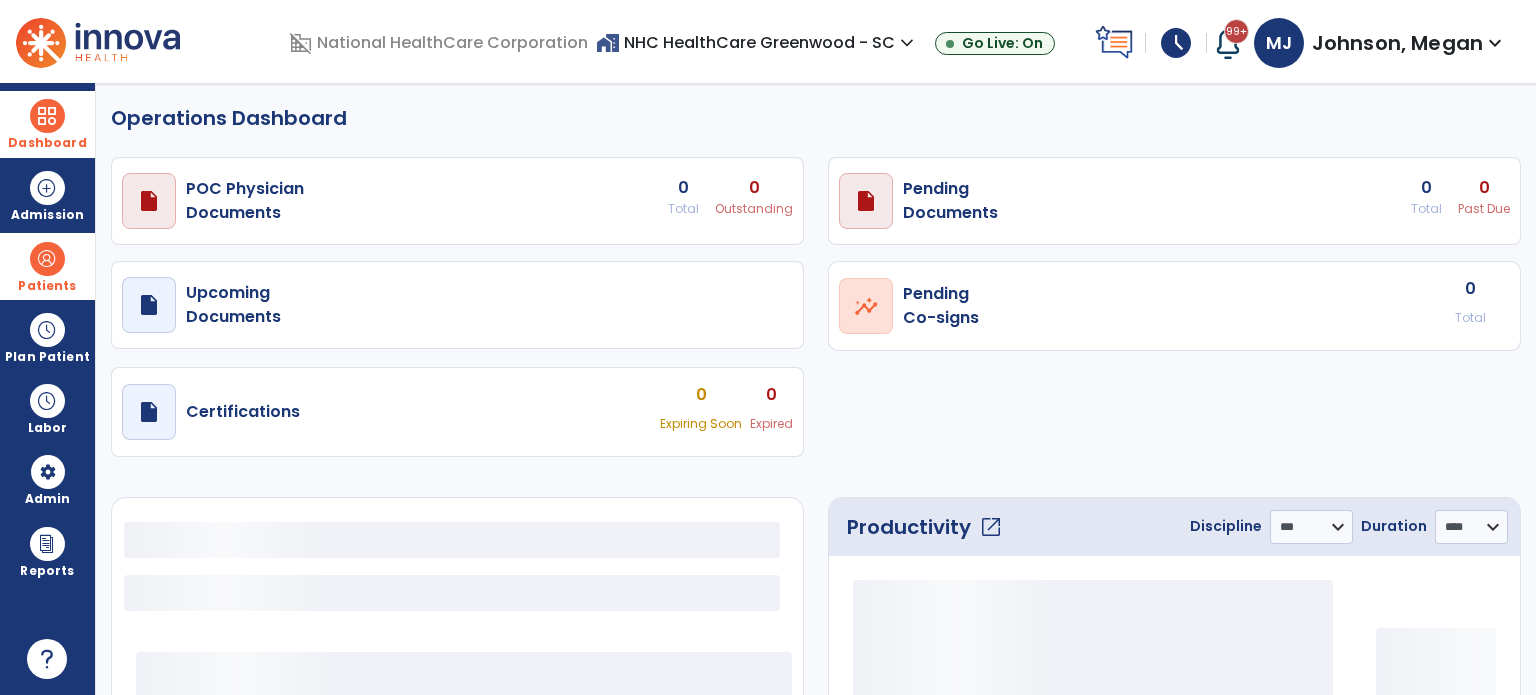 select on "***" 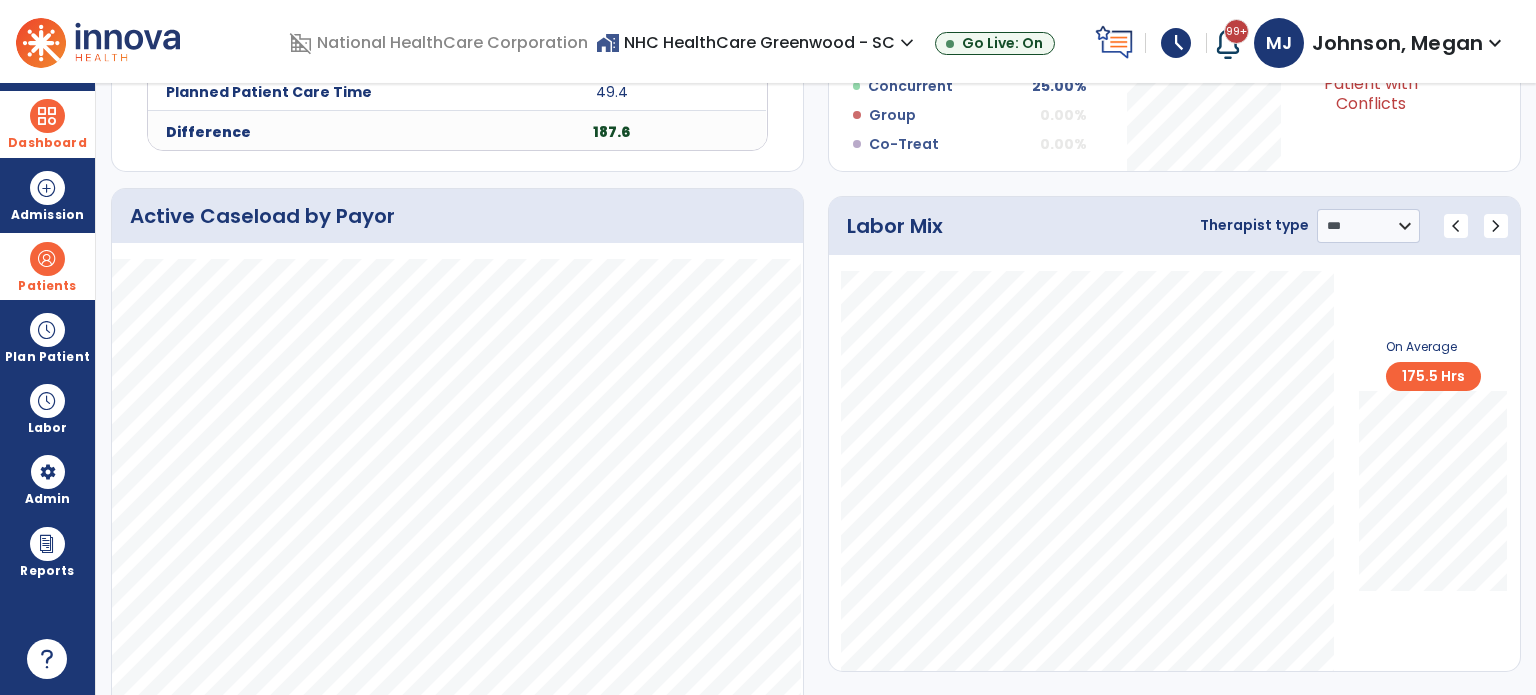 scroll, scrollTop: 1010, scrollLeft: 0, axis: vertical 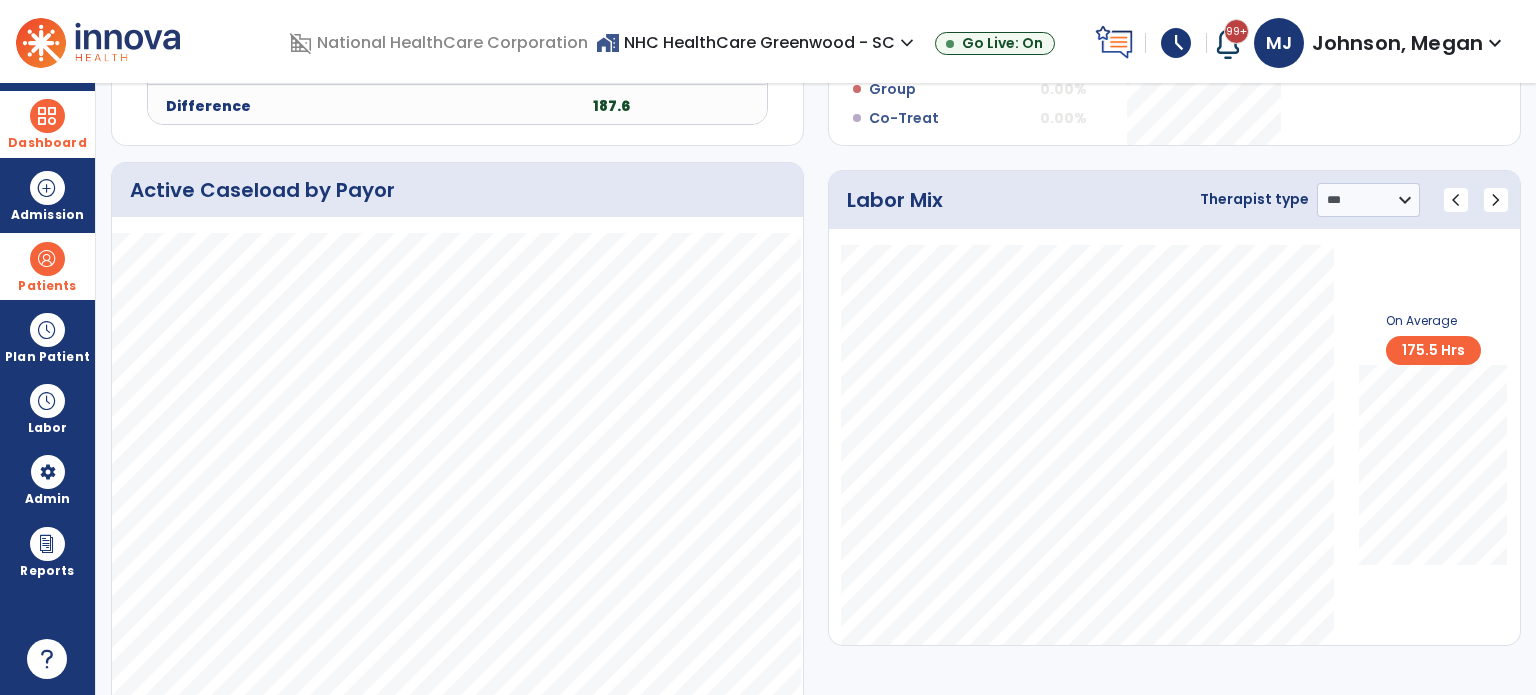 select on "****" 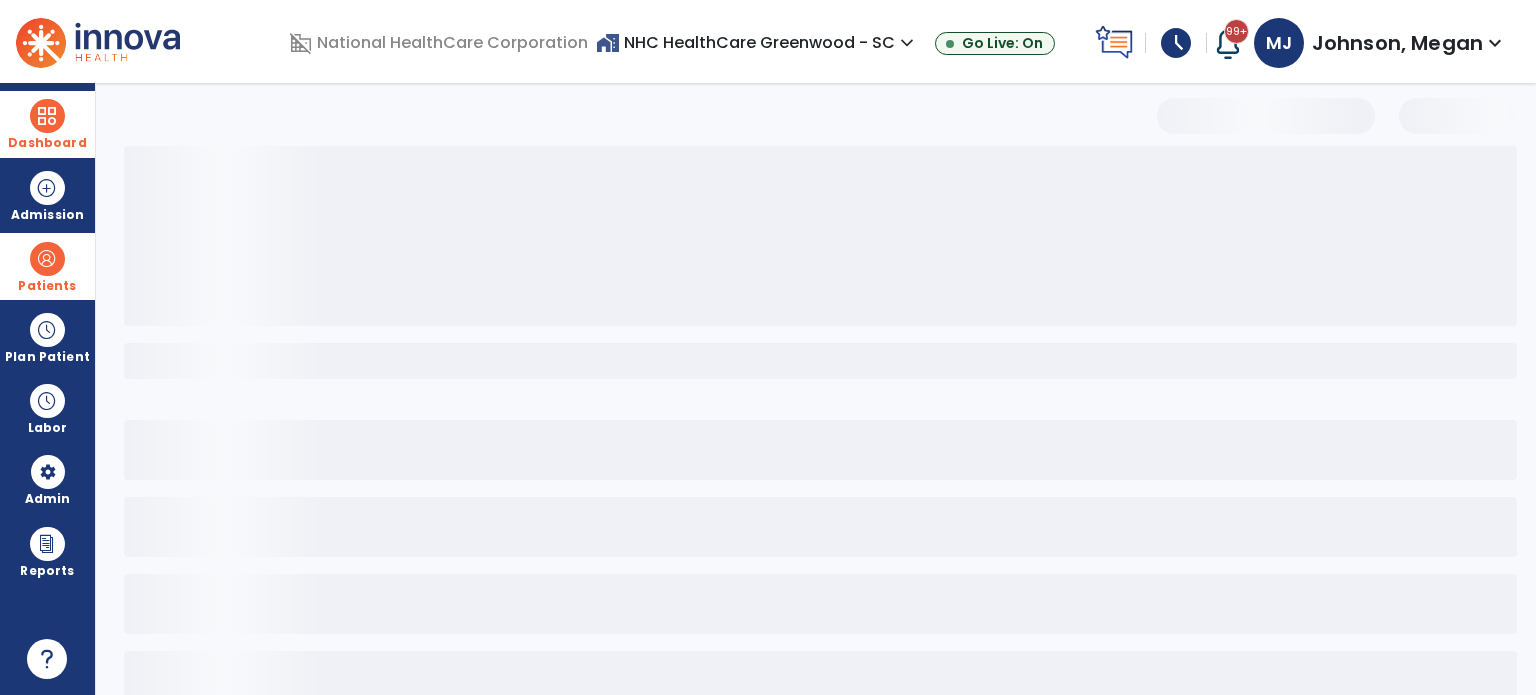 scroll, scrollTop: 46, scrollLeft: 0, axis: vertical 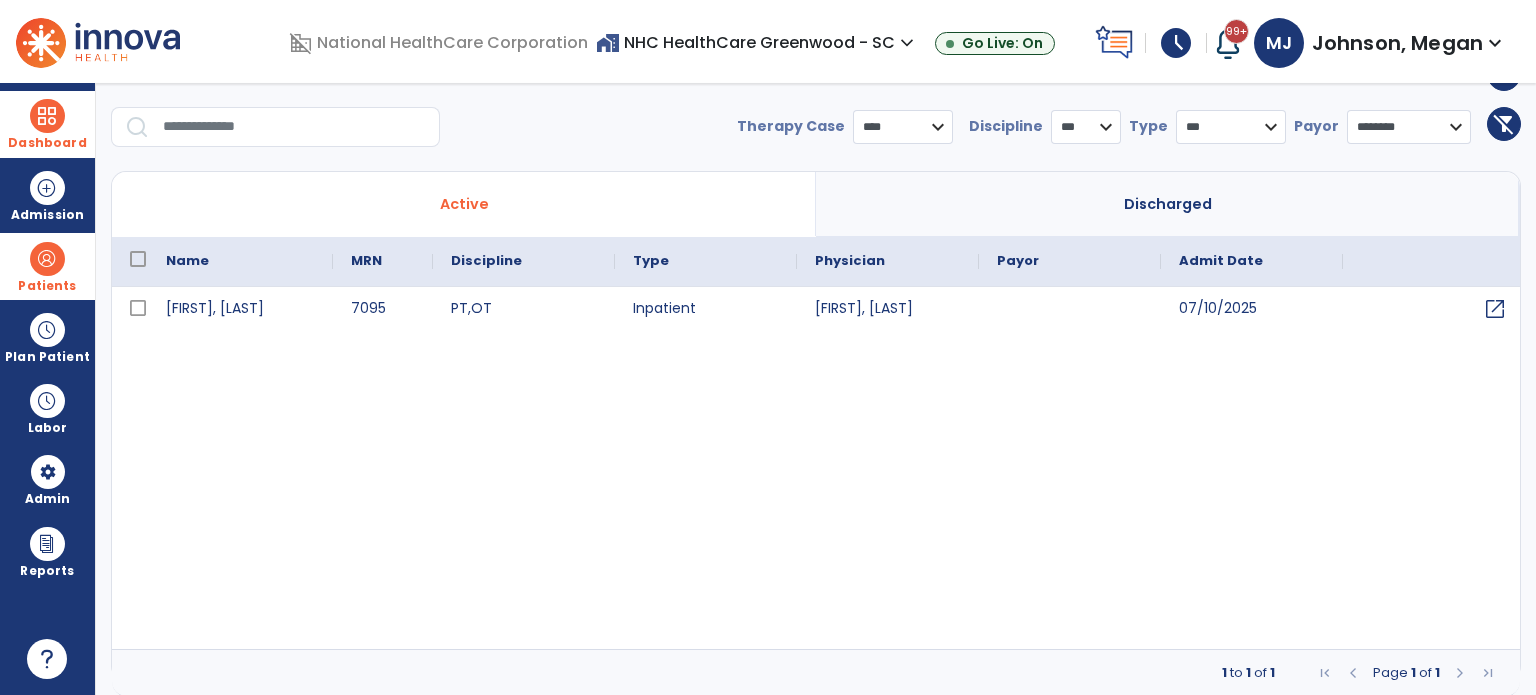 select on "********" 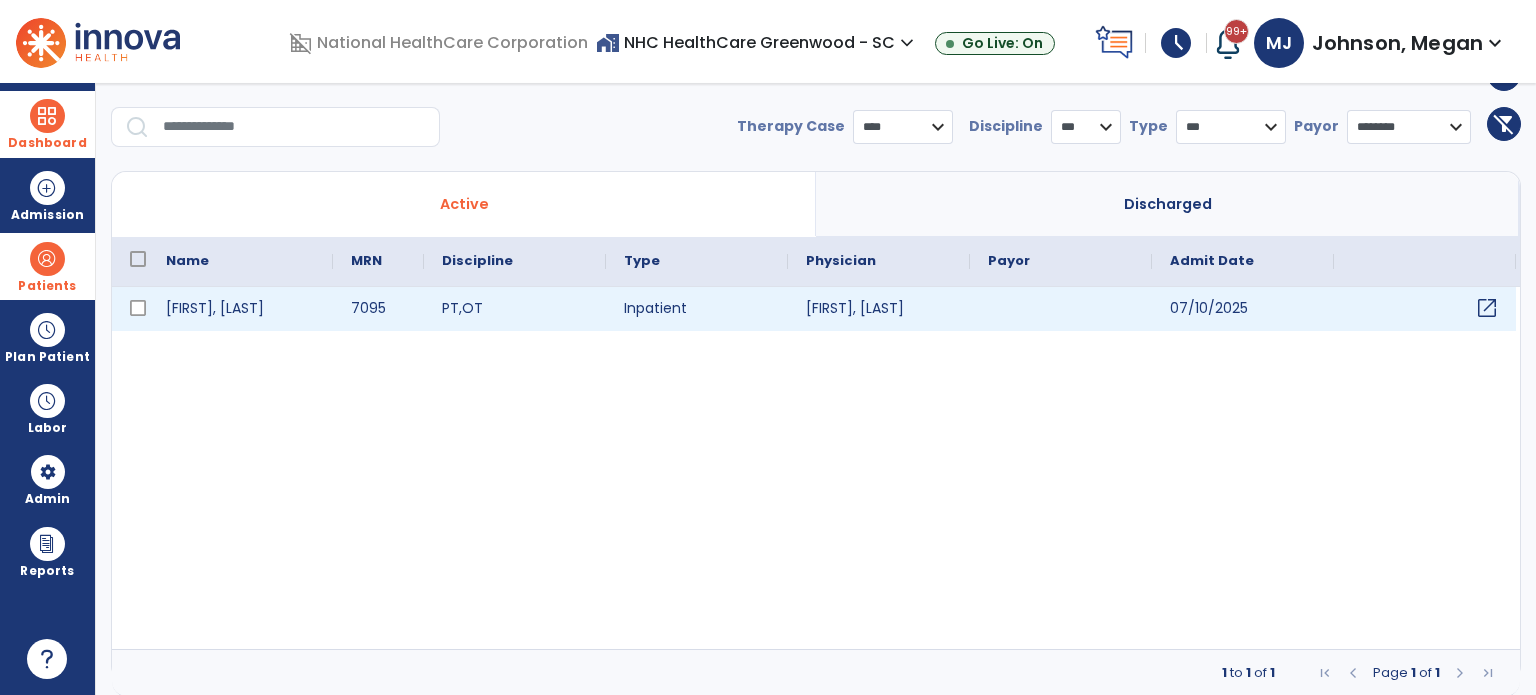 click on "open_in_new" at bounding box center [1487, 308] 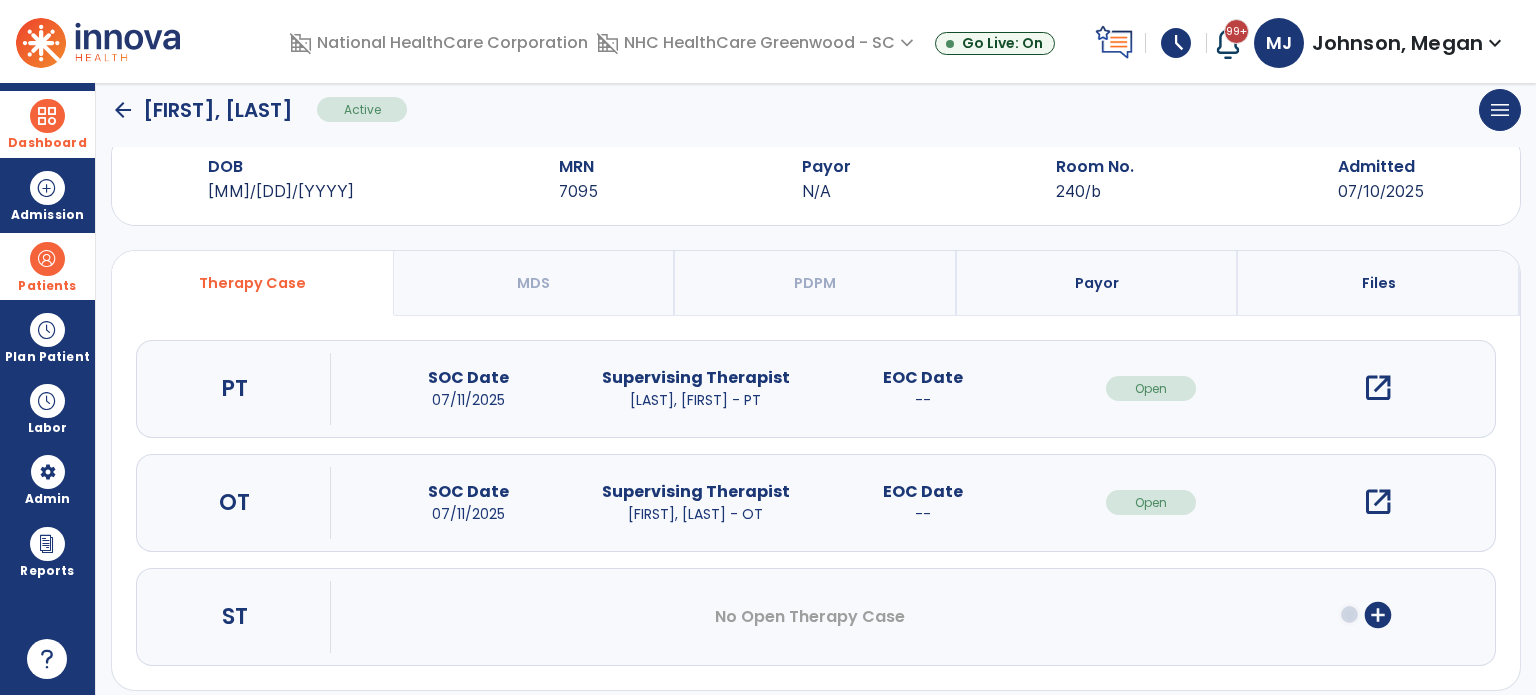 click on "Payor" at bounding box center (1098, 283) 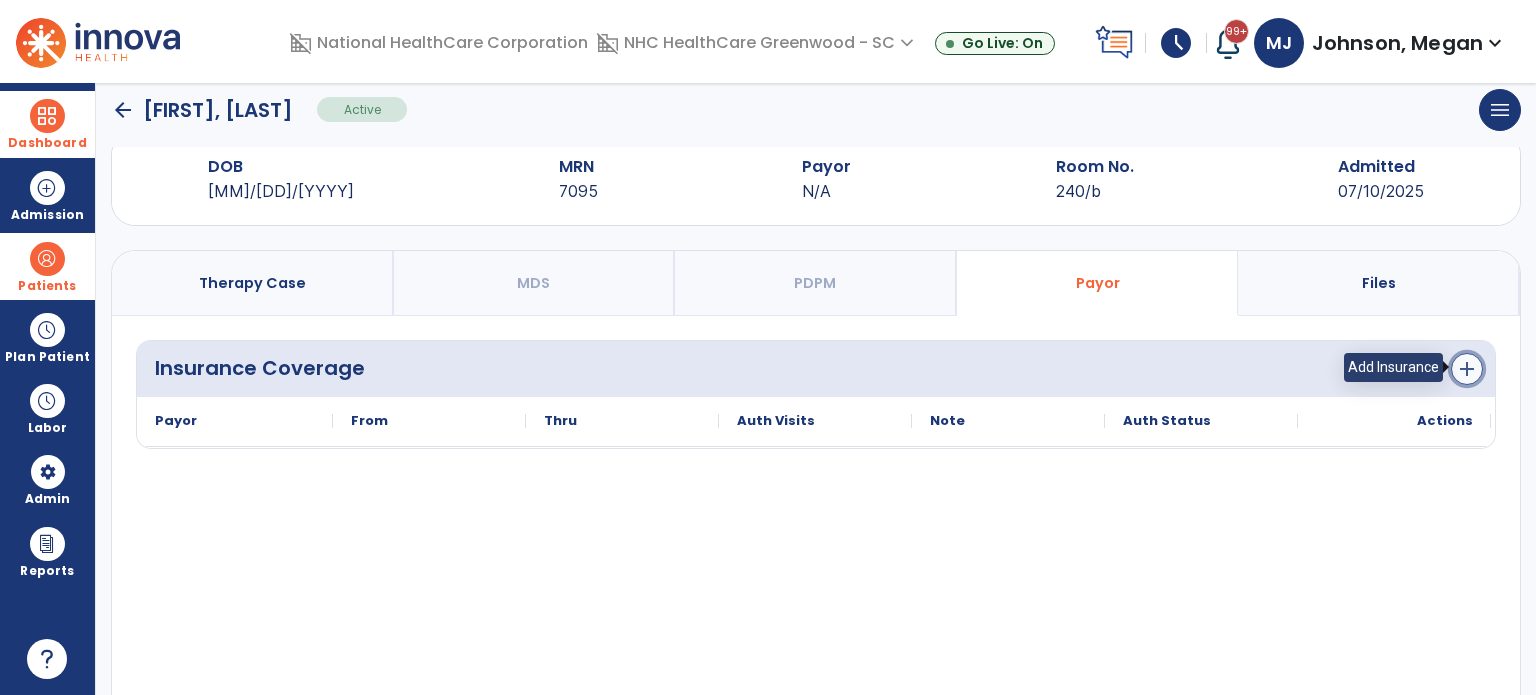 click on "add" 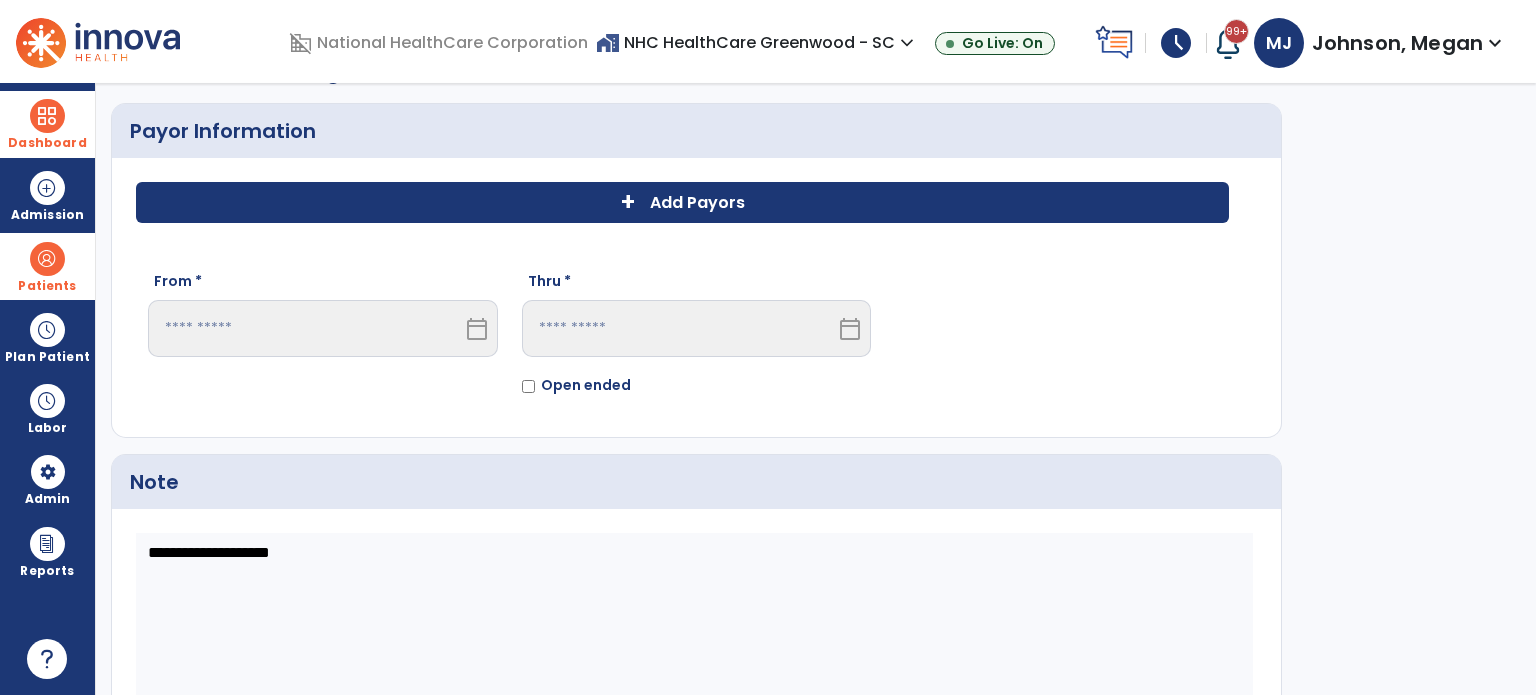 click on "+ Add Payors" 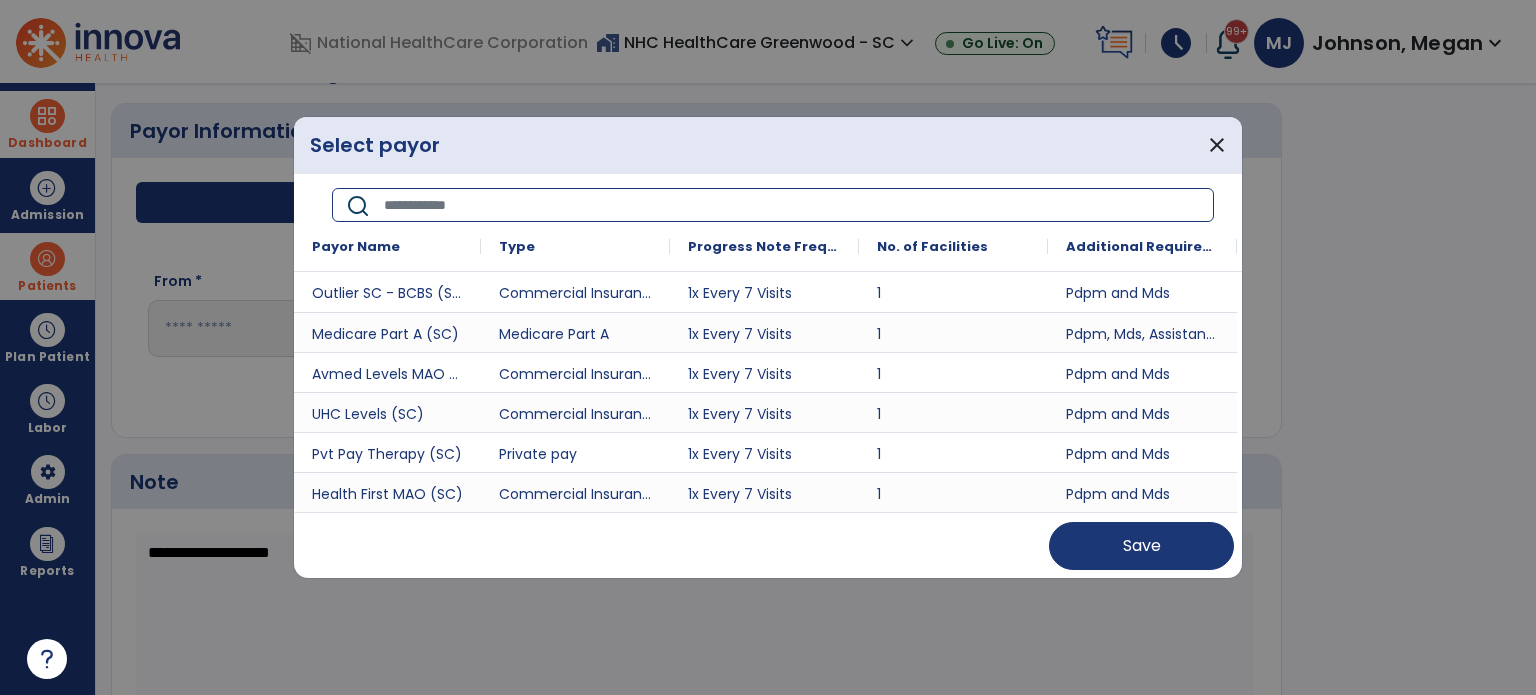 click at bounding box center (792, 205) 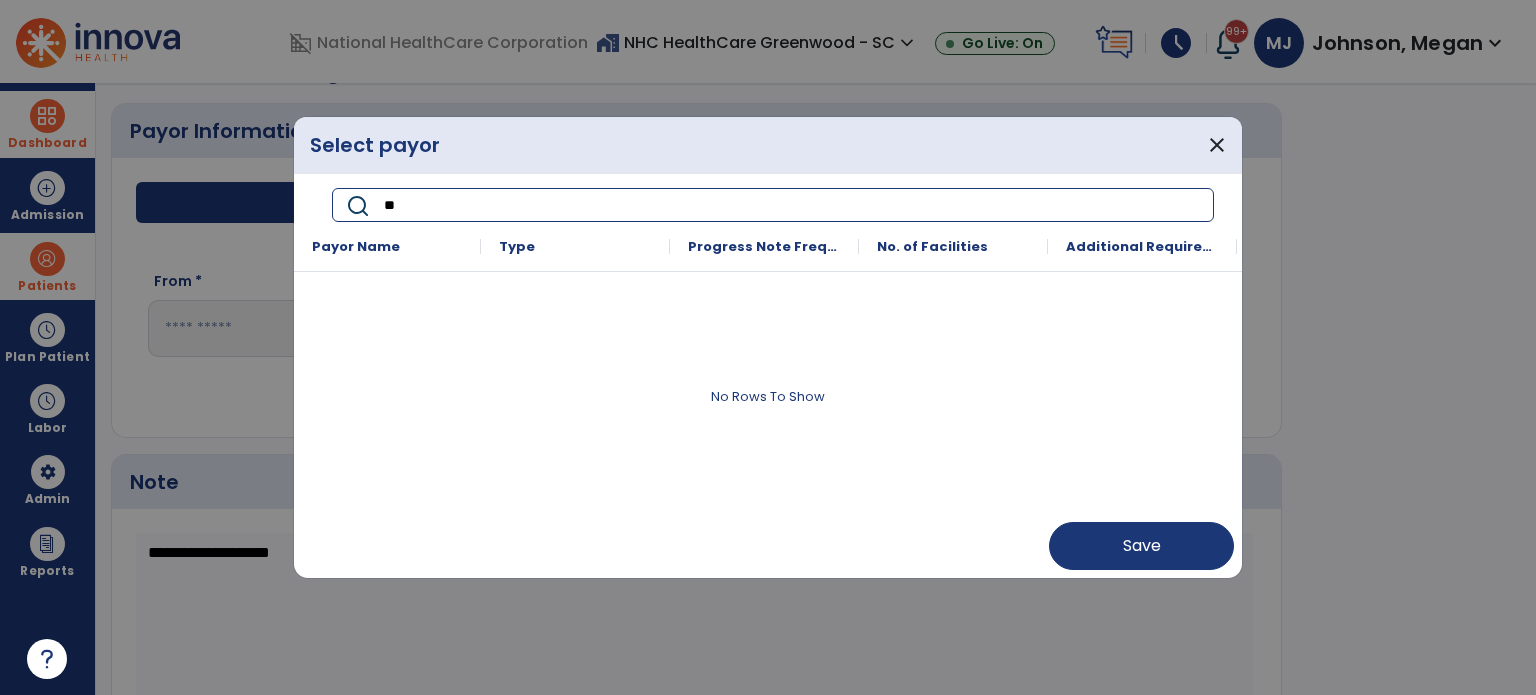 type on "*" 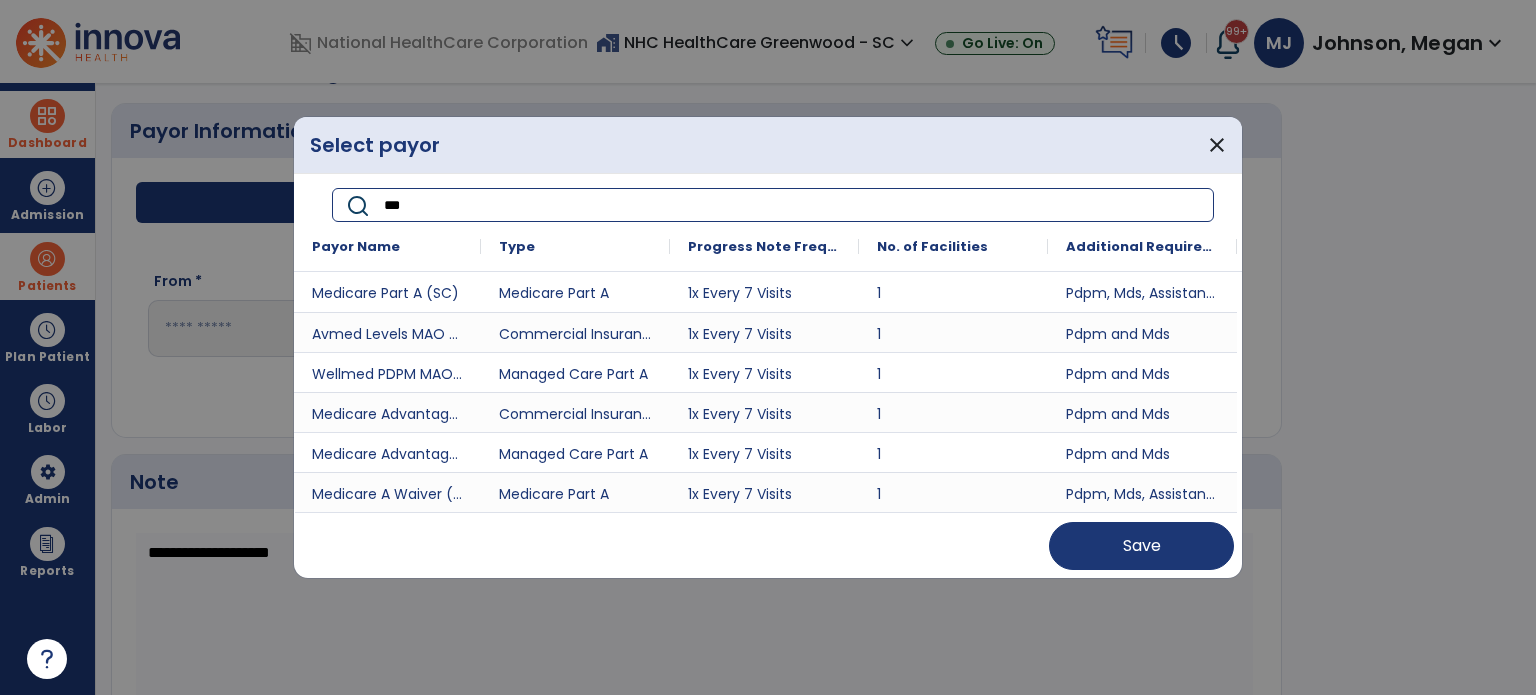 scroll, scrollTop: 149, scrollLeft: 0, axis: vertical 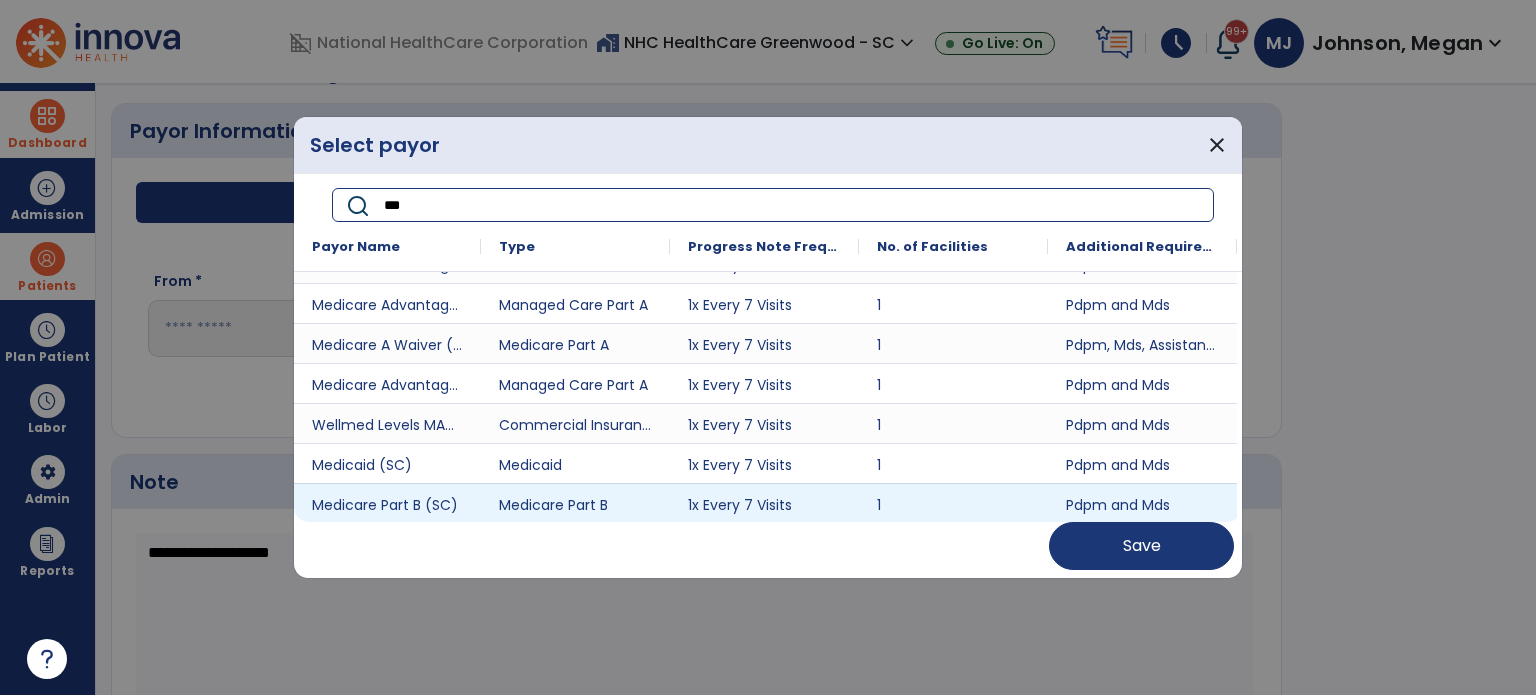 type on "***" 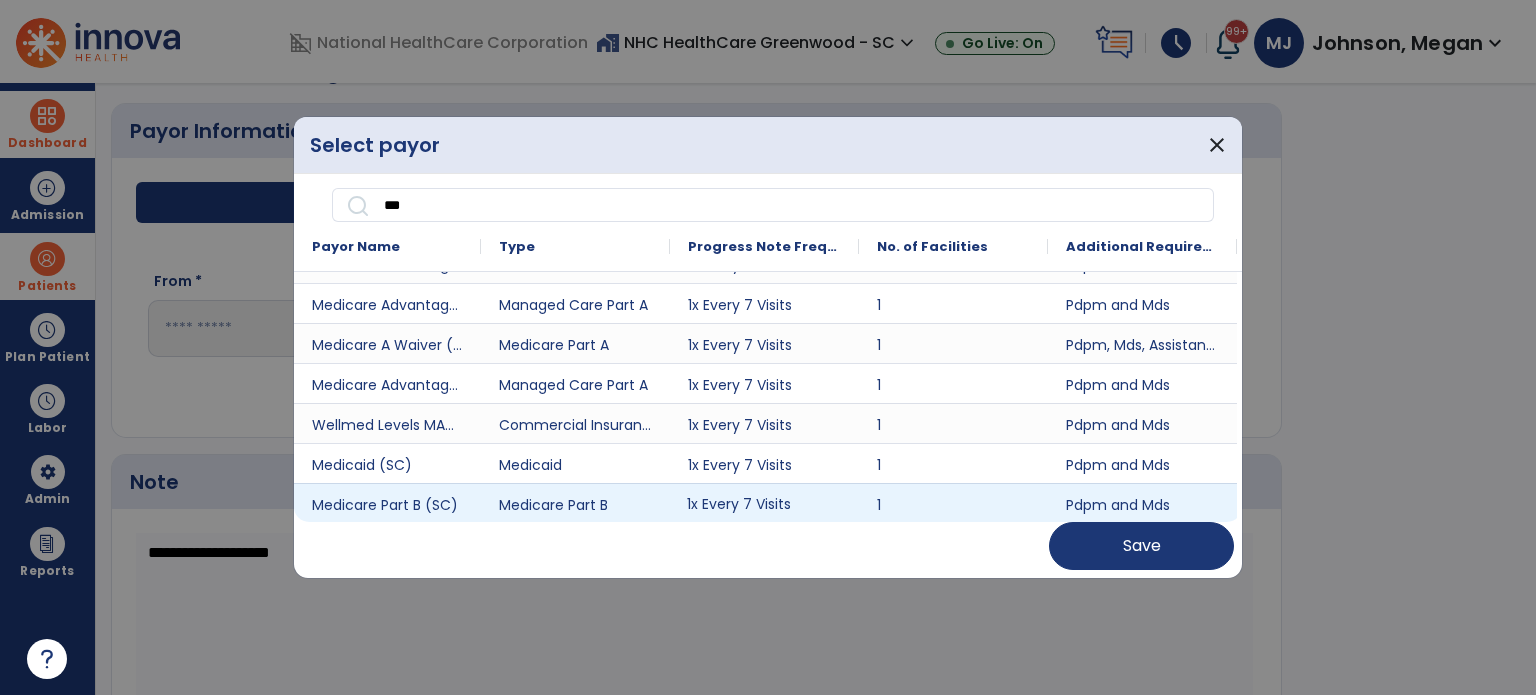 click on "1x Every 7 Visits" at bounding box center (764, 503) 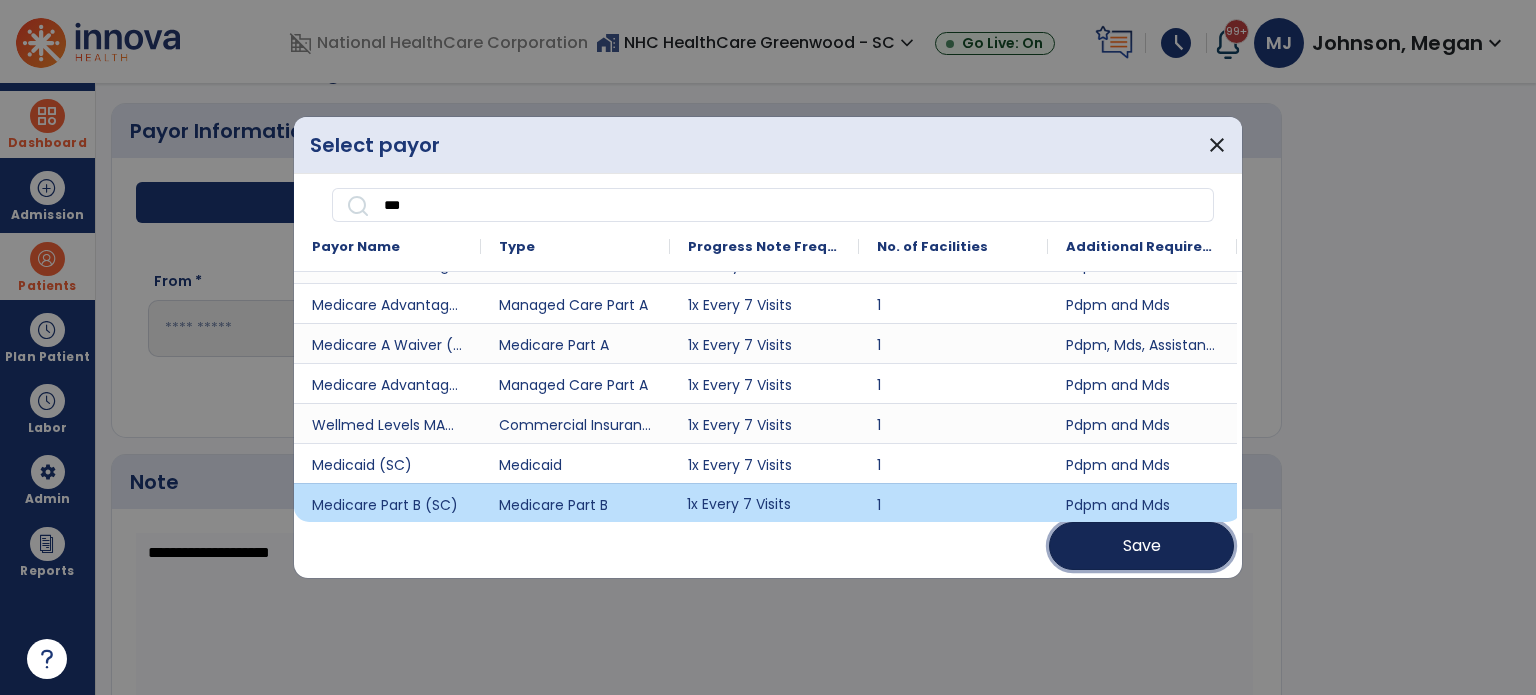 click on "Save" at bounding box center (1141, 546) 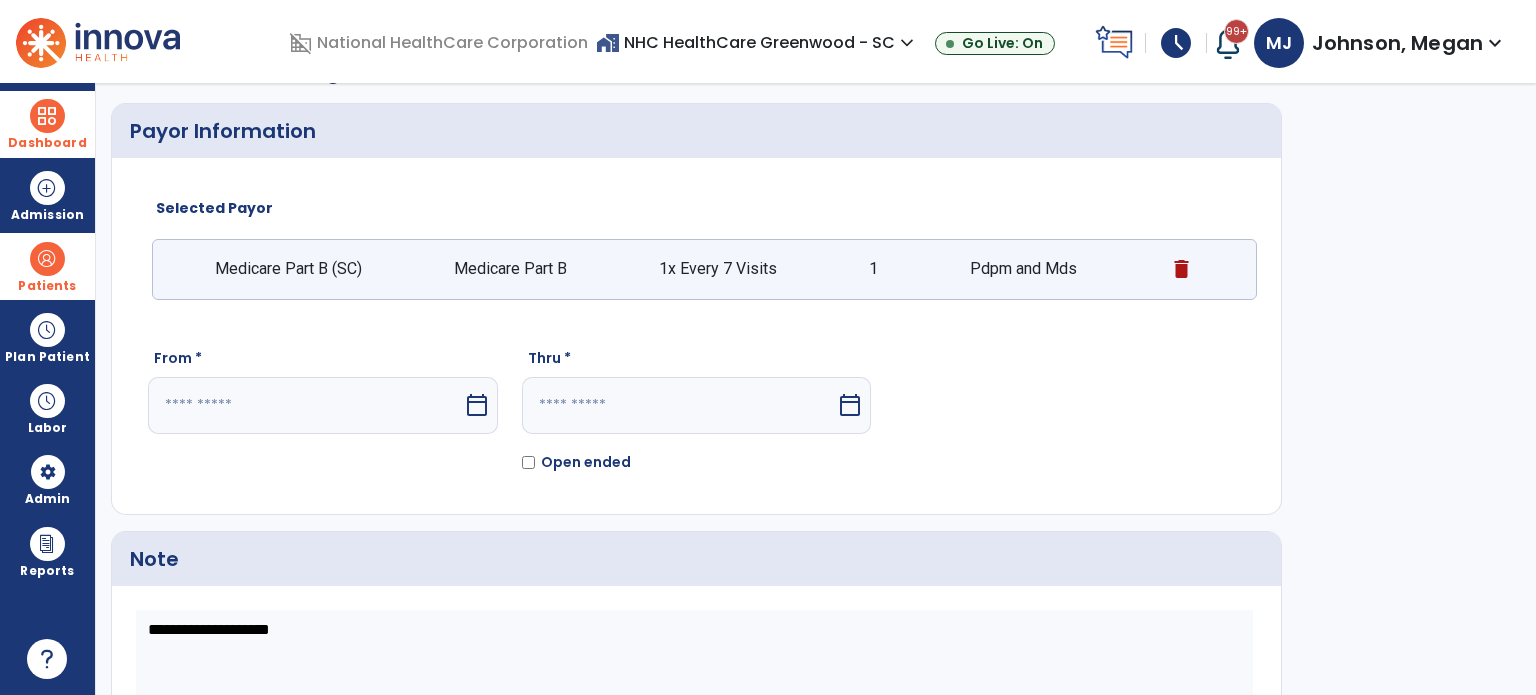 click at bounding box center [305, 405] 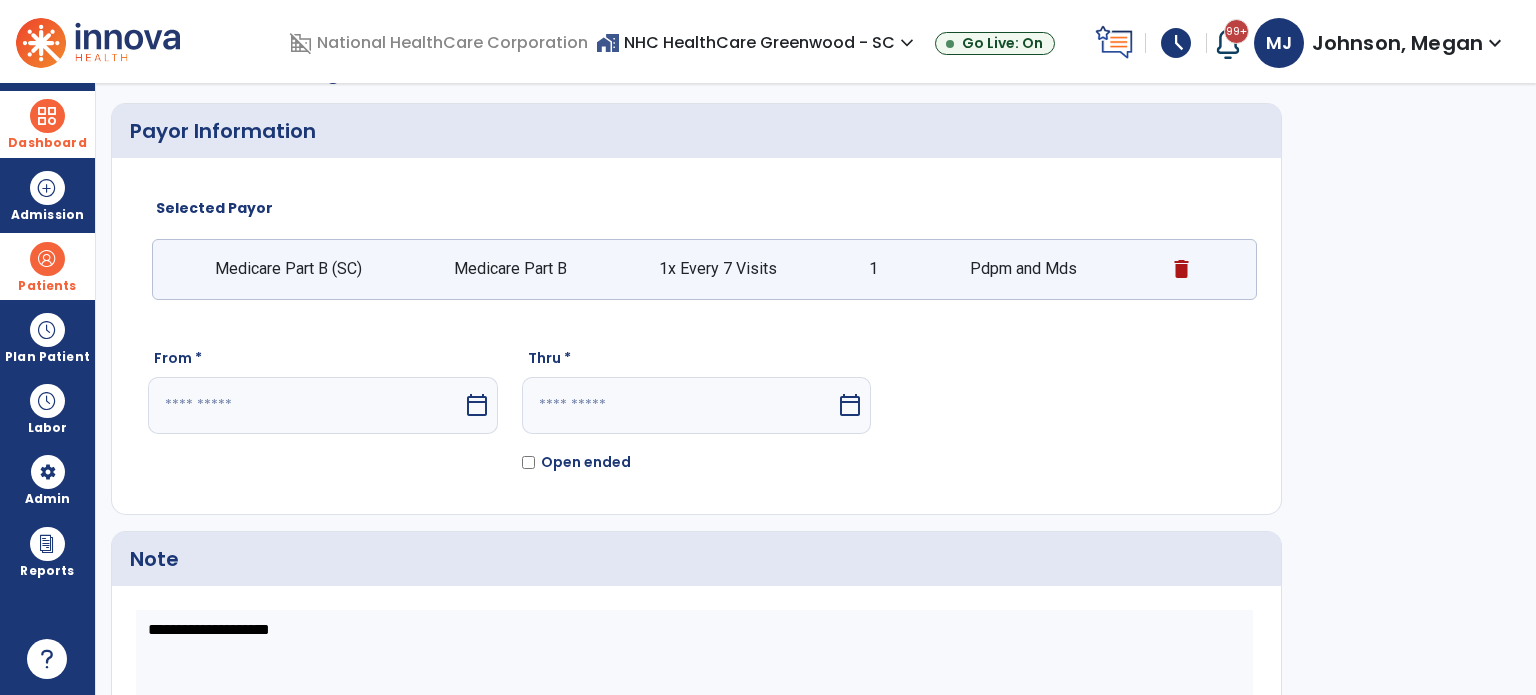 select on "*" 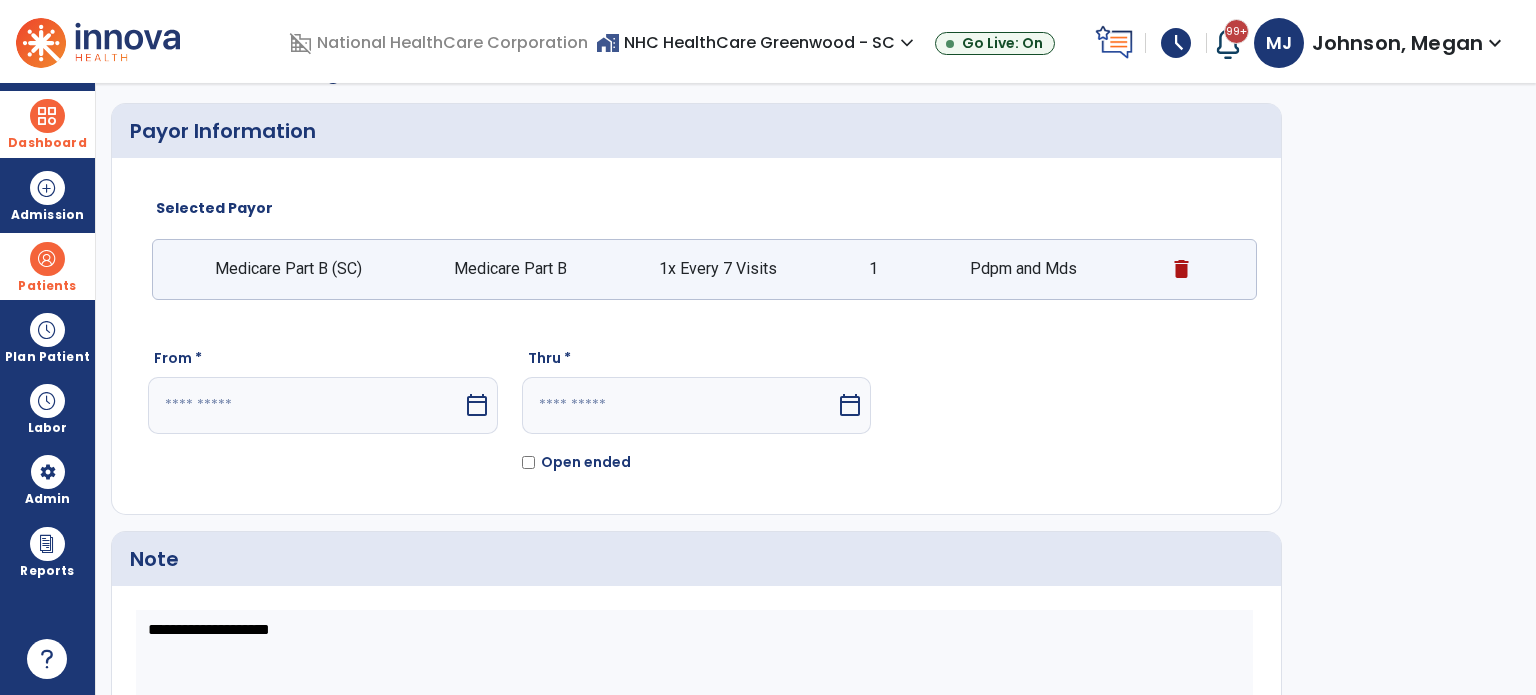 select on "****" 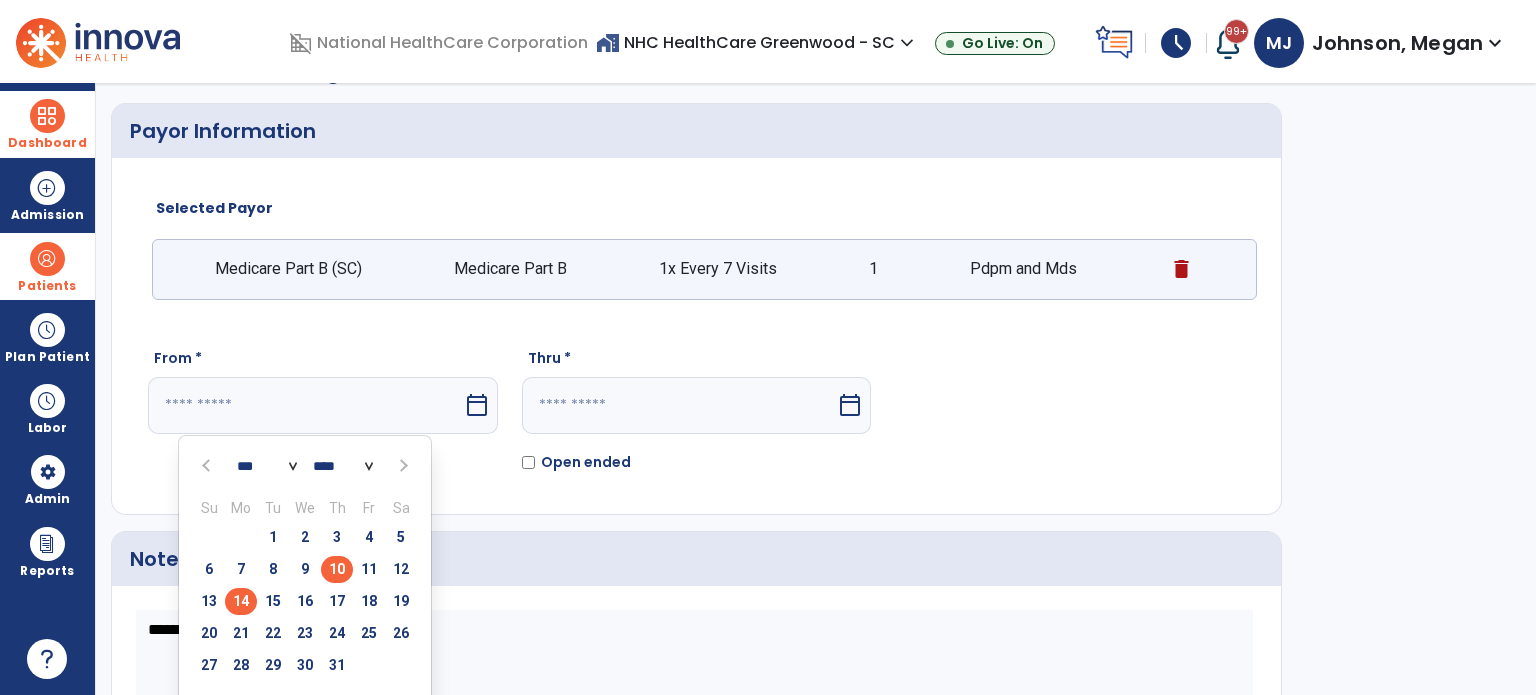 click on "10" at bounding box center [337, 569] 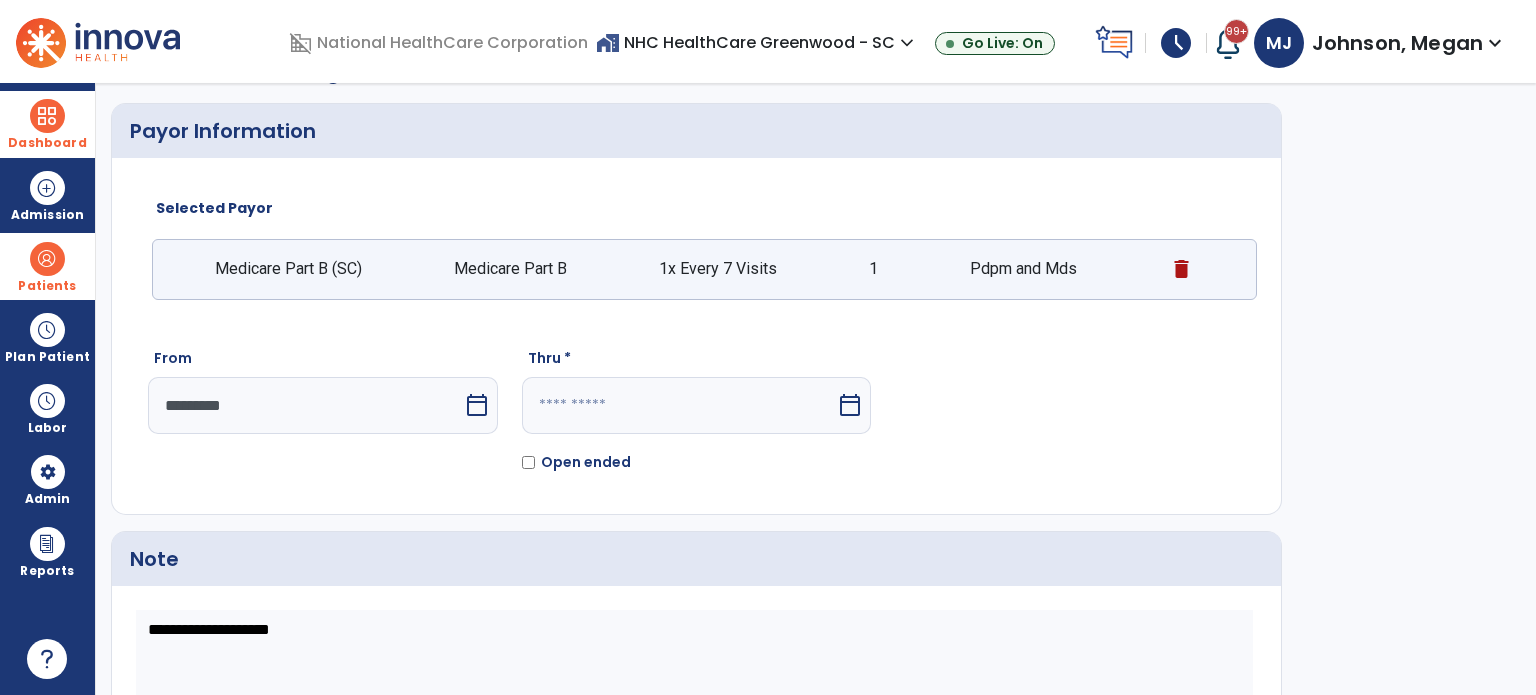 click on "Open ended" 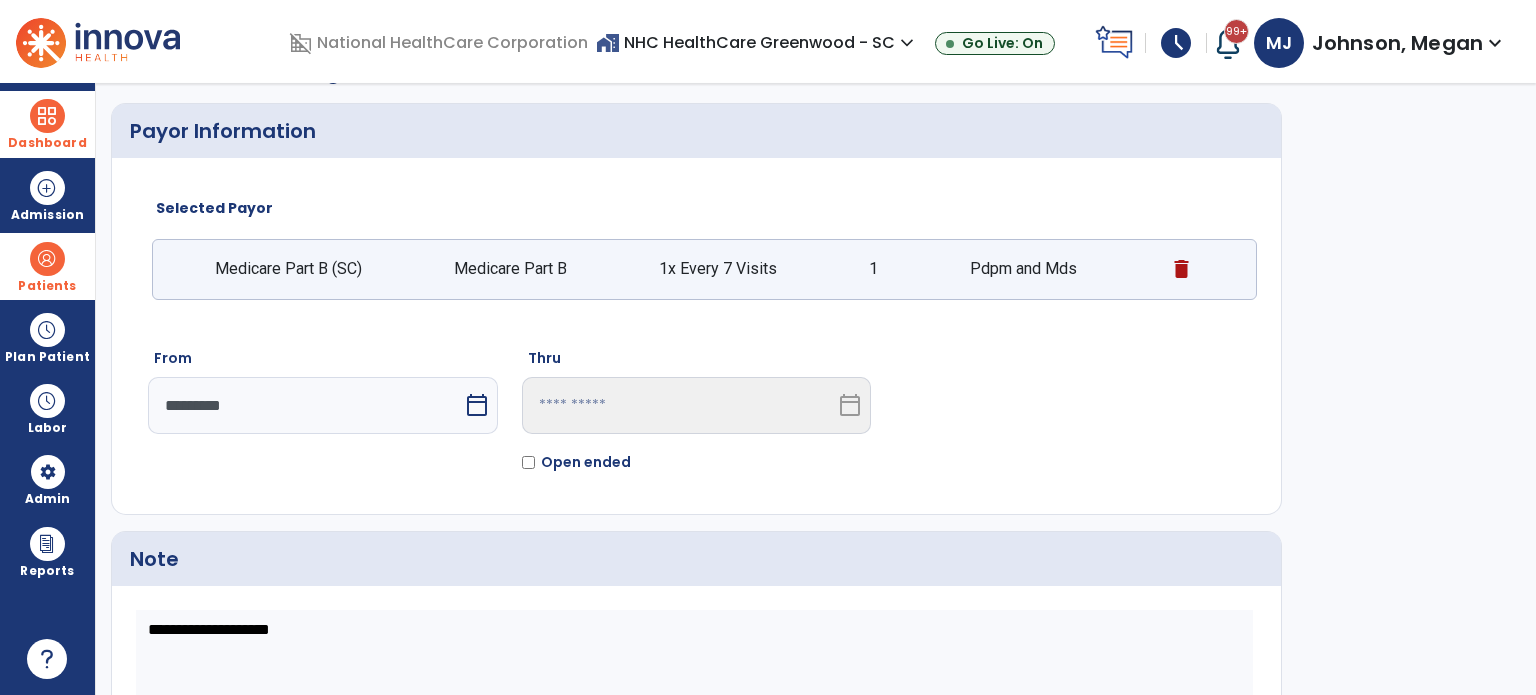 scroll, scrollTop: 210, scrollLeft: 0, axis: vertical 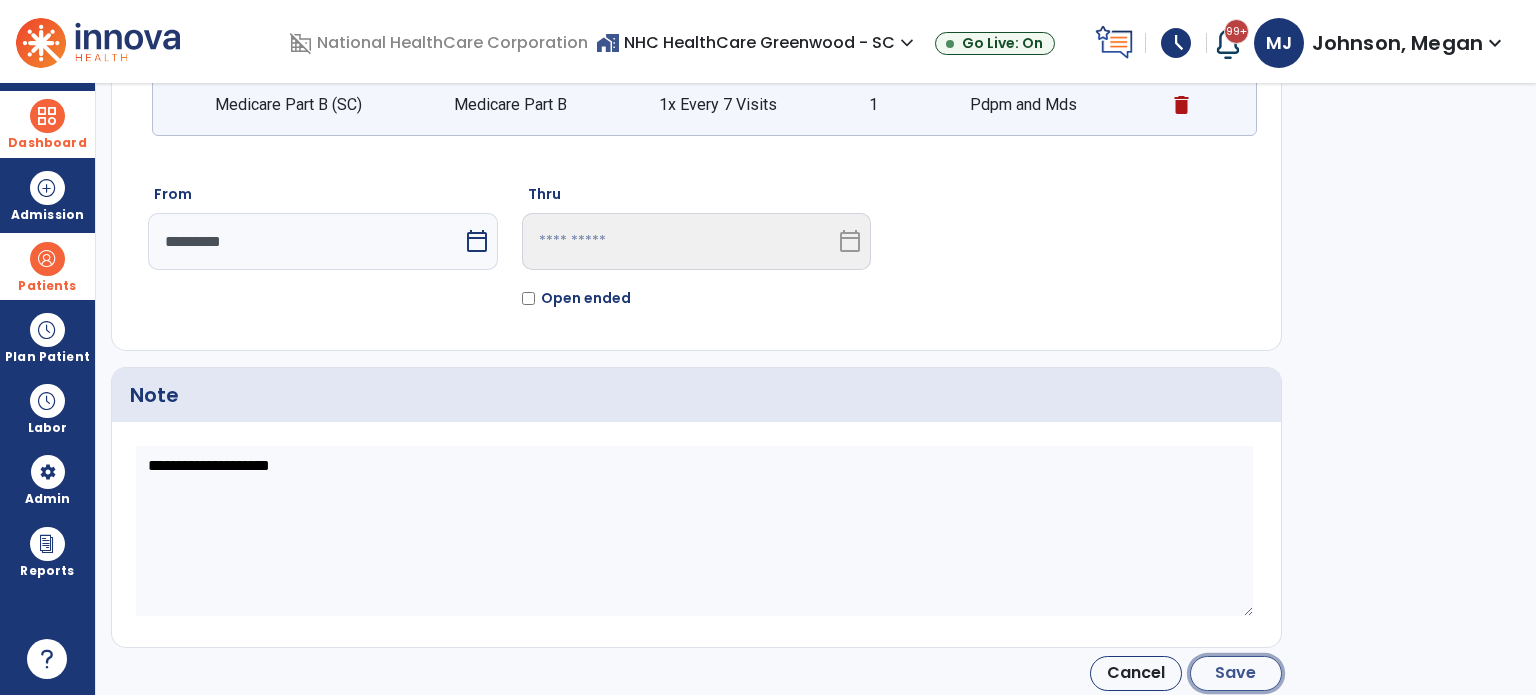 click on "Save" 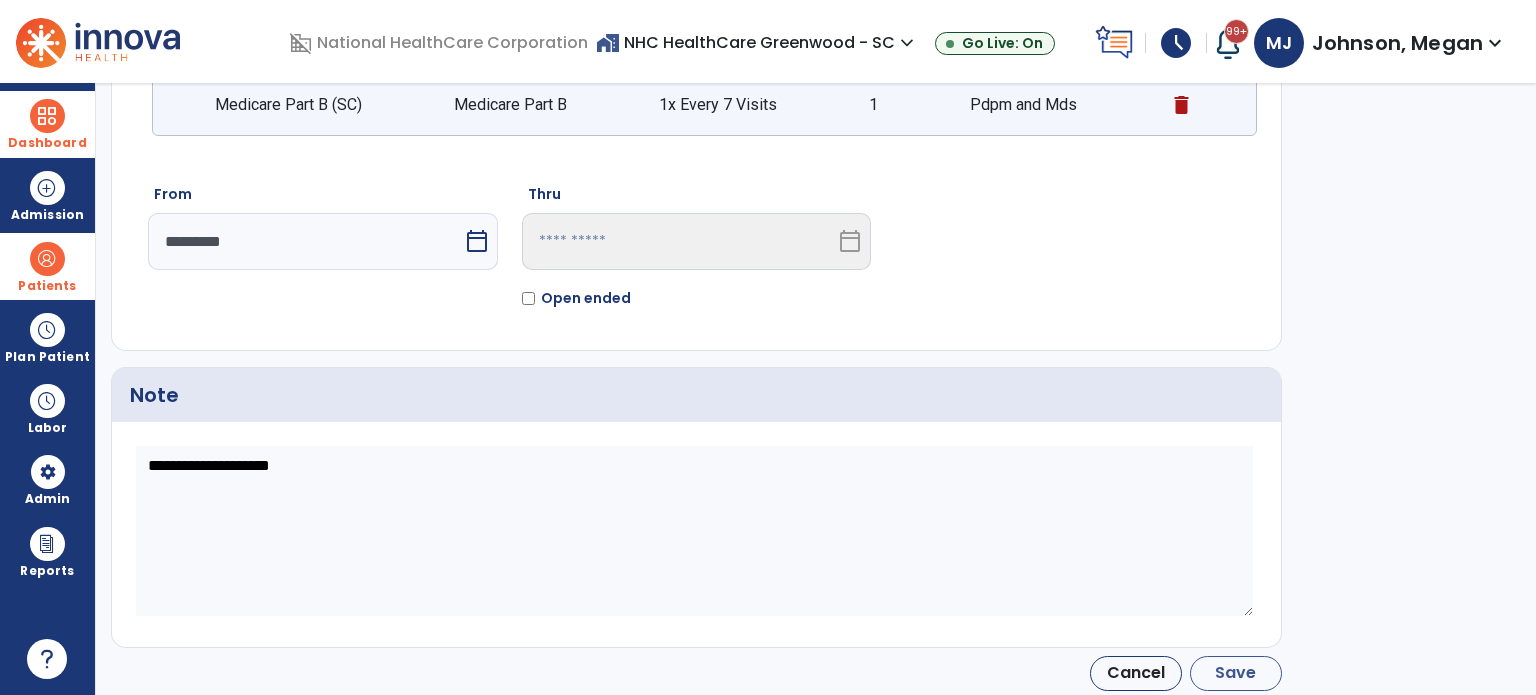 type on "*********" 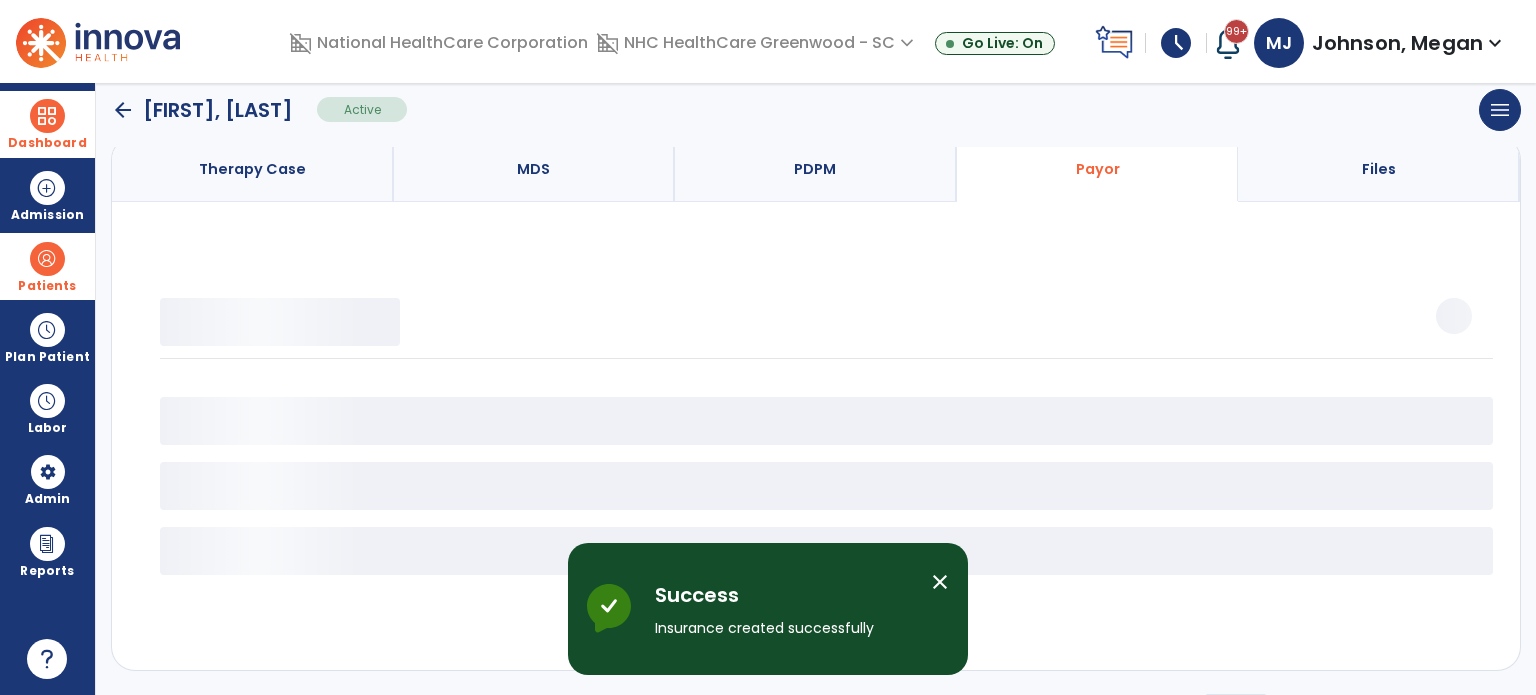 scroll, scrollTop: 158, scrollLeft: 0, axis: vertical 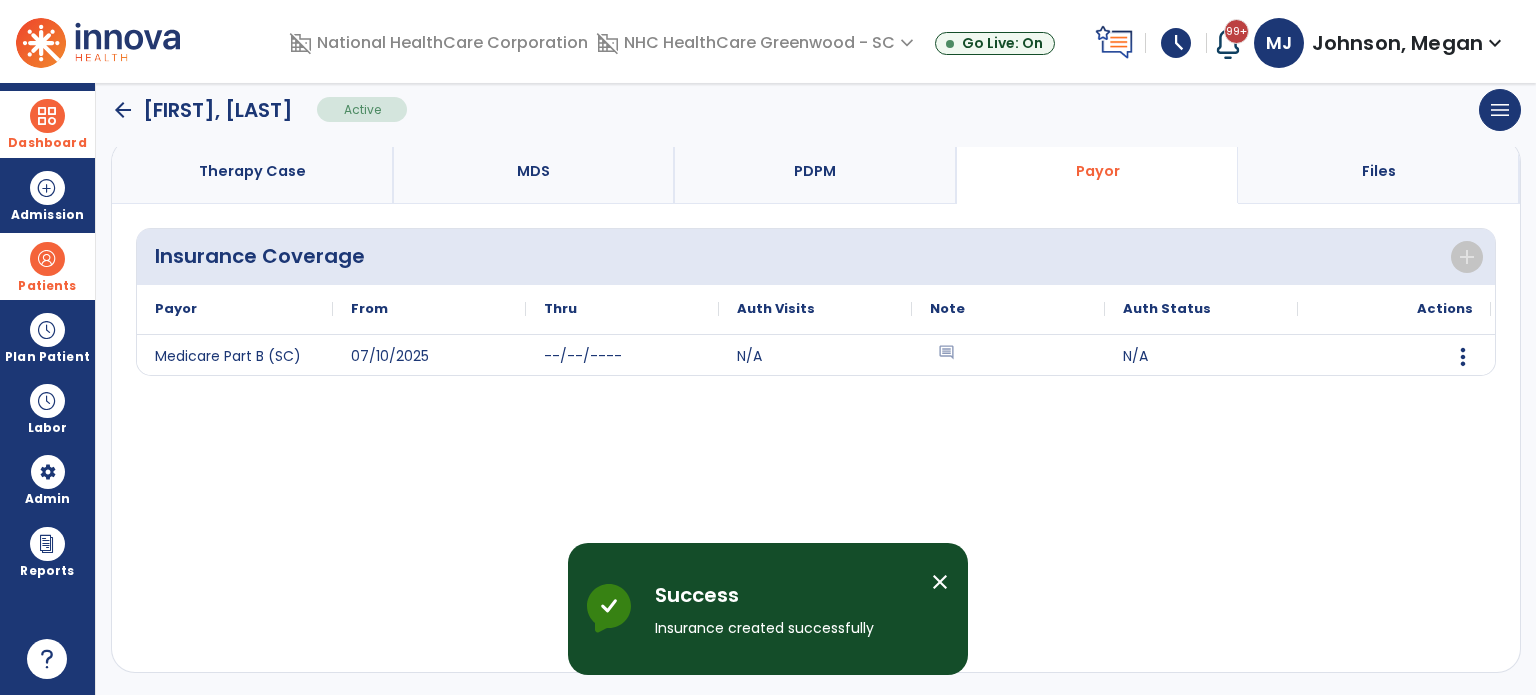 click on "arrow_back" 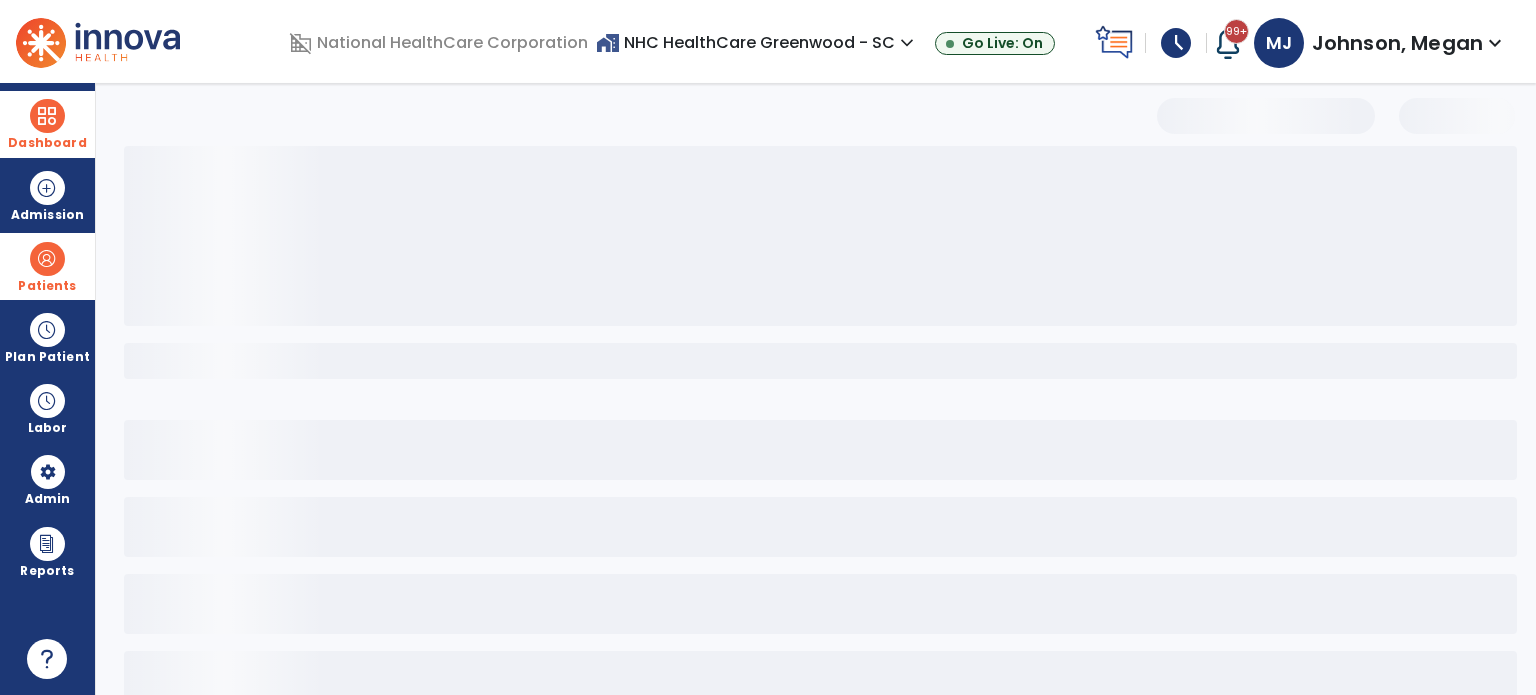 scroll, scrollTop: 46, scrollLeft: 0, axis: vertical 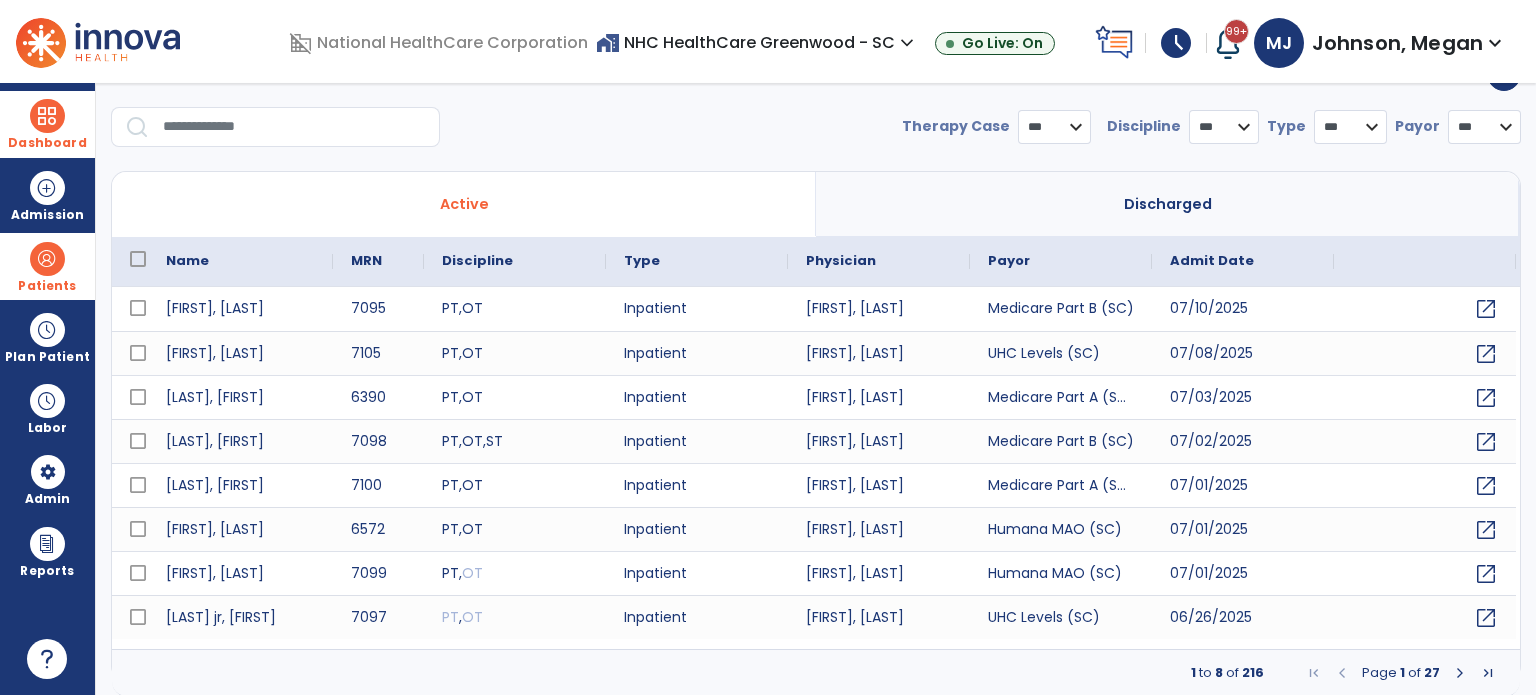 click at bounding box center [47, 116] 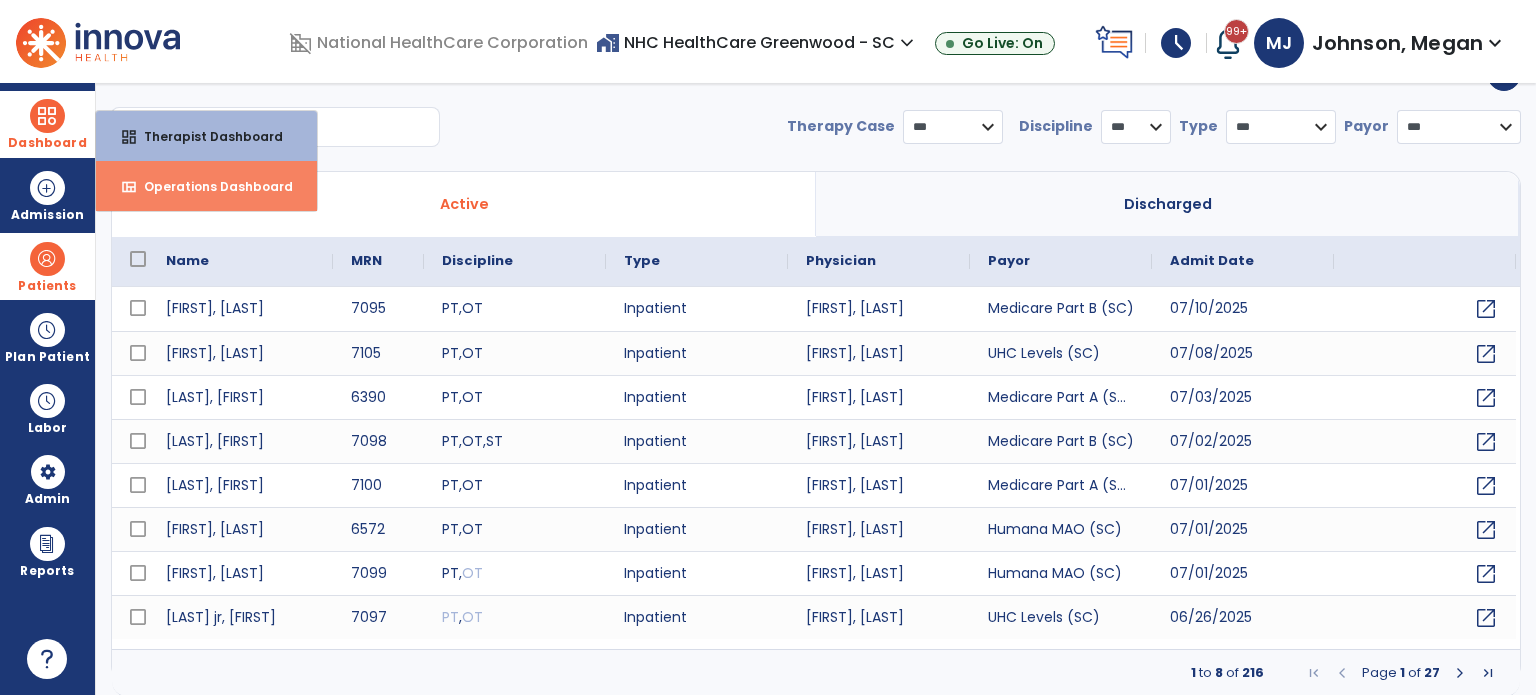 click on "Operations Dashboard" at bounding box center (210, 186) 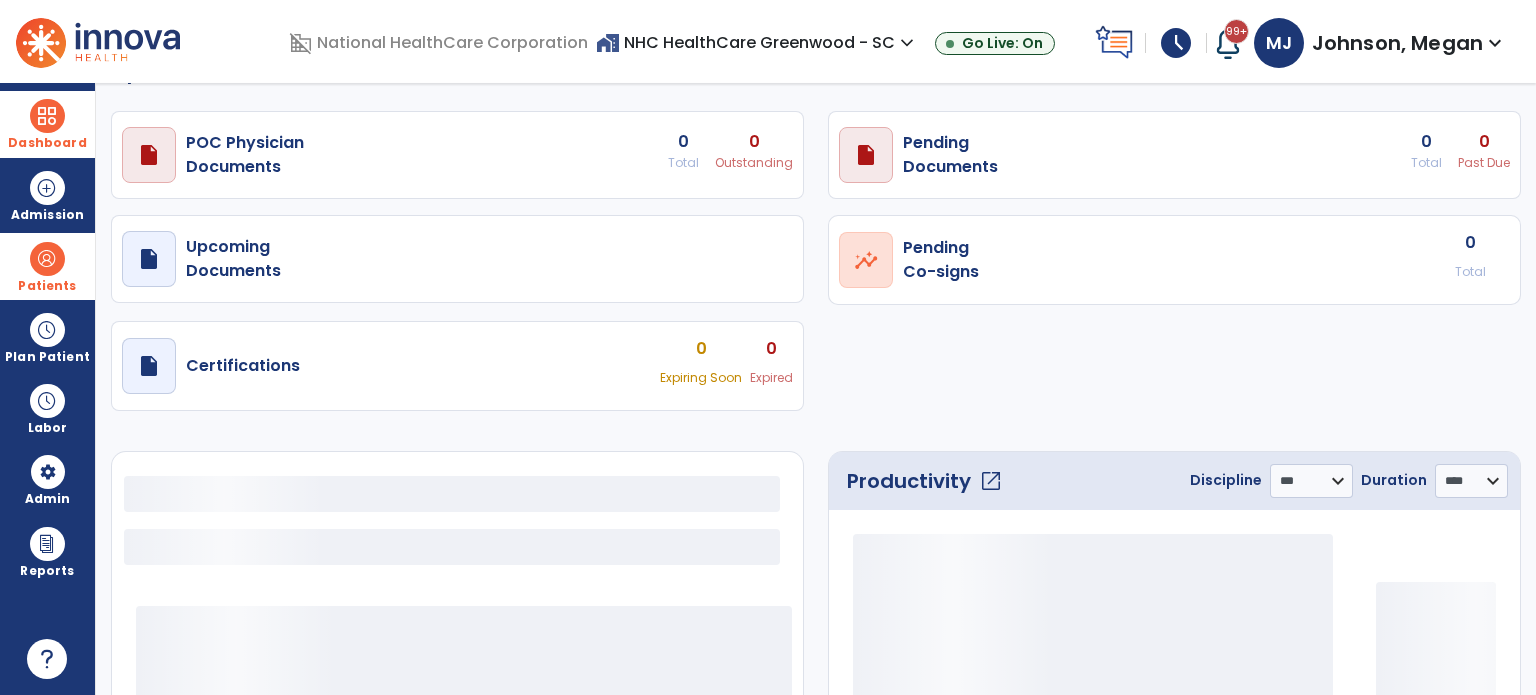 select on "***" 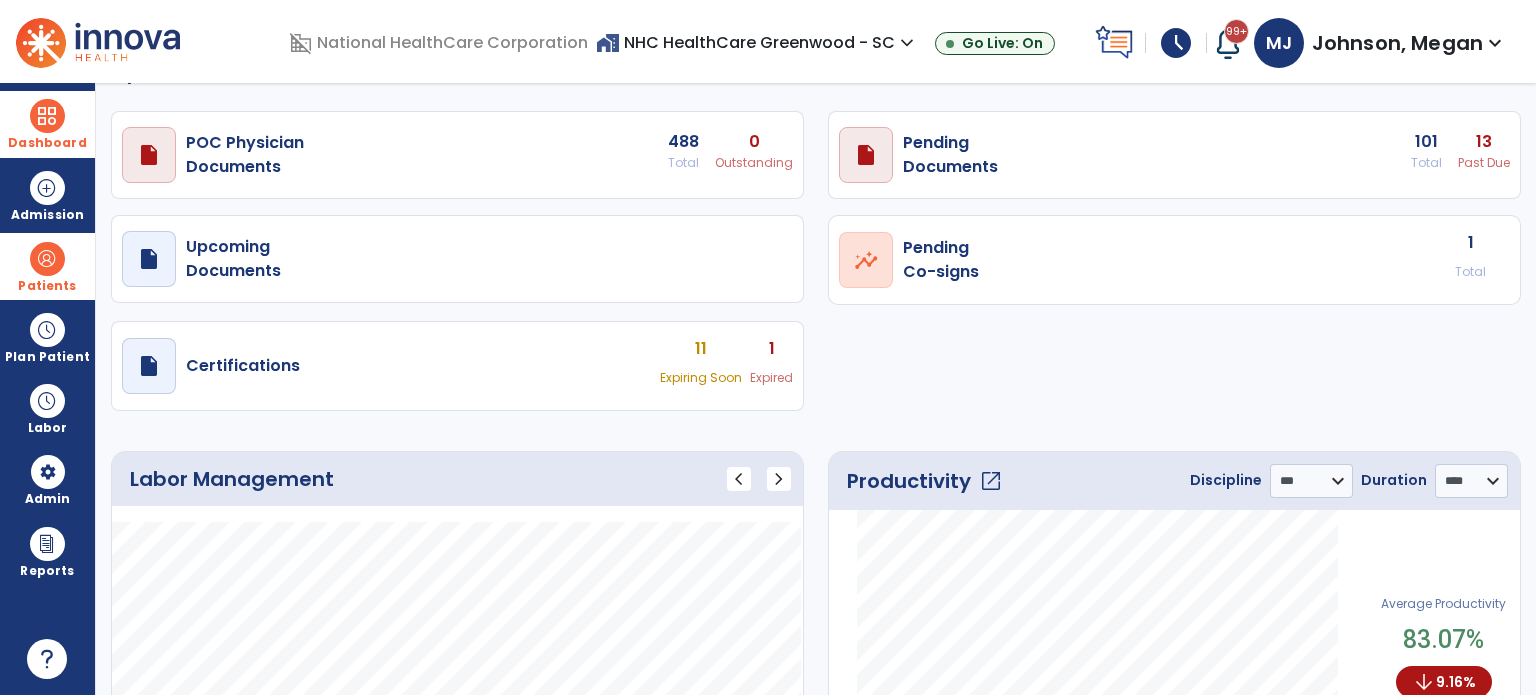click on "Past Due" at bounding box center [754, 163] 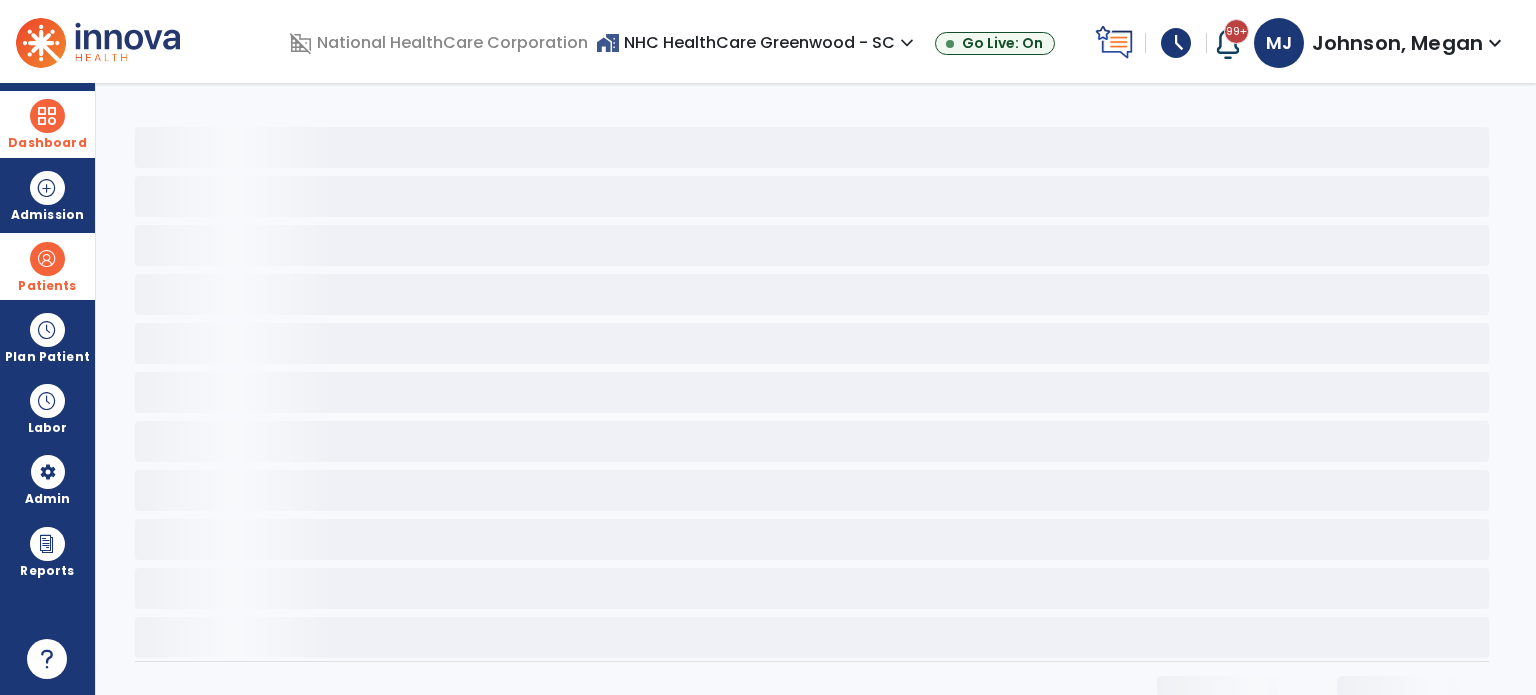 scroll, scrollTop: 0, scrollLeft: 0, axis: both 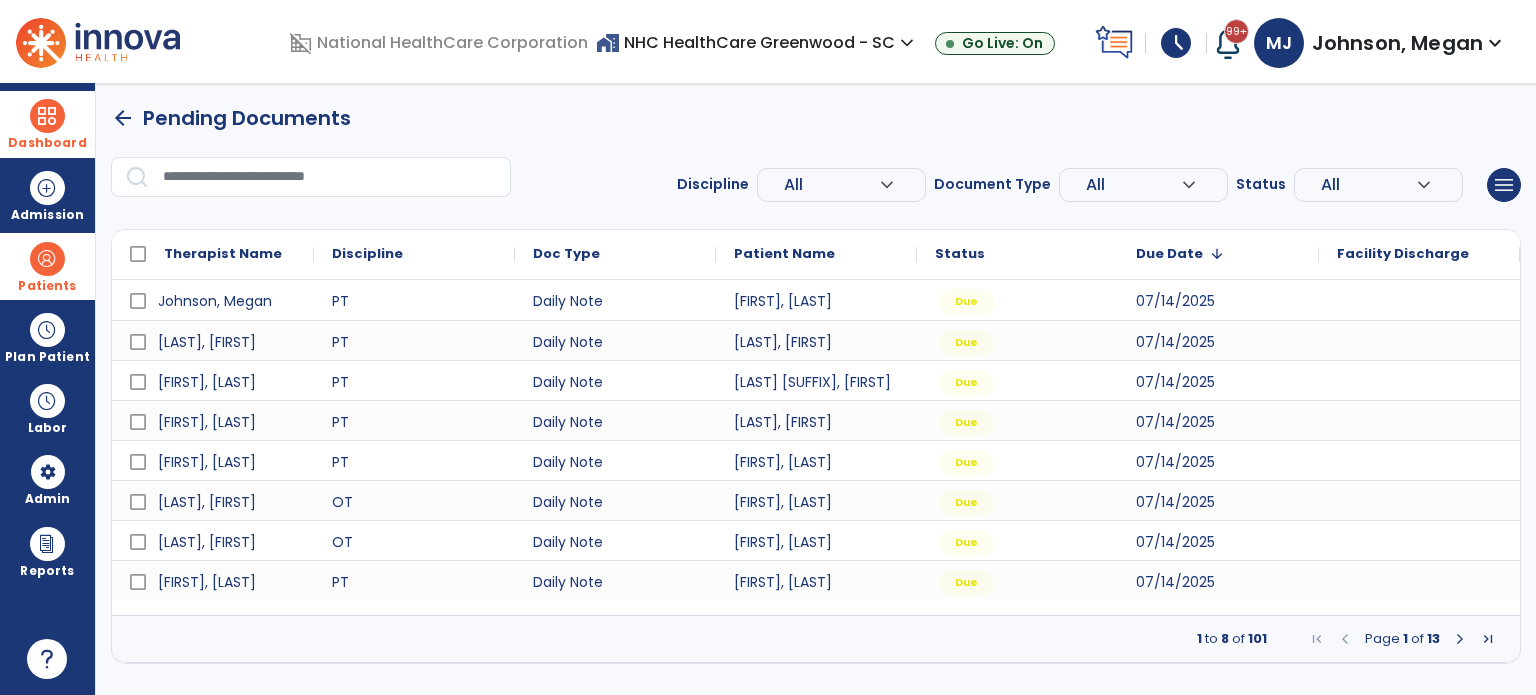 click on "expand_more" at bounding box center [887, 185] 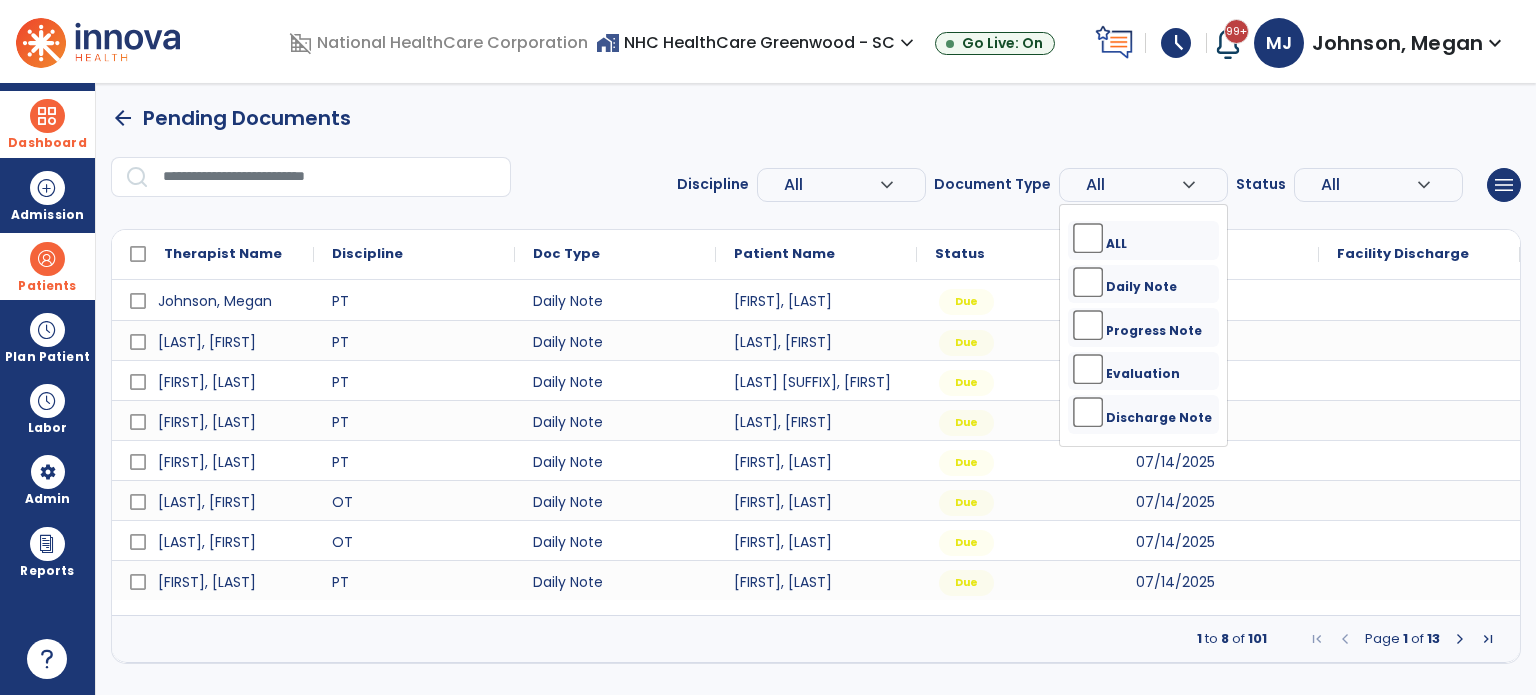 click on "ALL" at bounding box center (1143, 240) 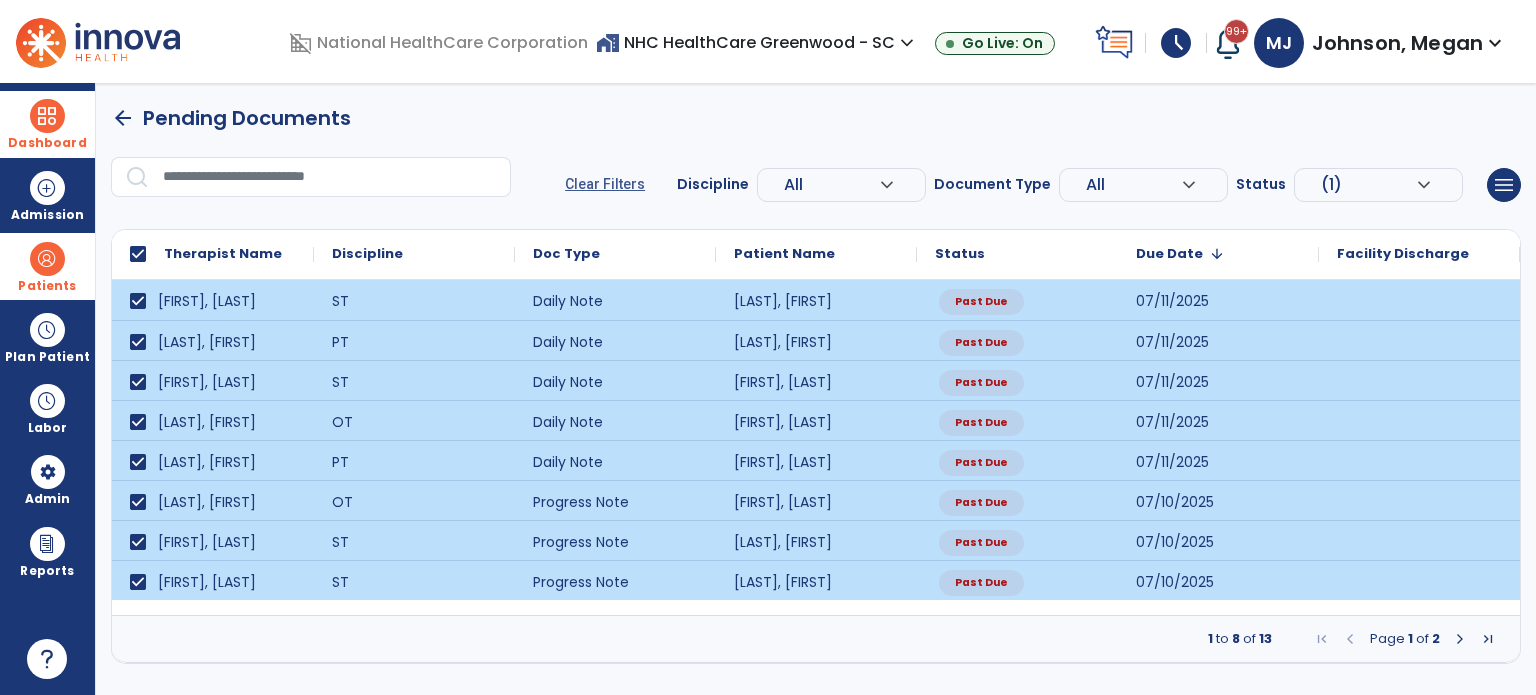 click at bounding box center (1460, 639) 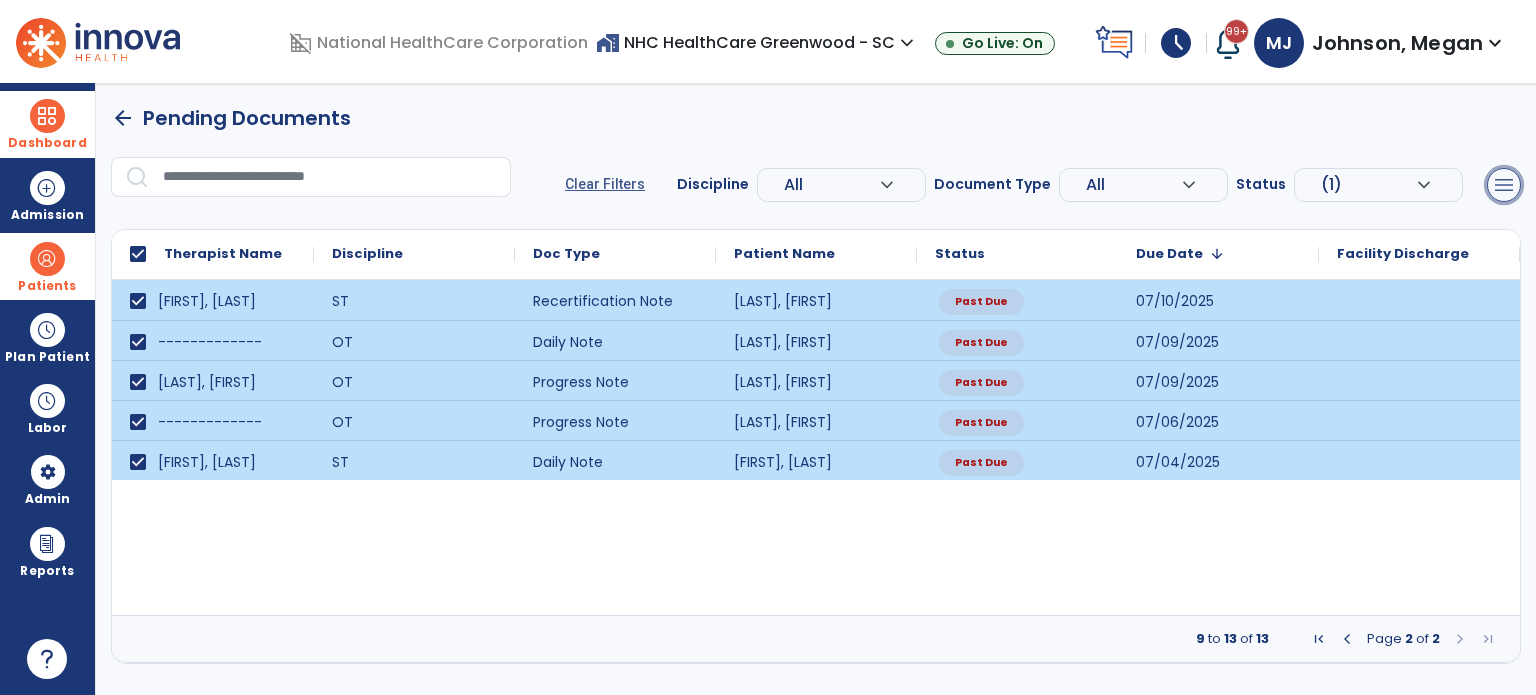 click on "menu" at bounding box center [1504, 185] 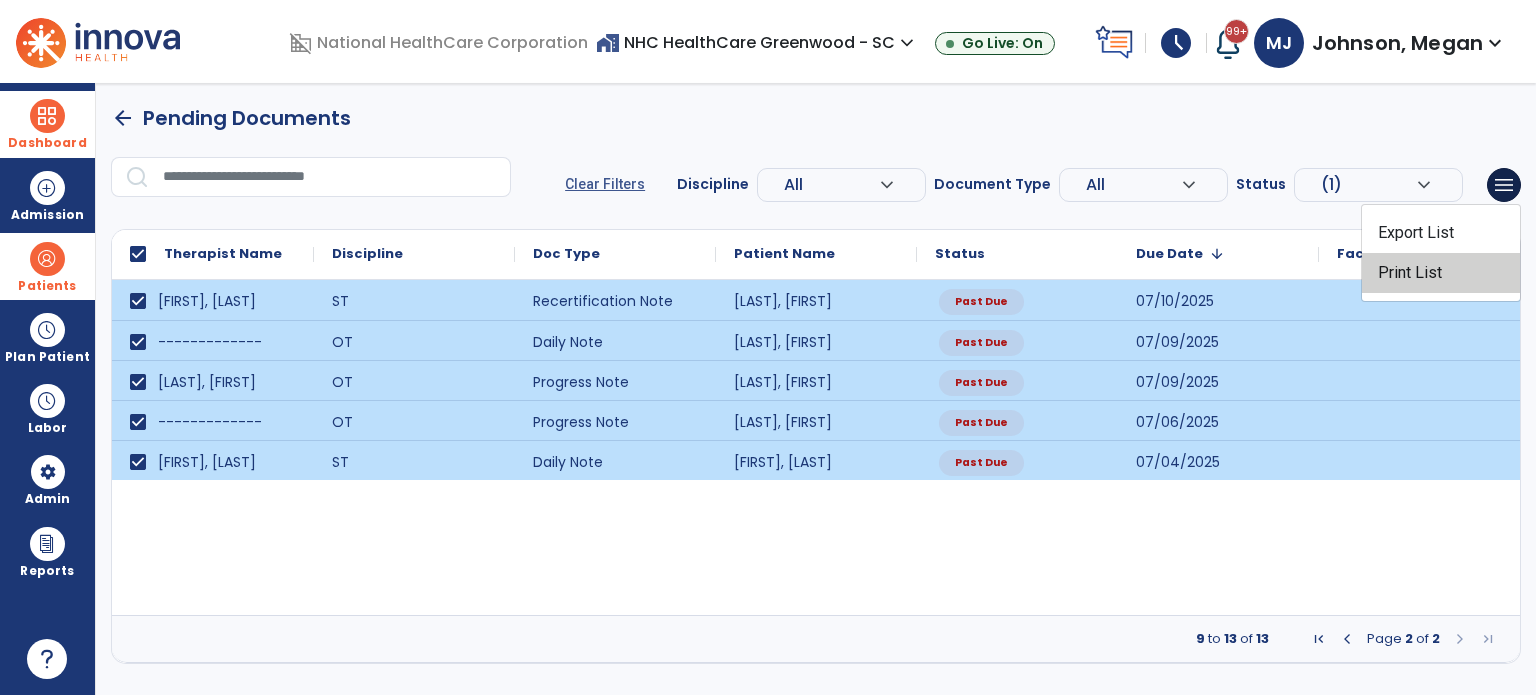click on "Print List" at bounding box center [1441, 273] 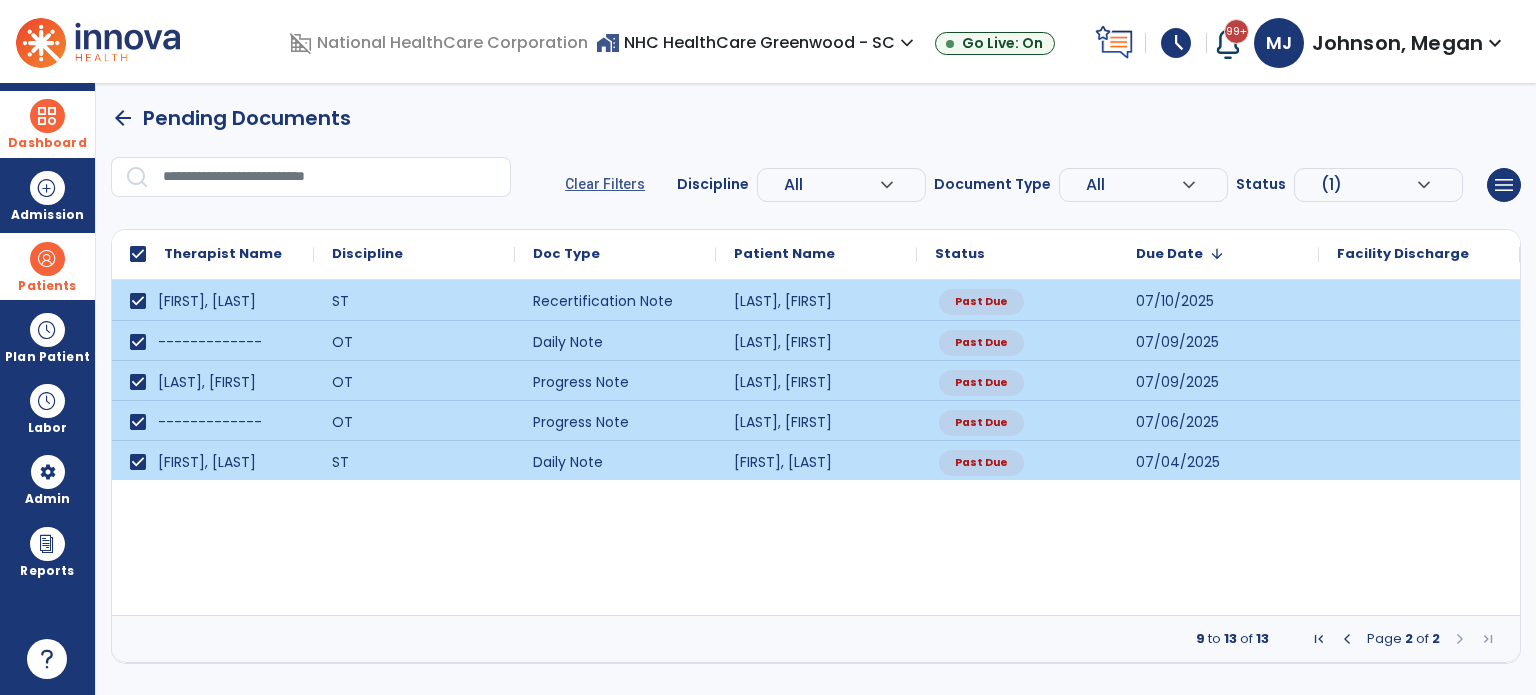 click on "menu   Export List   Print List" at bounding box center (1504, 185) 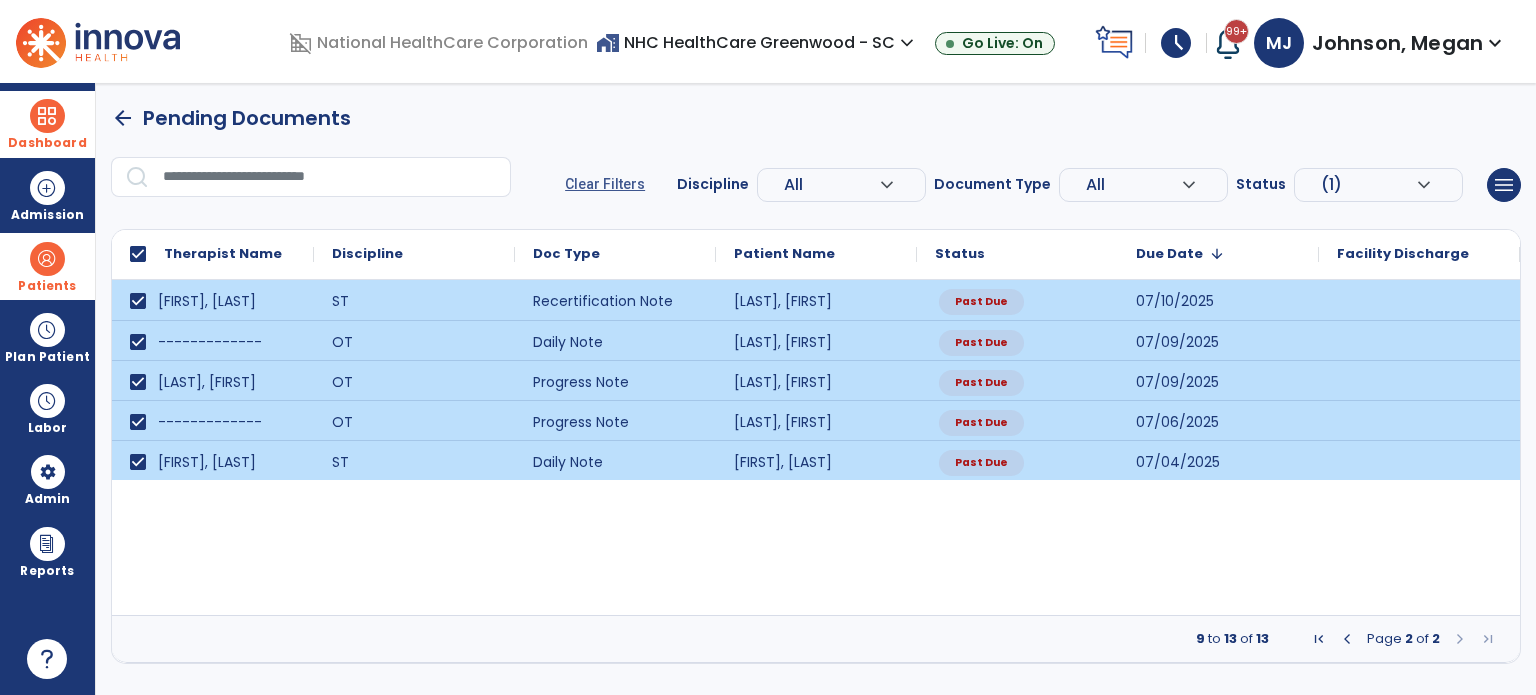 click on "Clear Filters Discipline All  expand_more  ALL PT OT ST Document Type All  expand_more  ALL Daily Note Progress Note Evaluation Discharge Note Recertification Status (1)  expand_more  ALL Due Past Due Incomplete  menu   Export List   Print List" at bounding box center [1043, 185] 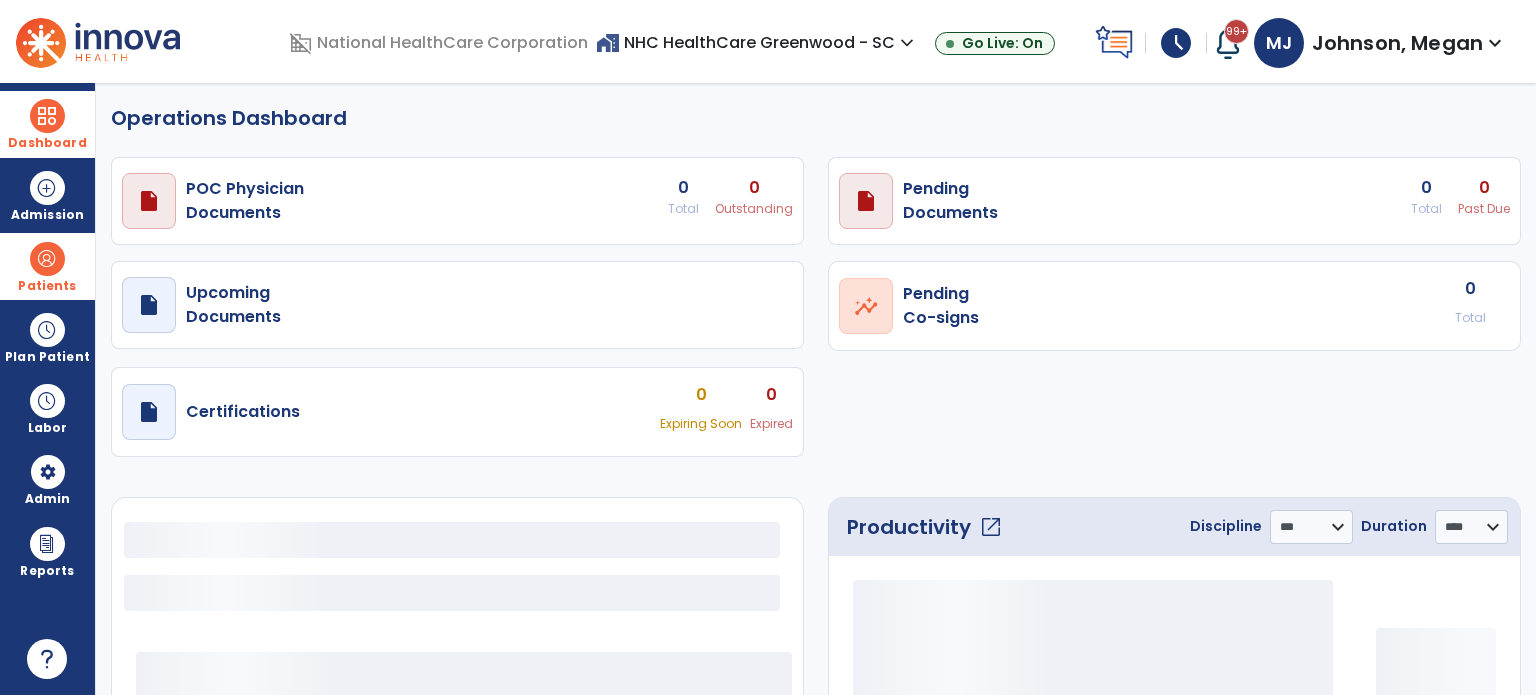 select on "***" 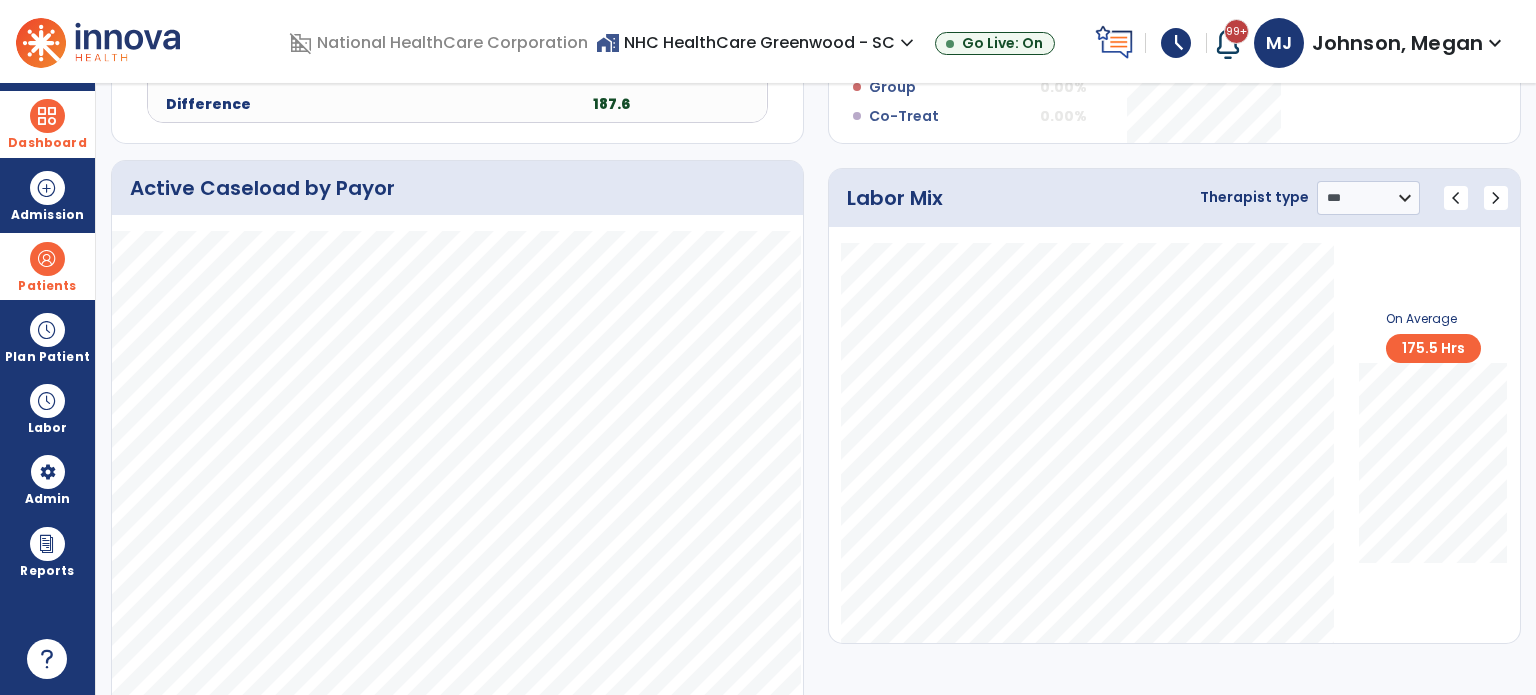 scroll, scrollTop: 1055, scrollLeft: 0, axis: vertical 